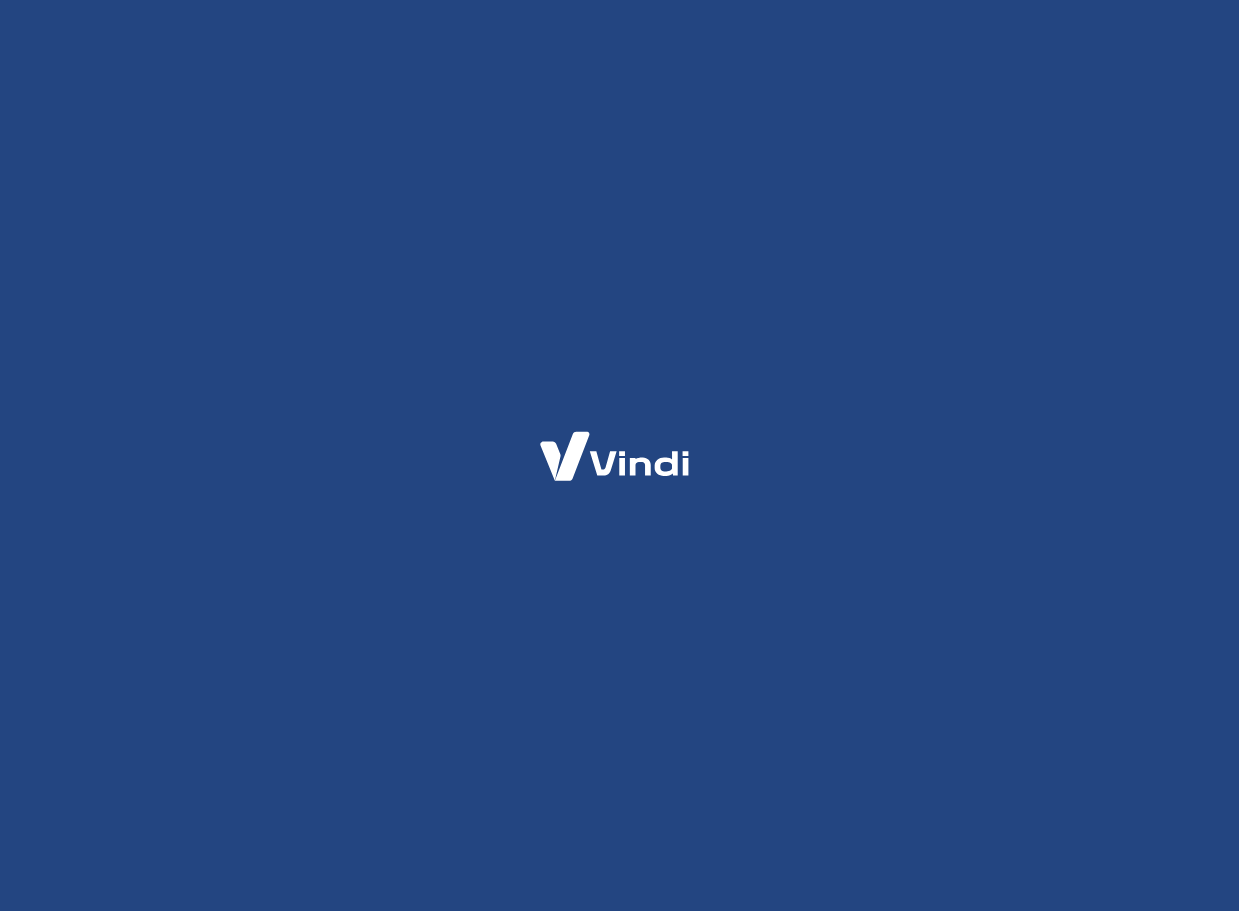 scroll, scrollTop: 0, scrollLeft: 0, axis: both 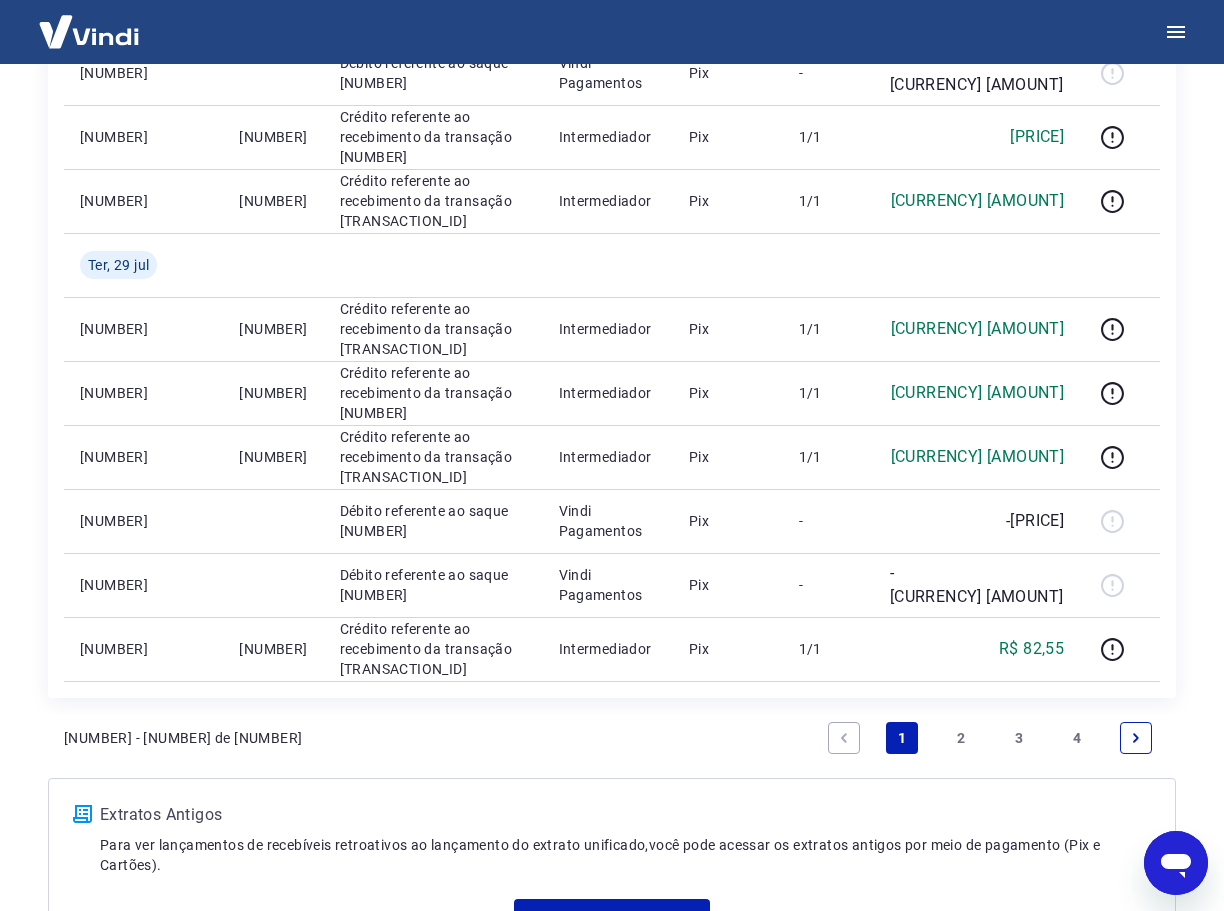 click on "4" at bounding box center (1078, 738) 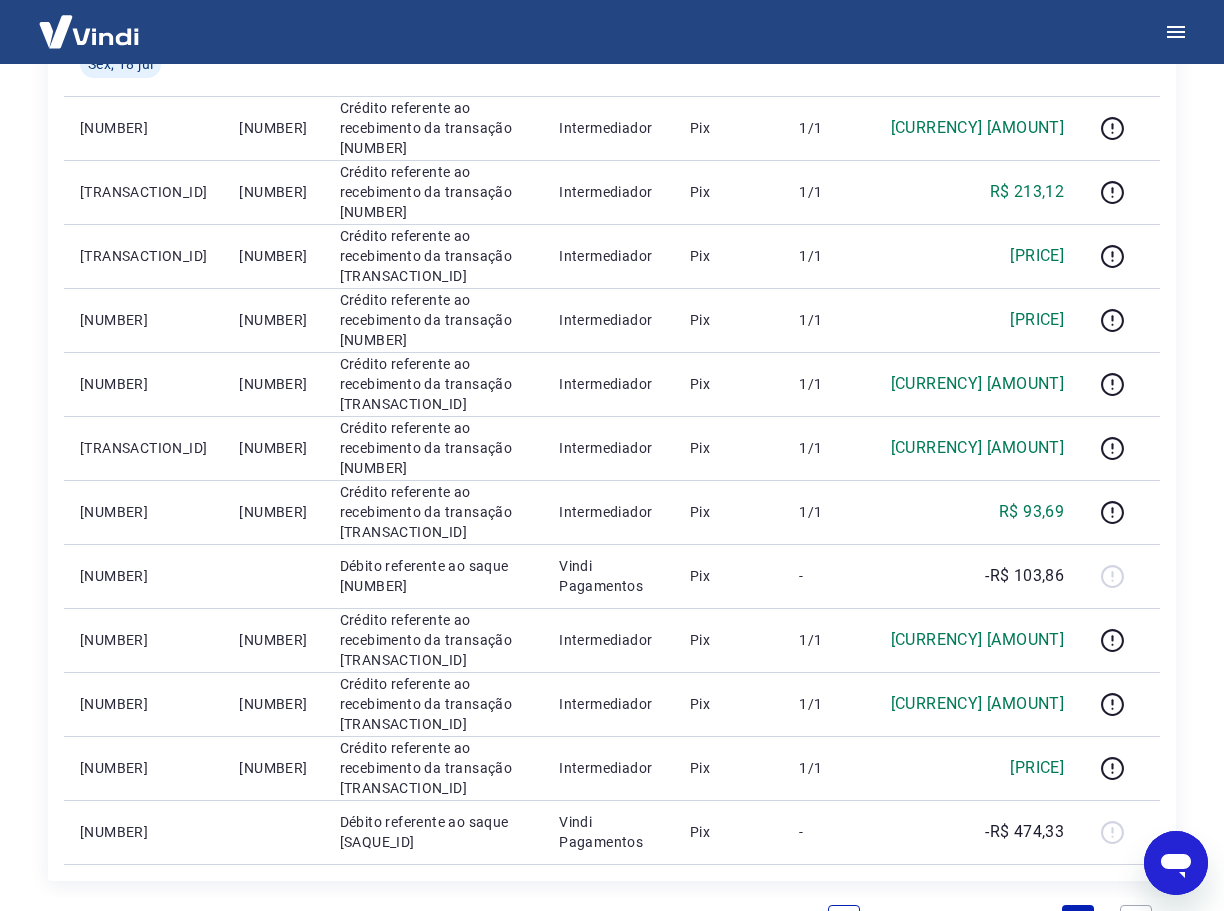 scroll, scrollTop: 500, scrollLeft: 0, axis: vertical 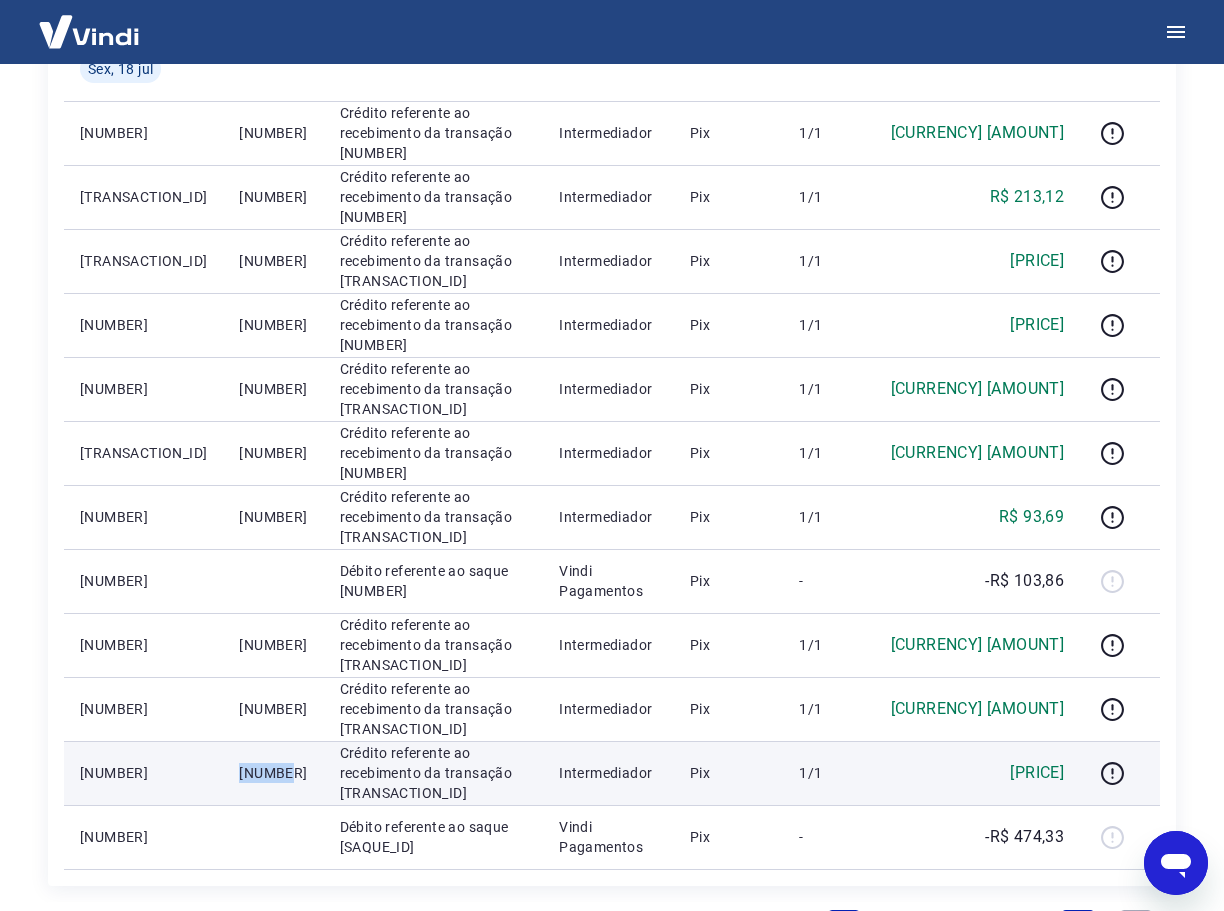 drag, startPoint x: 193, startPoint y: 775, endPoint x: 253, endPoint y: 773, distance: 60.033325 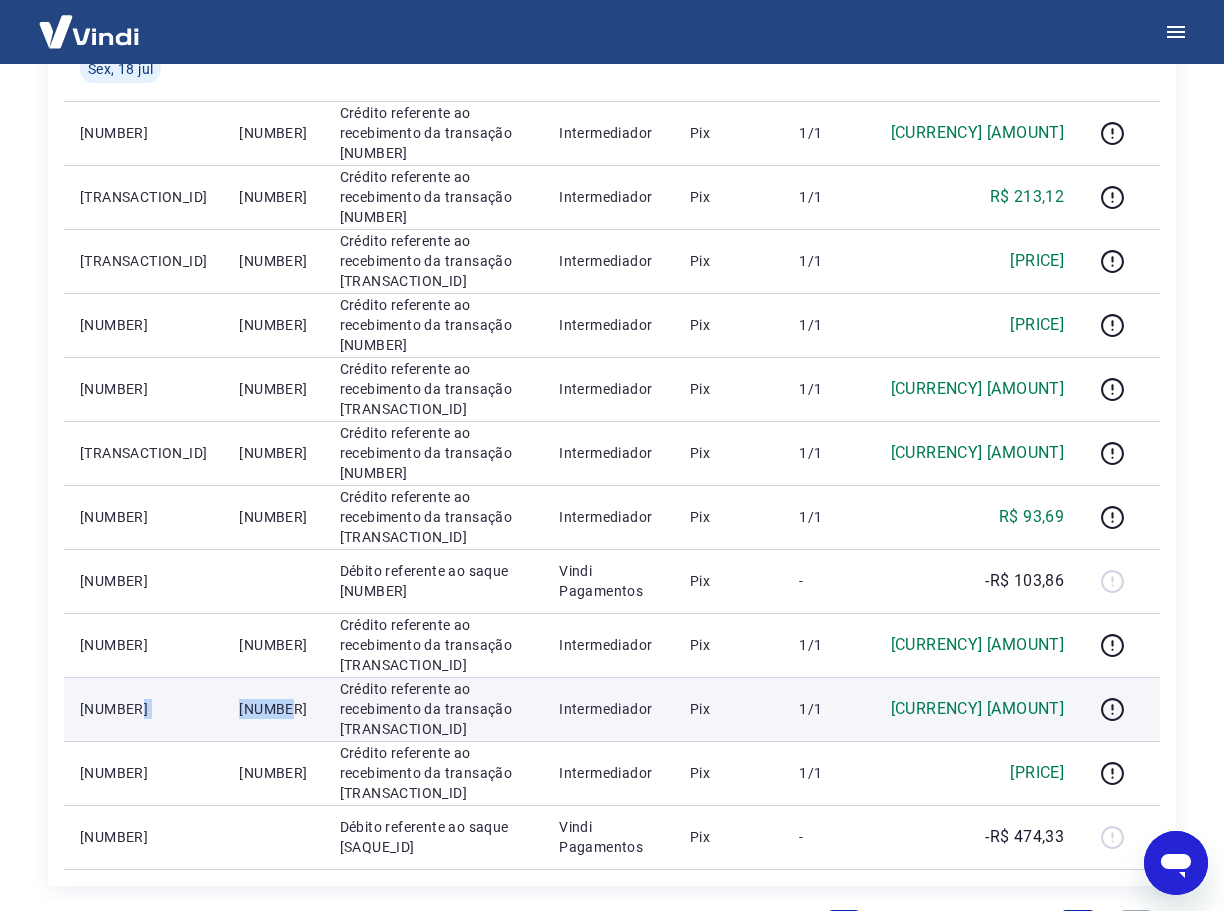 drag, startPoint x: 254, startPoint y: 709, endPoint x: 167, endPoint y: 700, distance: 87.46428 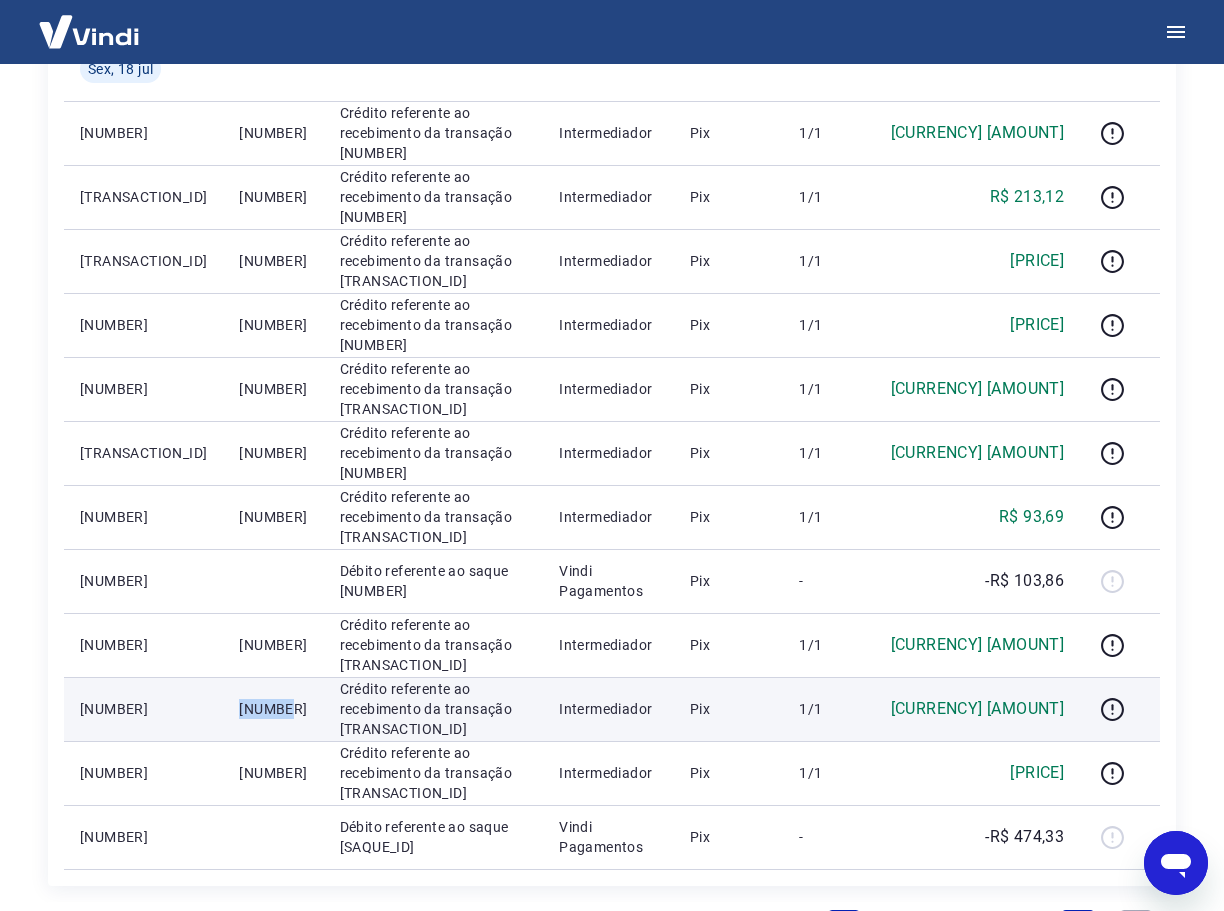 click on "331839" at bounding box center (273, 709) 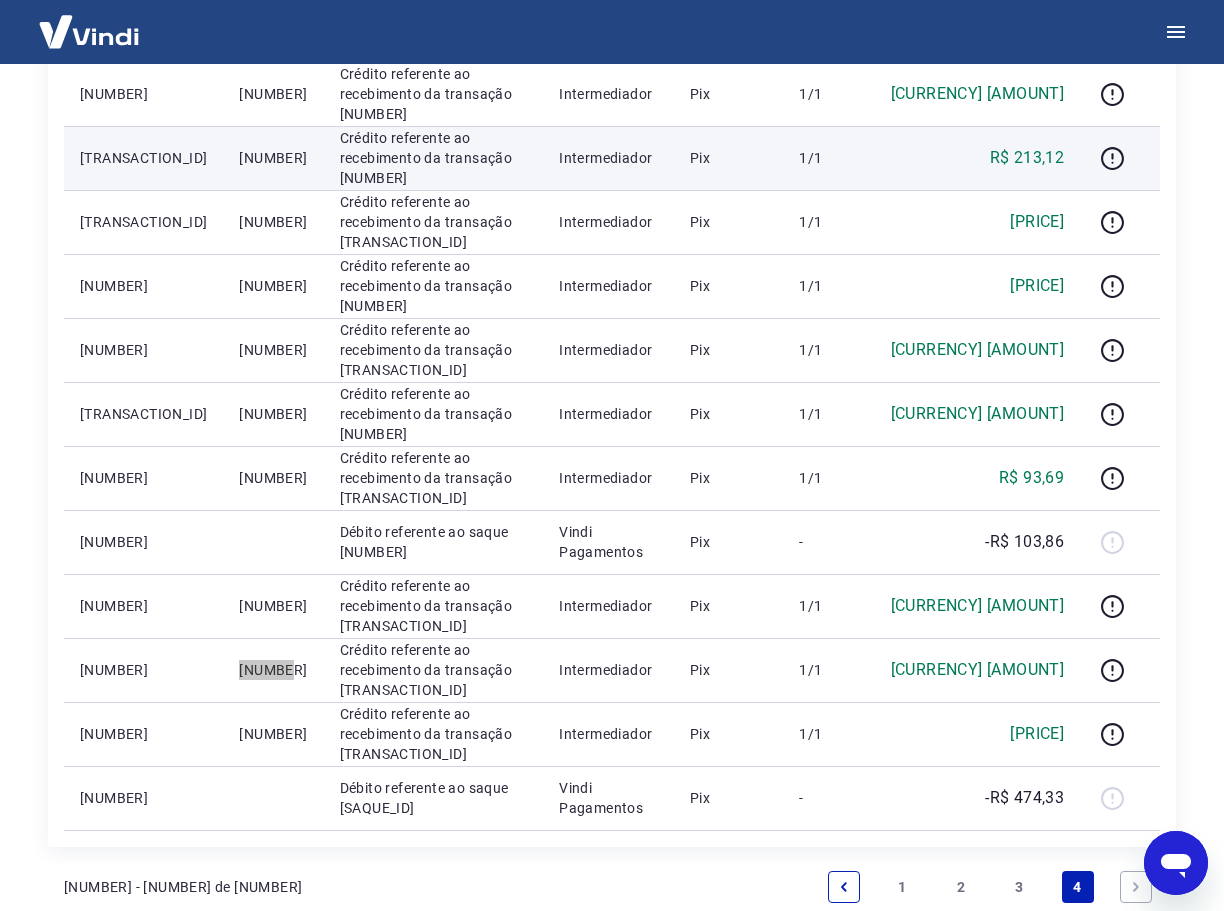 scroll, scrollTop: 859, scrollLeft: 0, axis: vertical 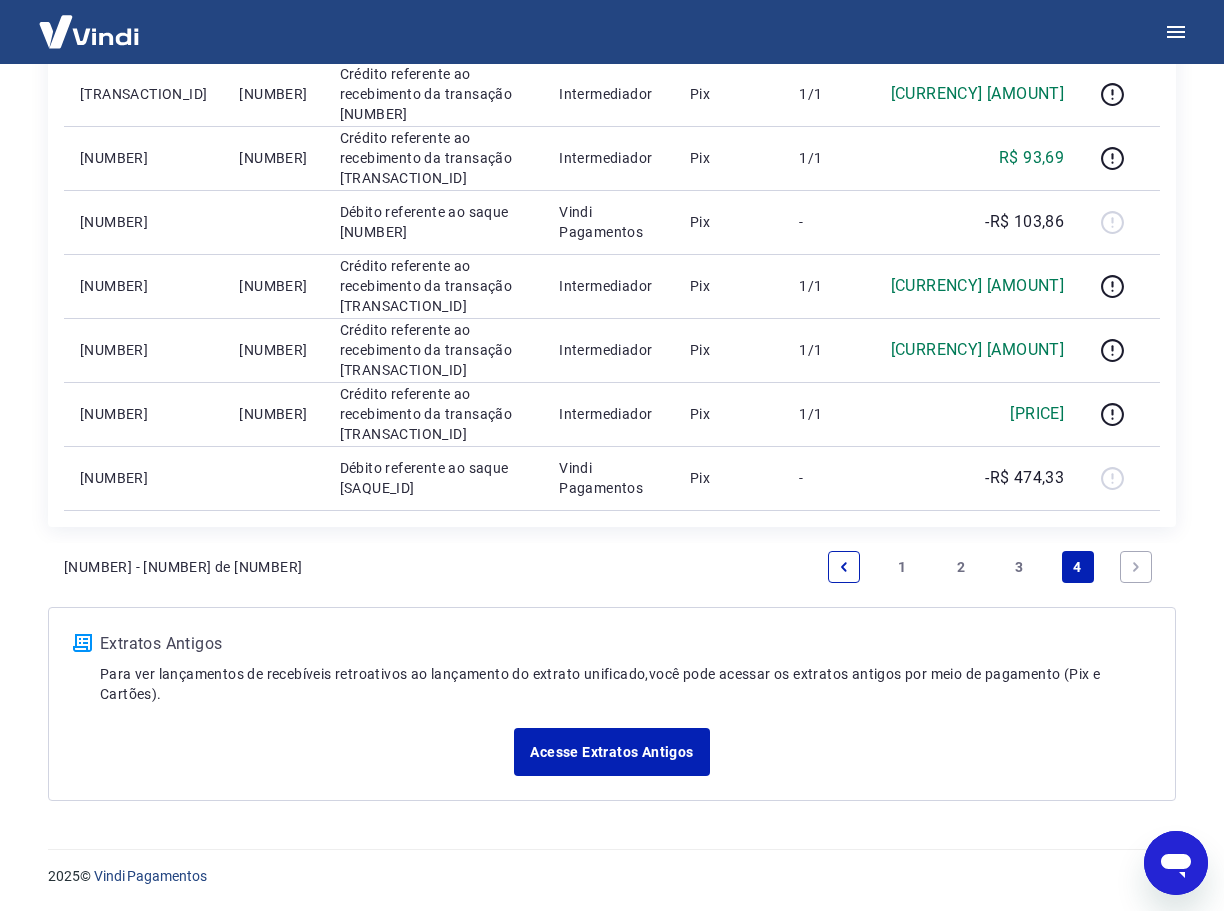 click on "3" at bounding box center (1019, 567) 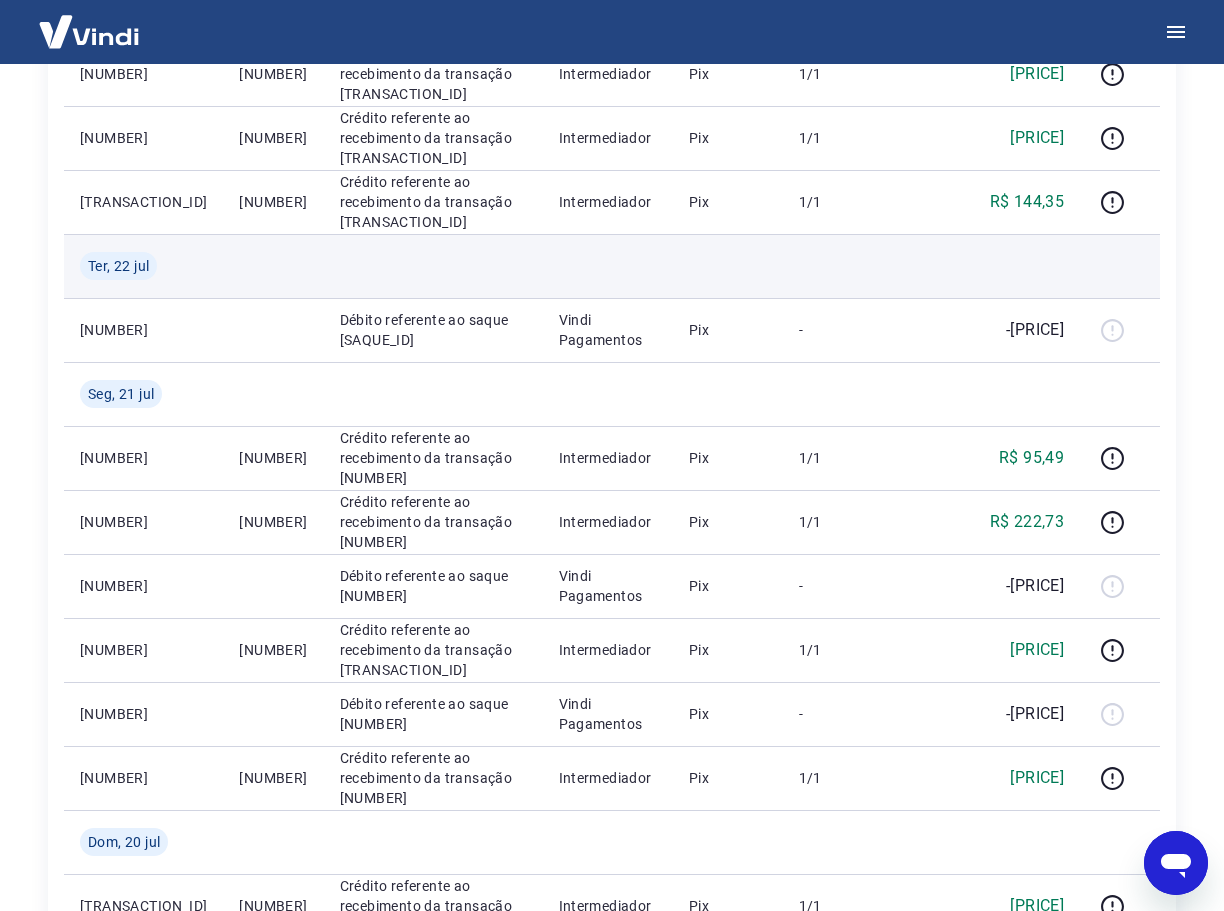 scroll, scrollTop: 1499, scrollLeft: 0, axis: vertical 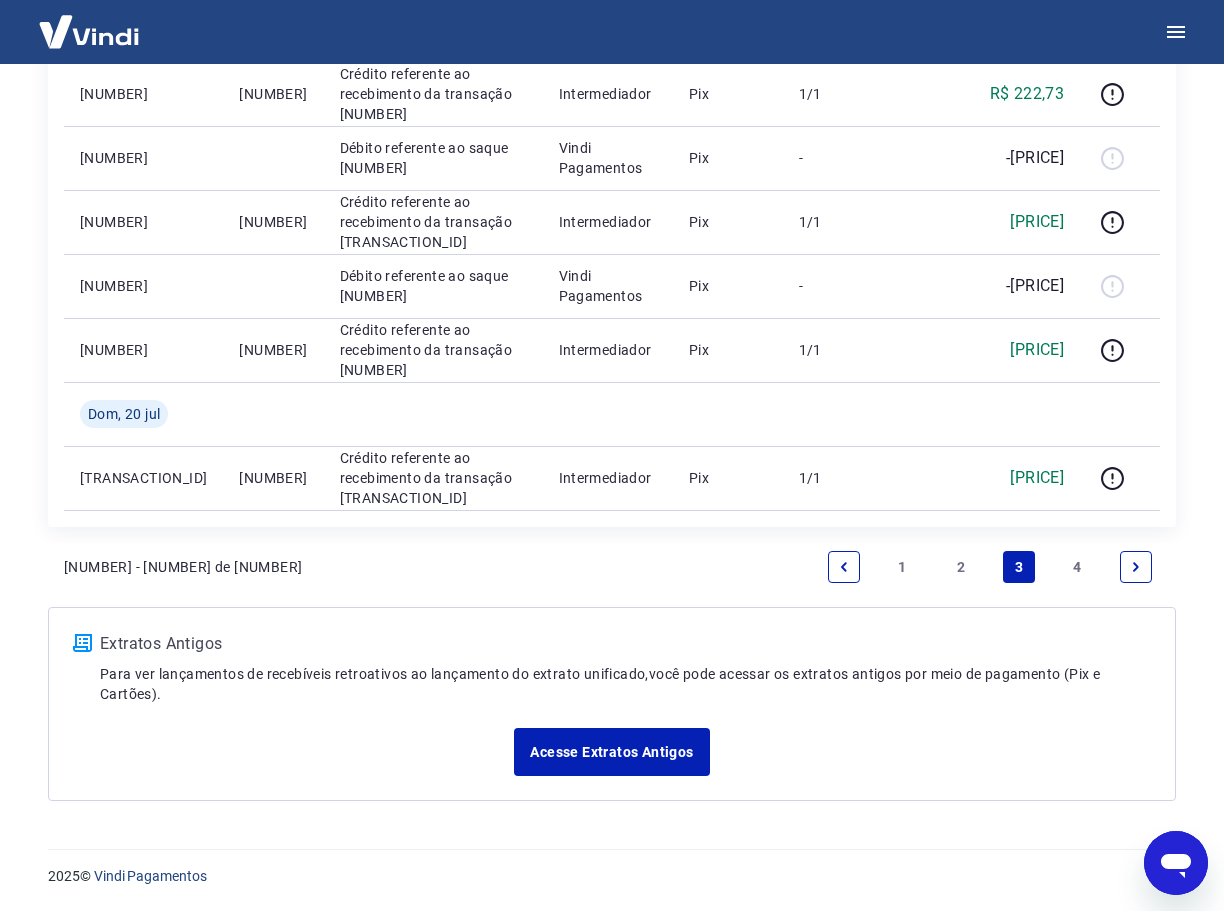 click on "2" at bounding box center (961, 567) 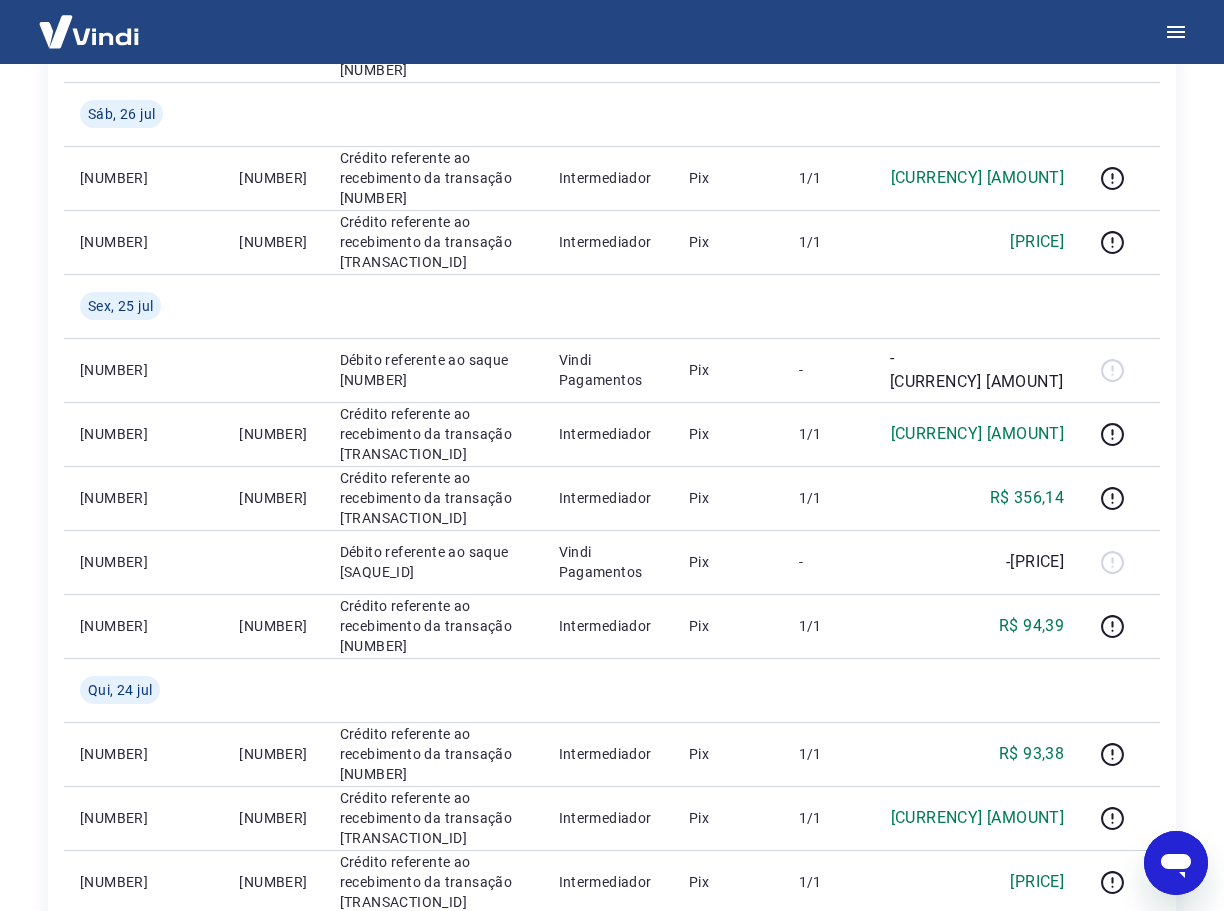 scroll, scrollTop: 1063, scrollLeft: 0, axis: vertical 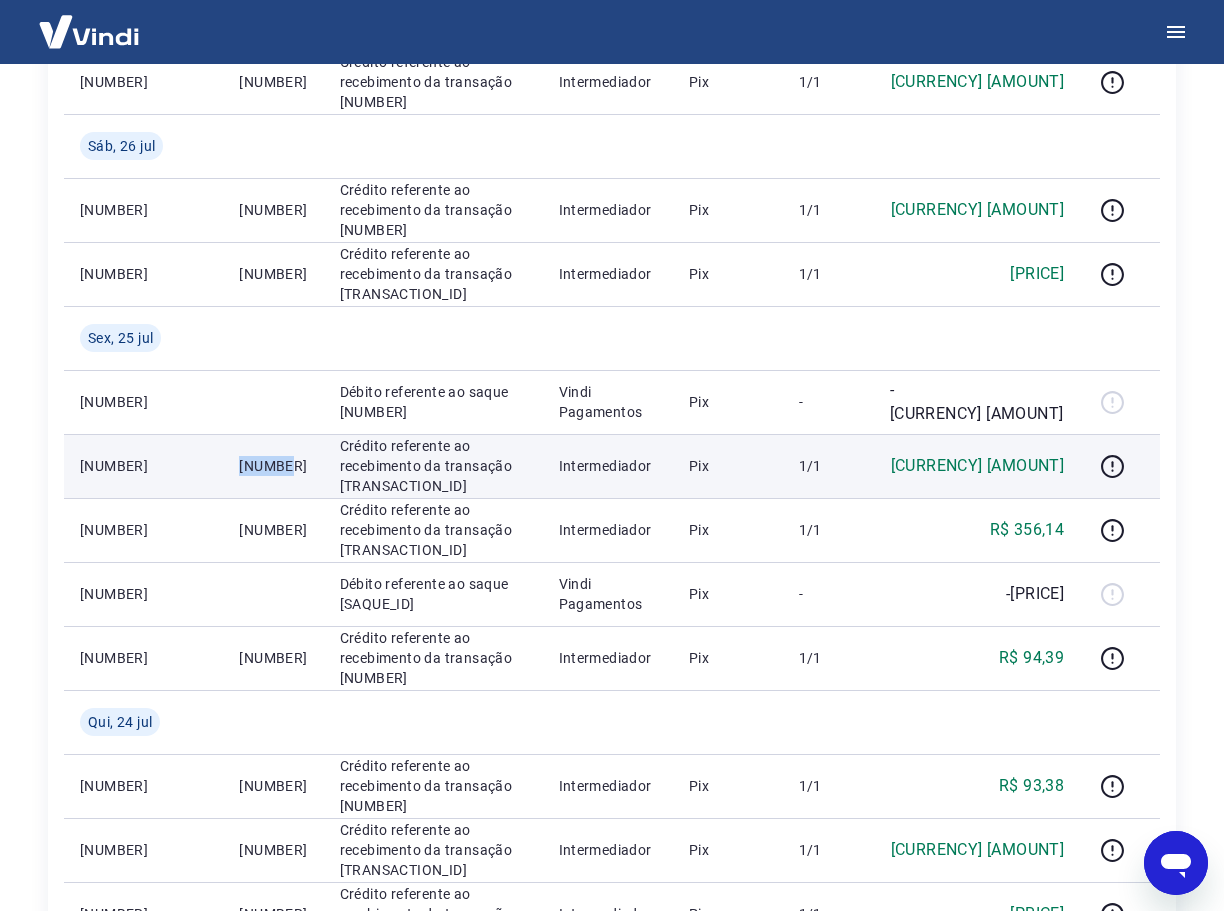 drag, startPoint x: 254, startPoint y: 463, endPoint x: 204, endPoint y: 465, distance: 50.039986 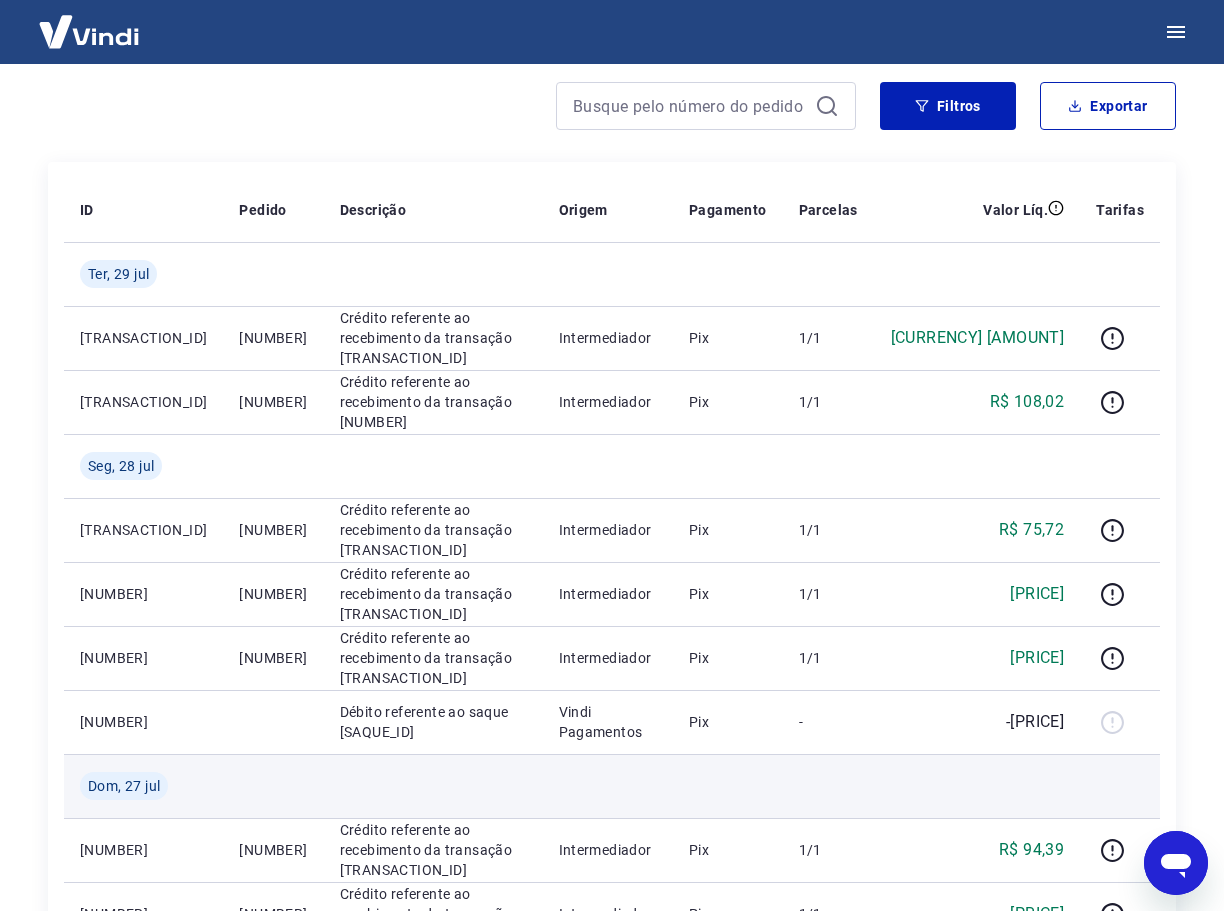 scroll, scrollTop: 163, scrollLeft: 0, axis: vertical 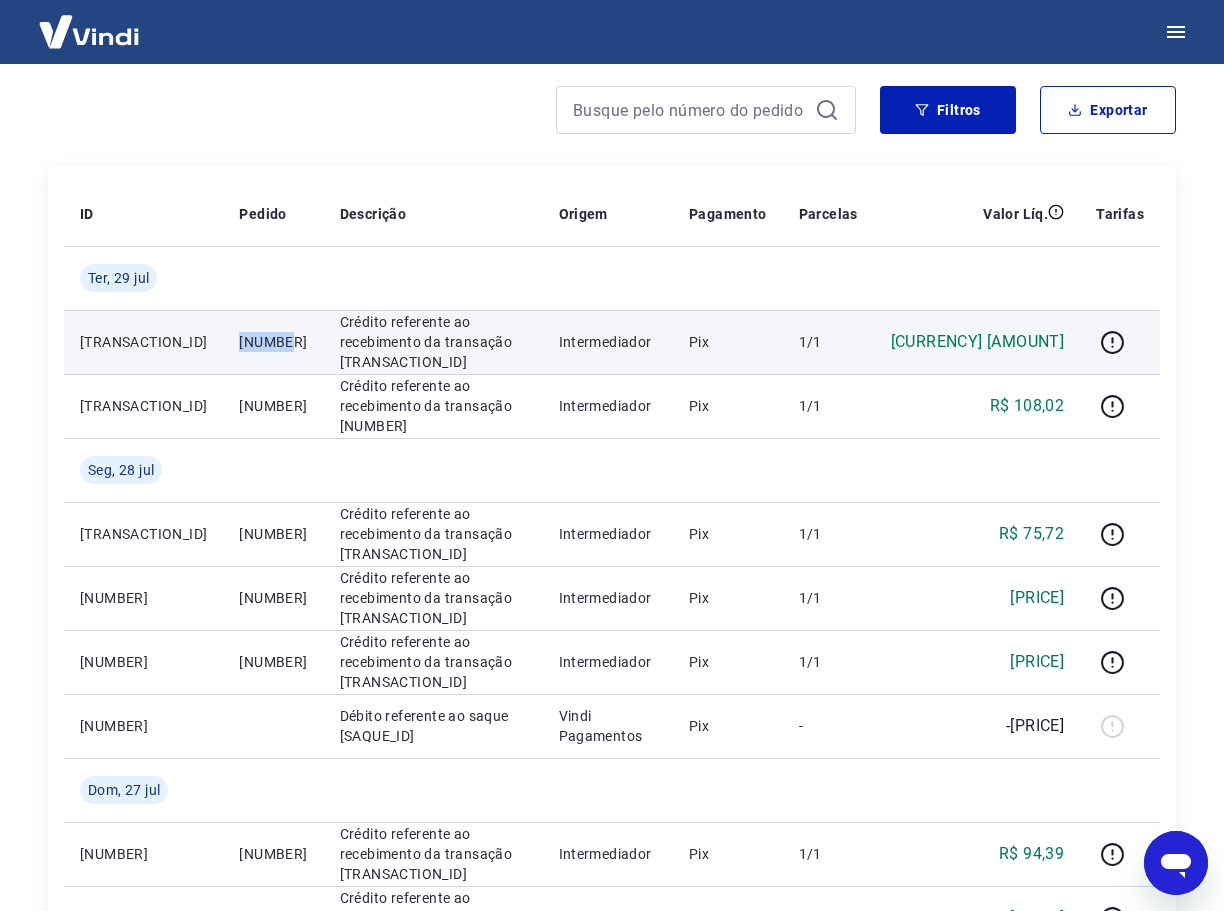 drag, startPoint x: 259, startPoint y: 340, endPoint x: 201, endPoint y: 335, distance: 58.21512 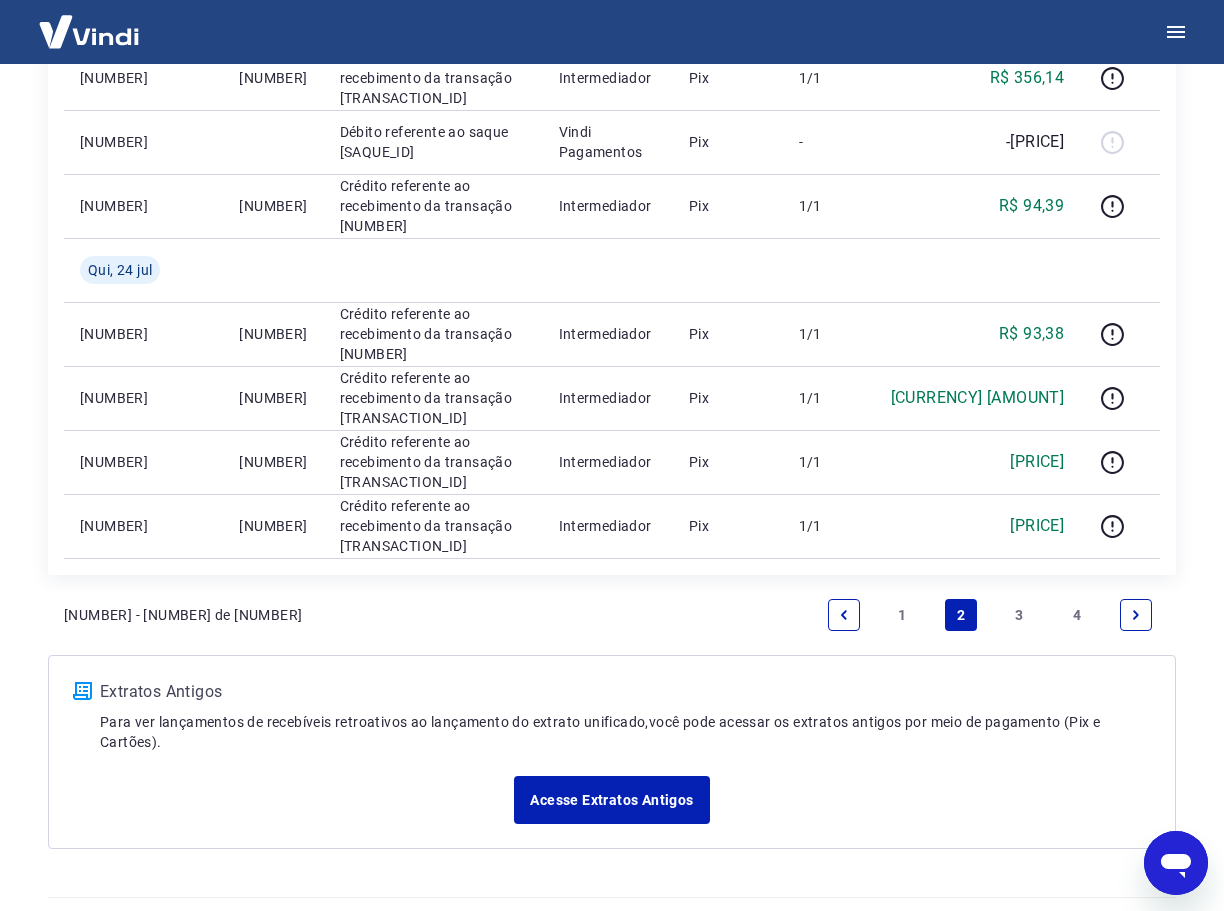 scroll, scrollTop: 1563, scrollLeft: 0, axis: vertical 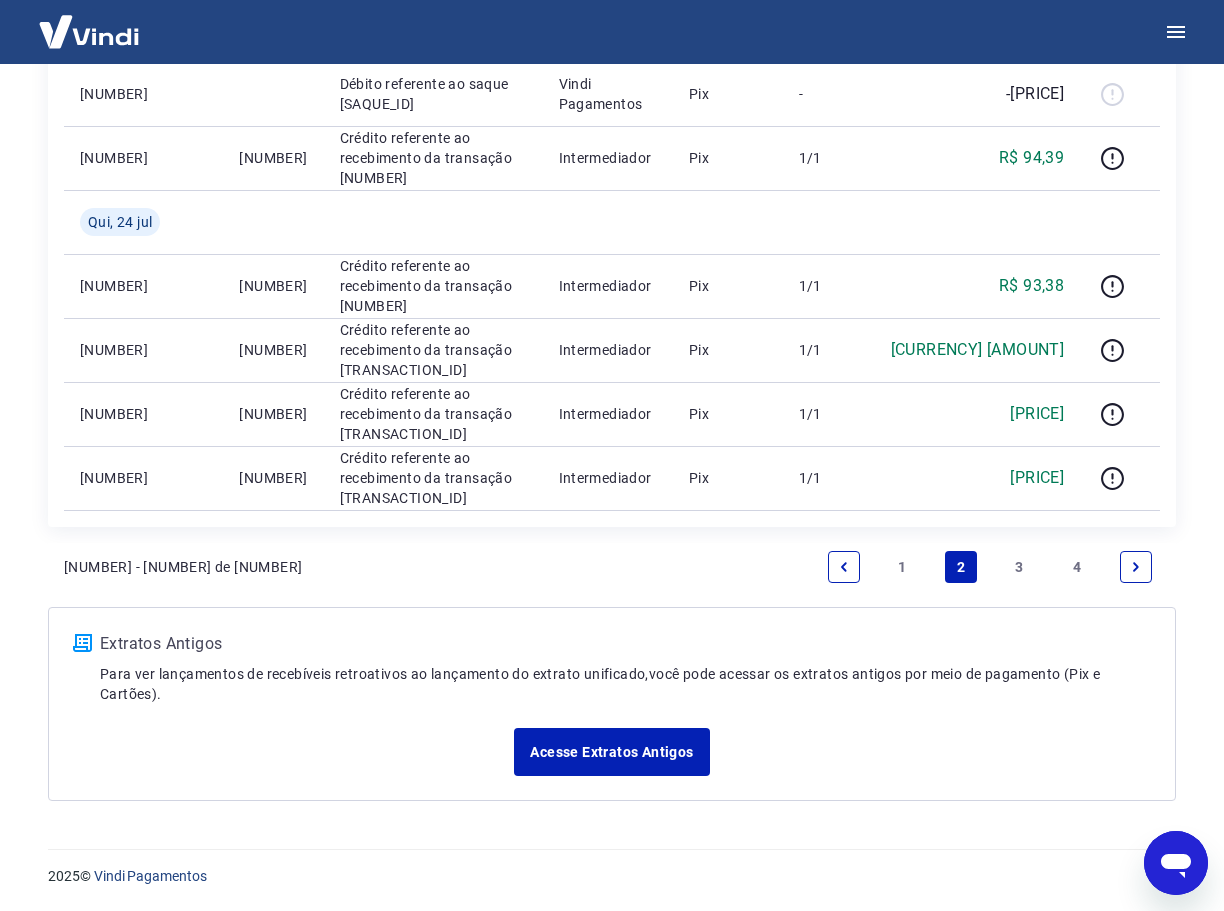 click on "1" at bounding box center [902, 567] 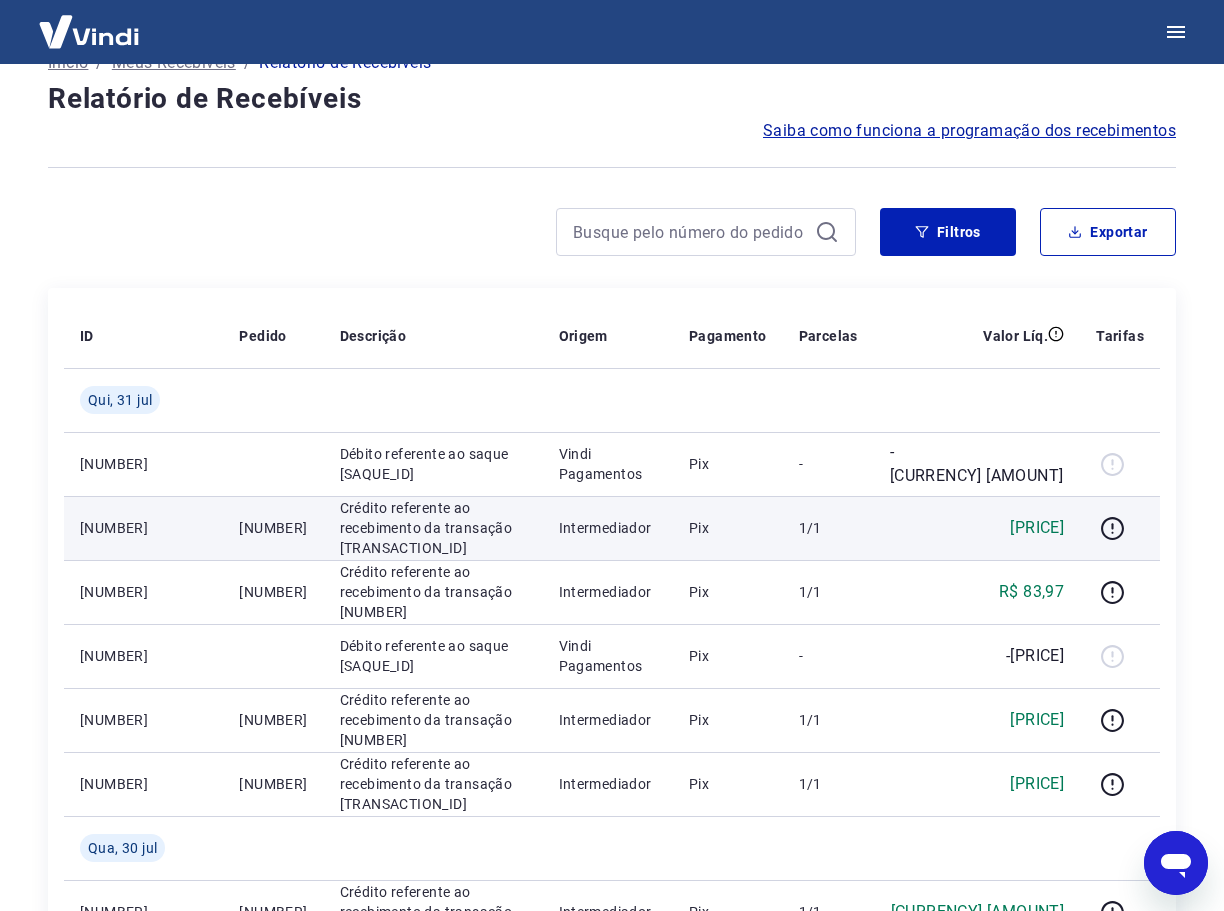 scroll, scrollTop: 0, scrollLeft: 0, axis: both 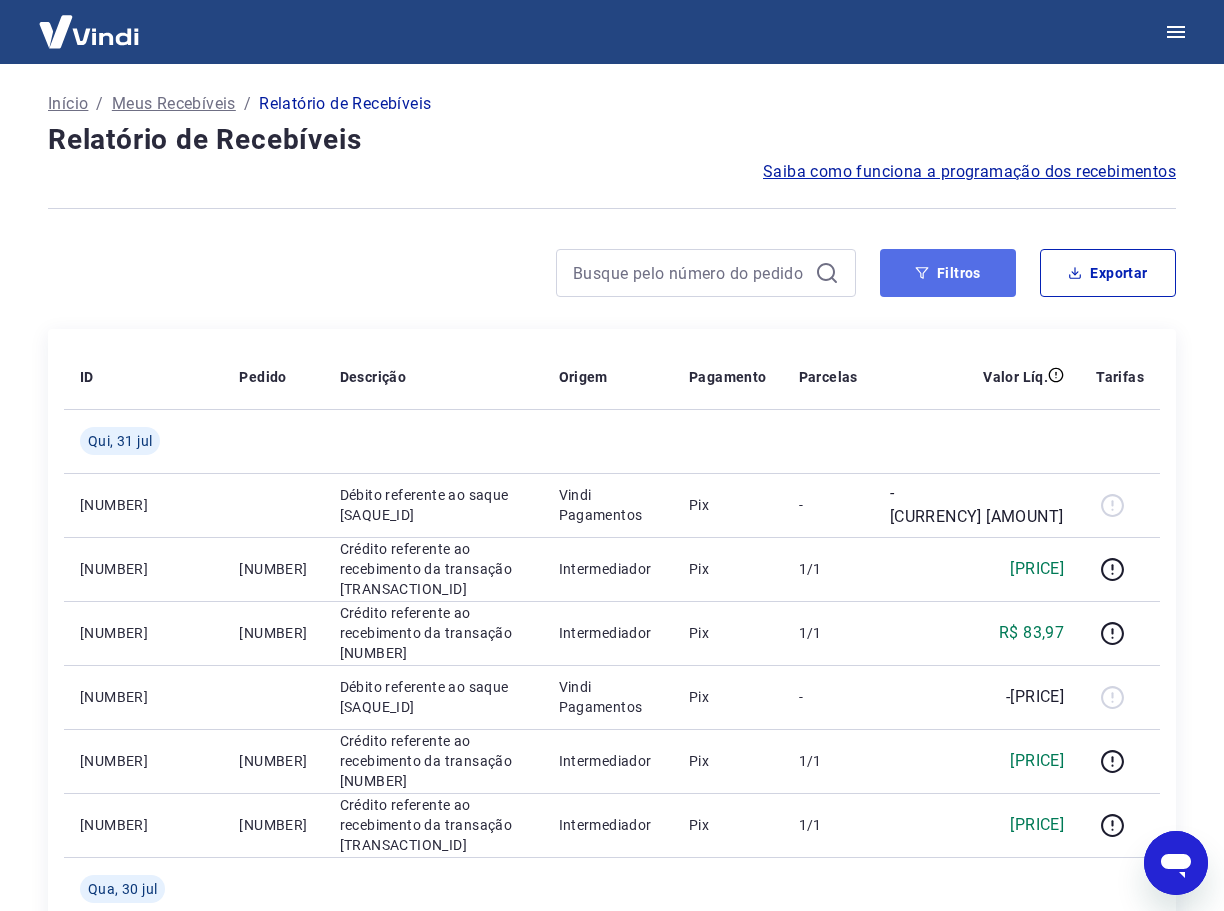 click on "Filtros" at bounding box center [948, 273] 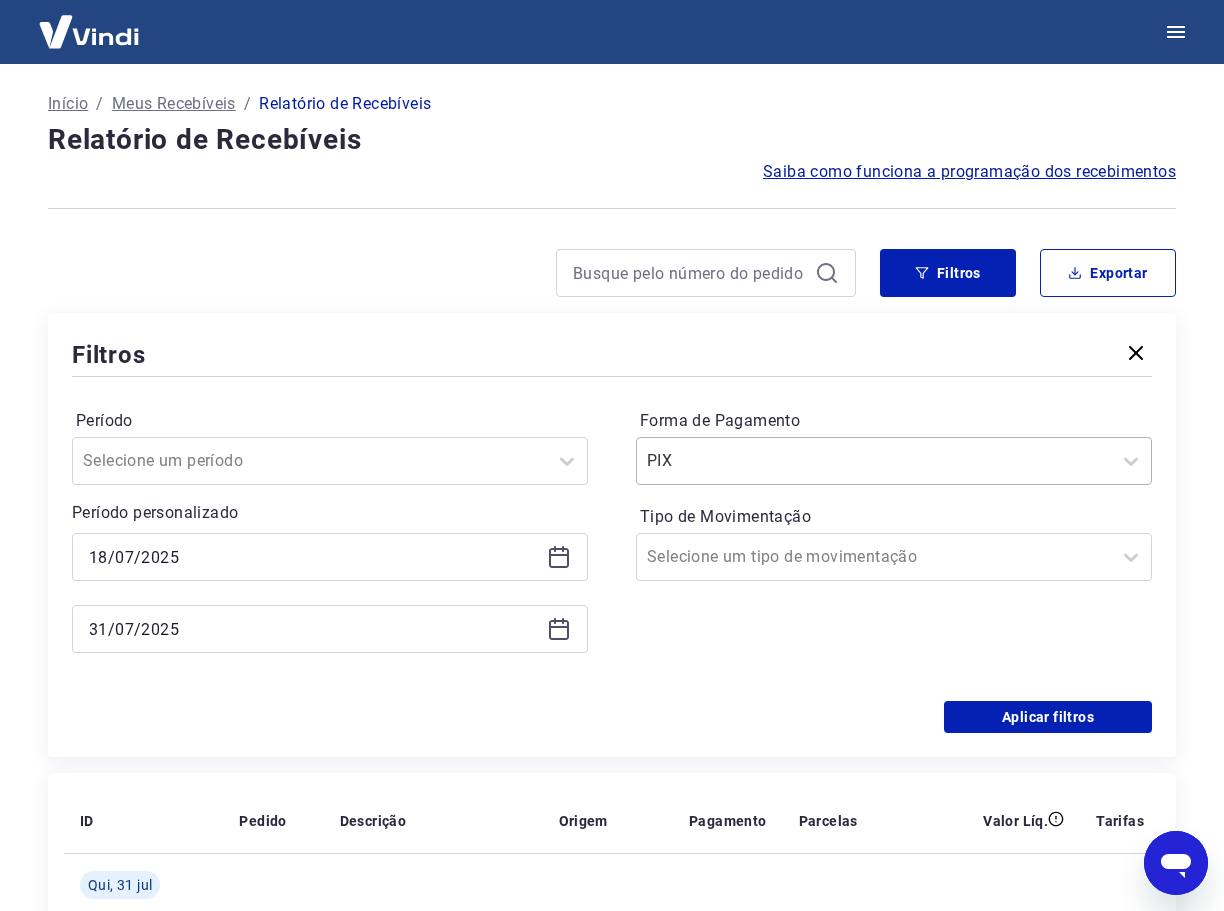 click at bounding box center (874, 461) 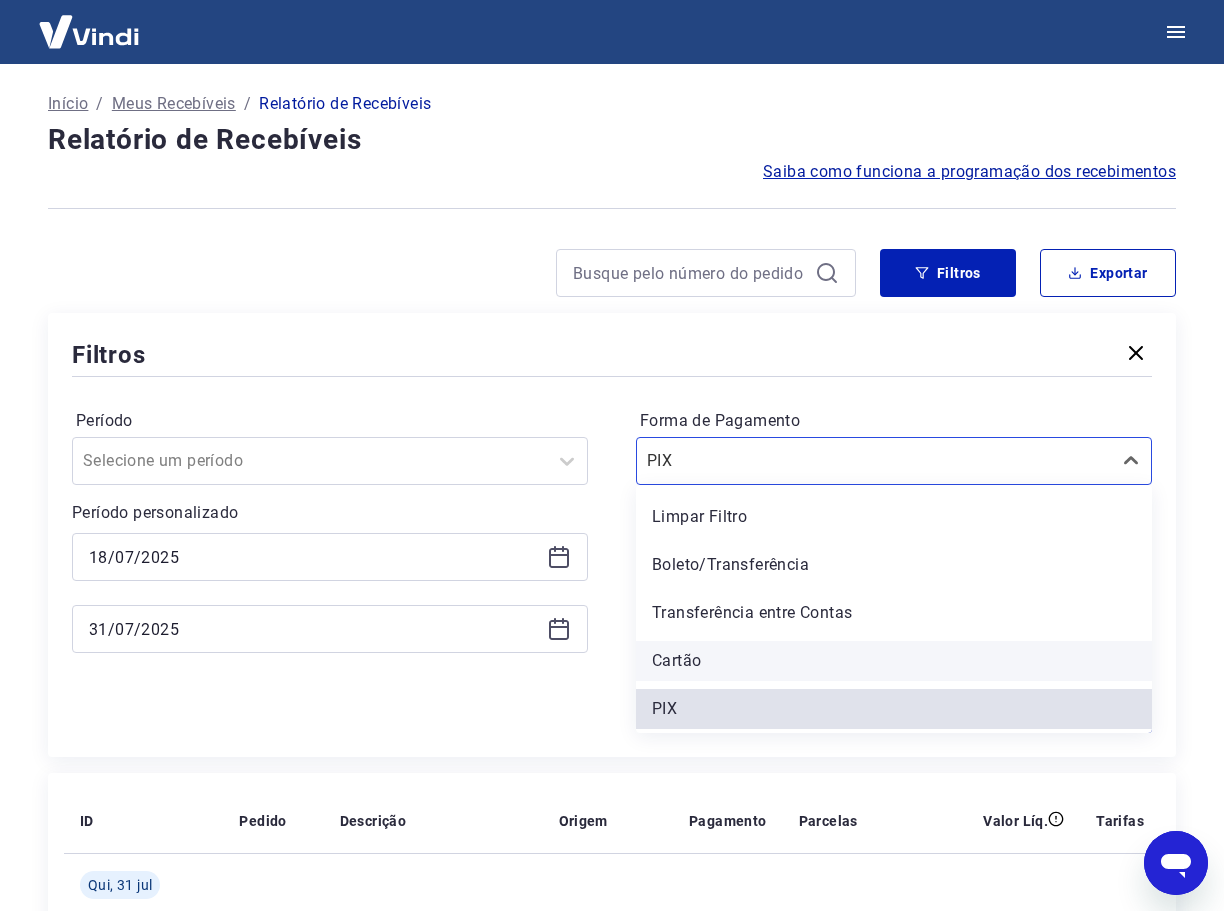 click on "Cartão" at bounding box center (894, 661) 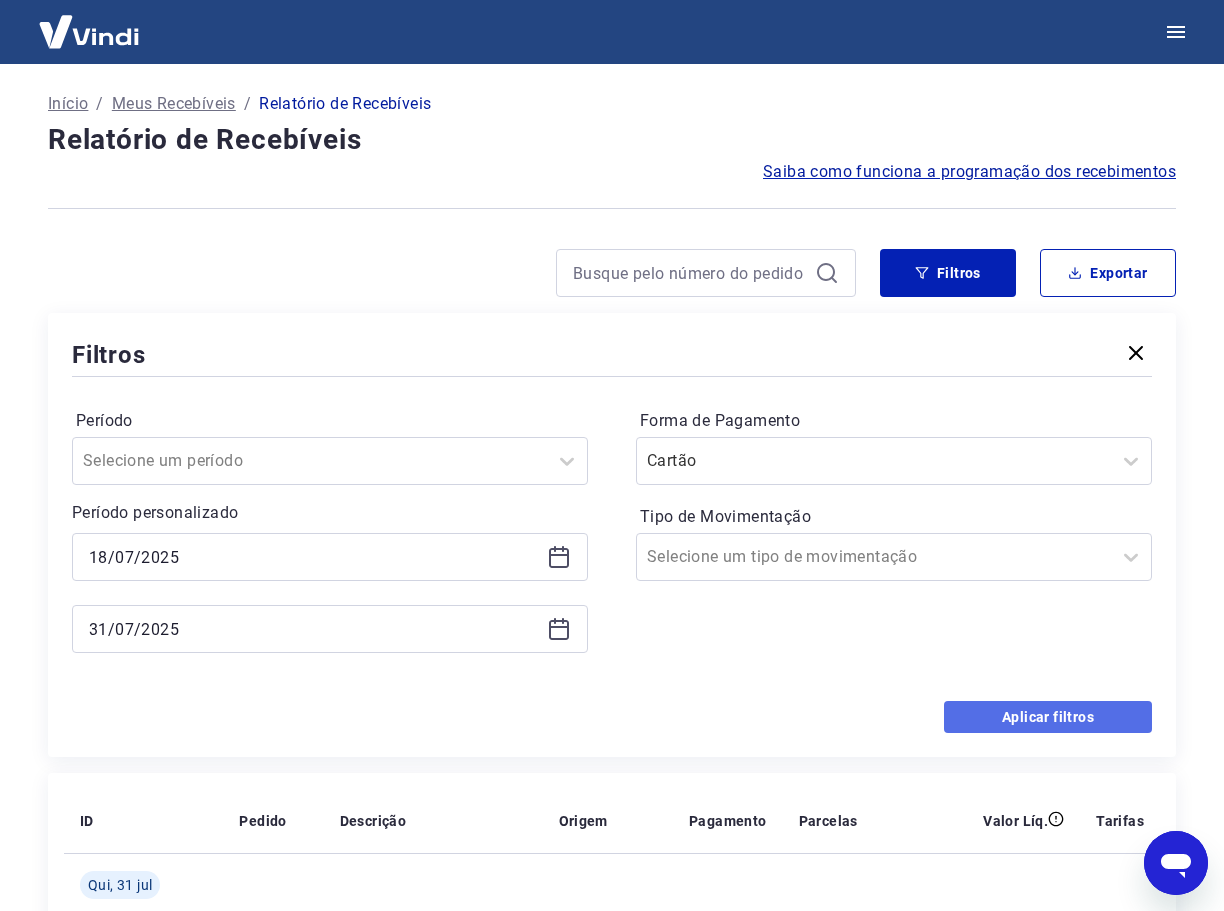 click on "Aplicar filtros" at bounding box center [1048, 717] 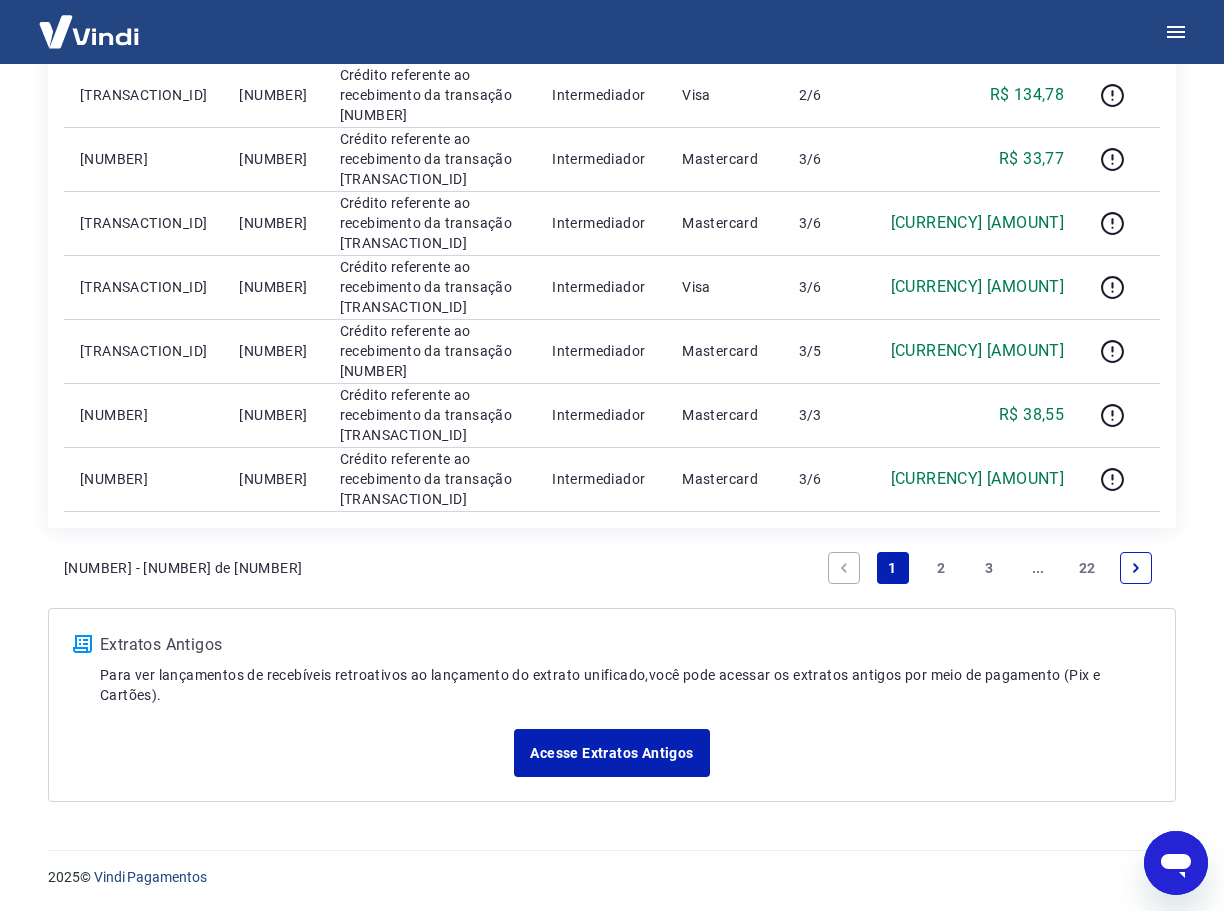 scroll, scrollTop: 1243, scrollLeft: 0, axis: vertical 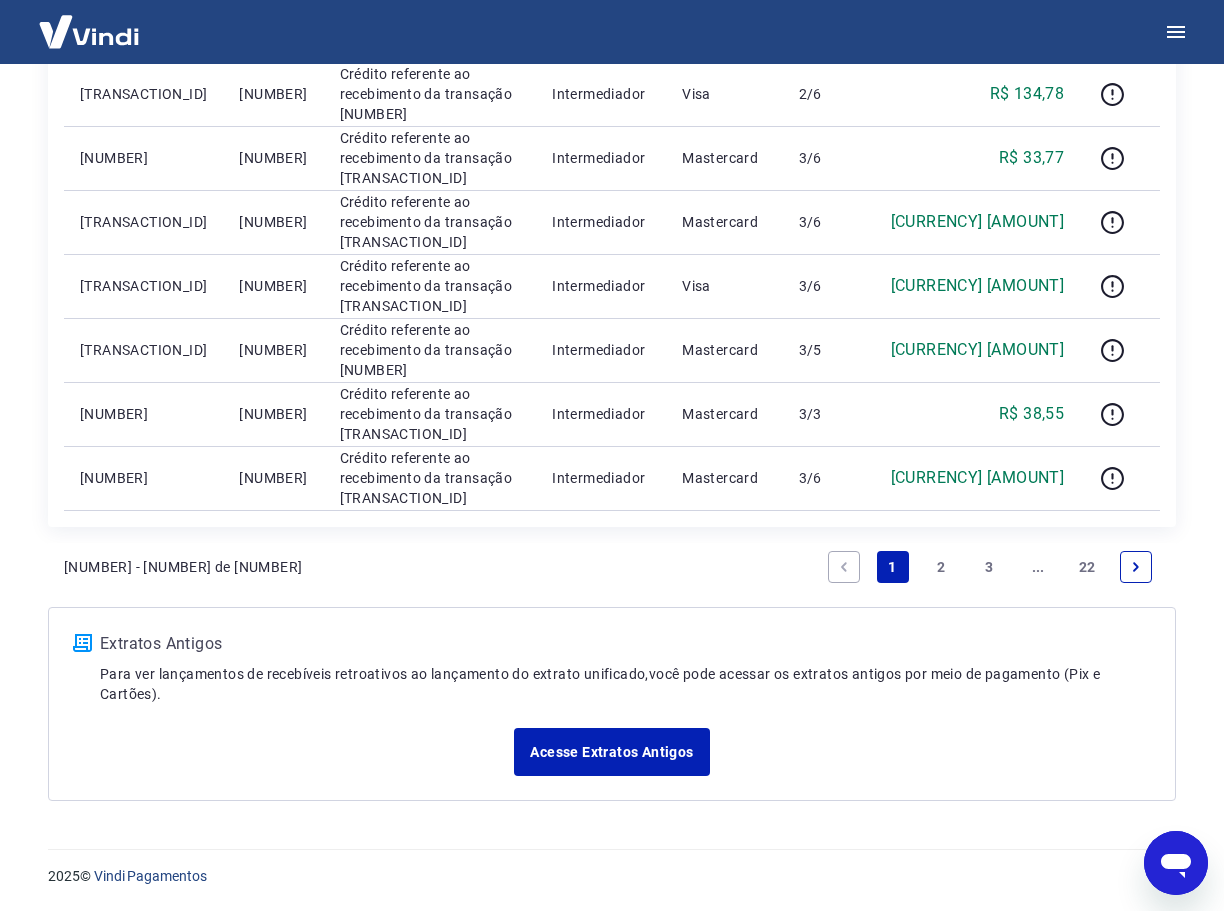 click on "22" at bounding box center (1087, 567) 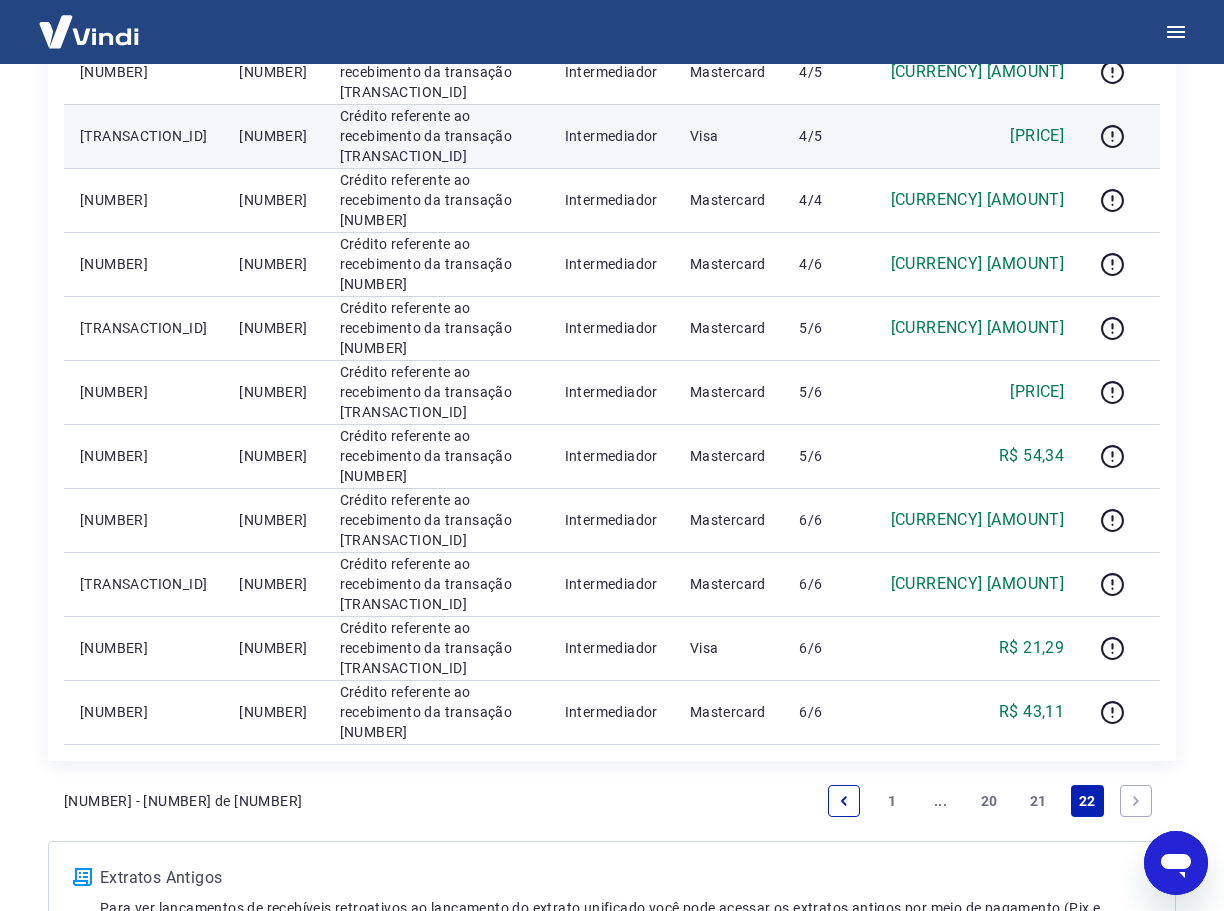 scroll, scrollTop: 700, scrollLeft: 0, axis: vertical 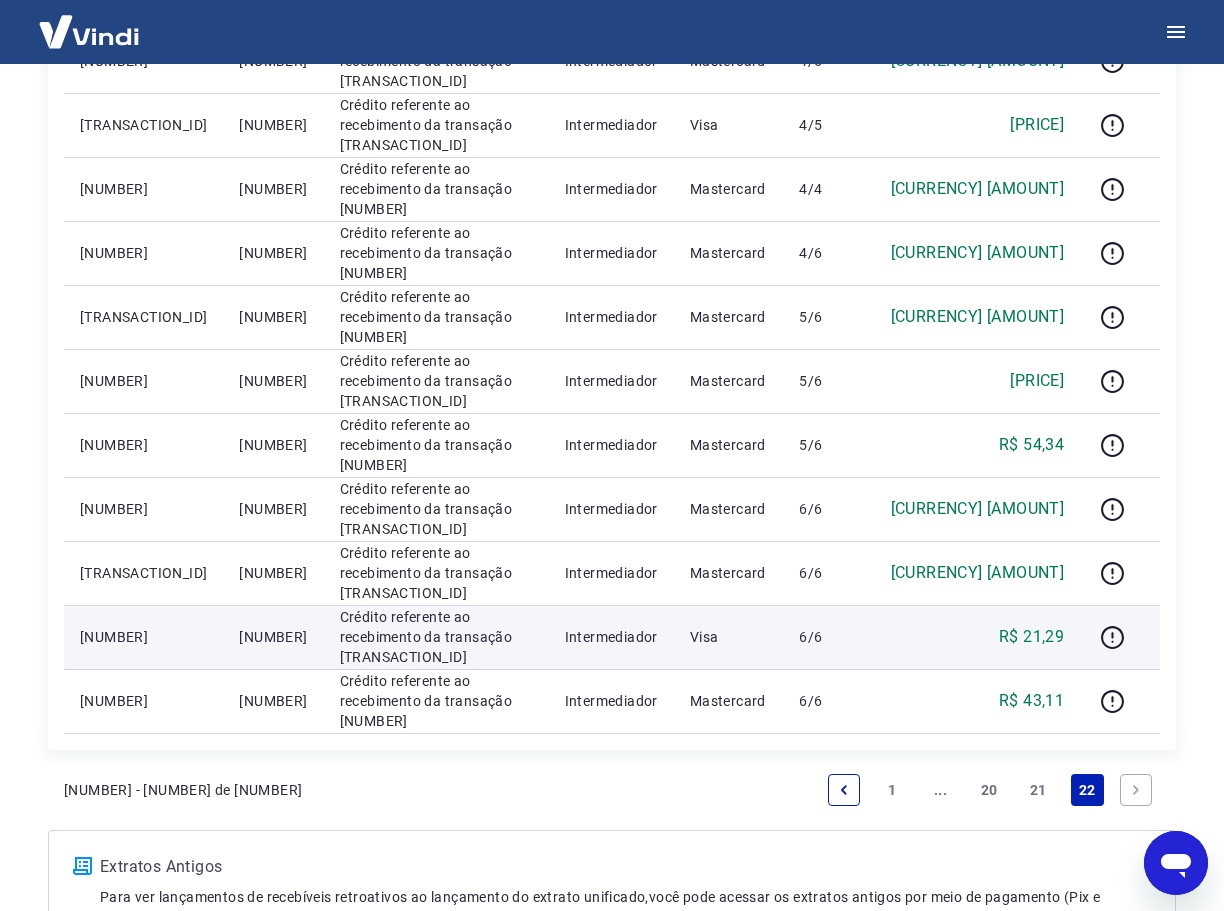 drag, startPoint x: 253, startPoint y: 636, endPoint x: 168, endPoint y: 635, distance: 85.00588 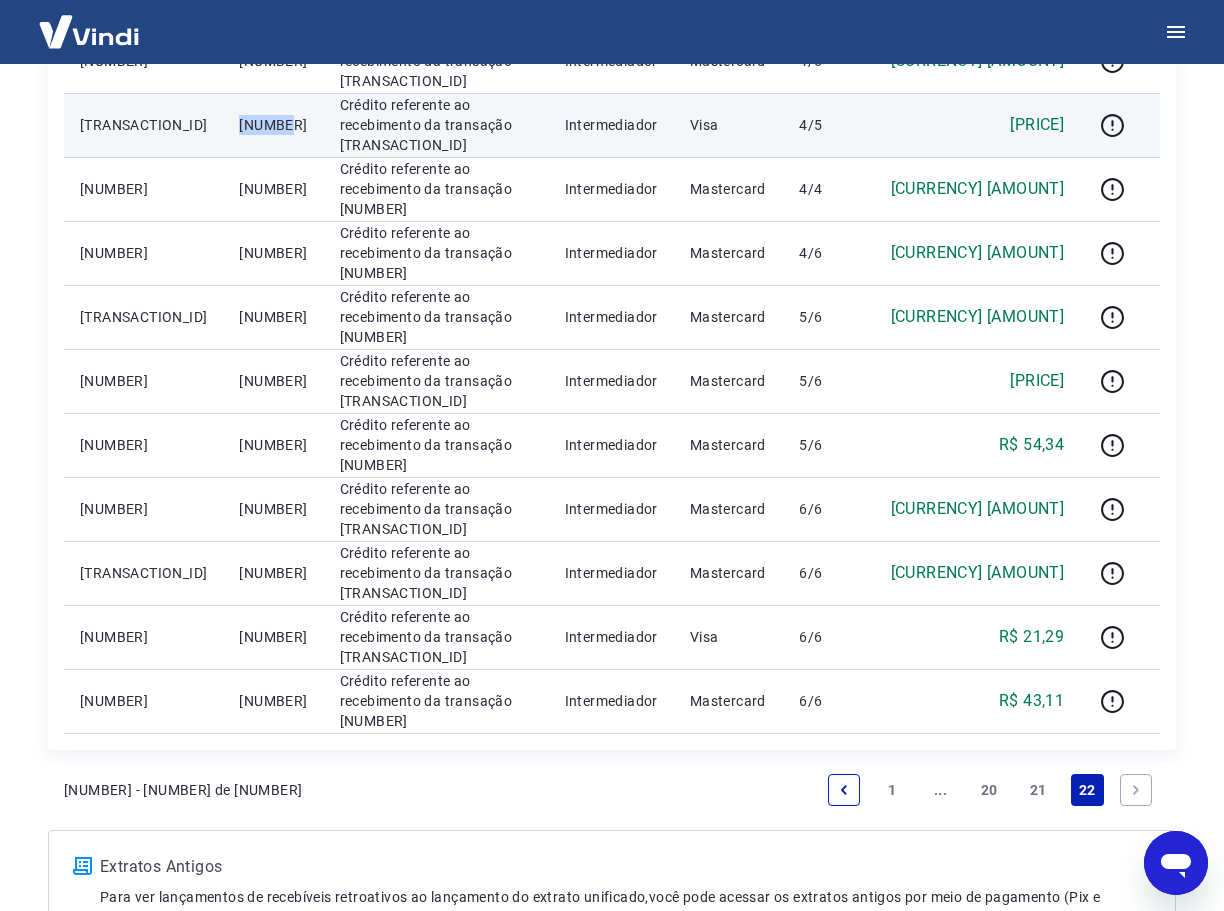 drag, startPoint x: 242, startPoint y: 124, endPoint x: 205, endPoint y: 116, distance: 37.85499 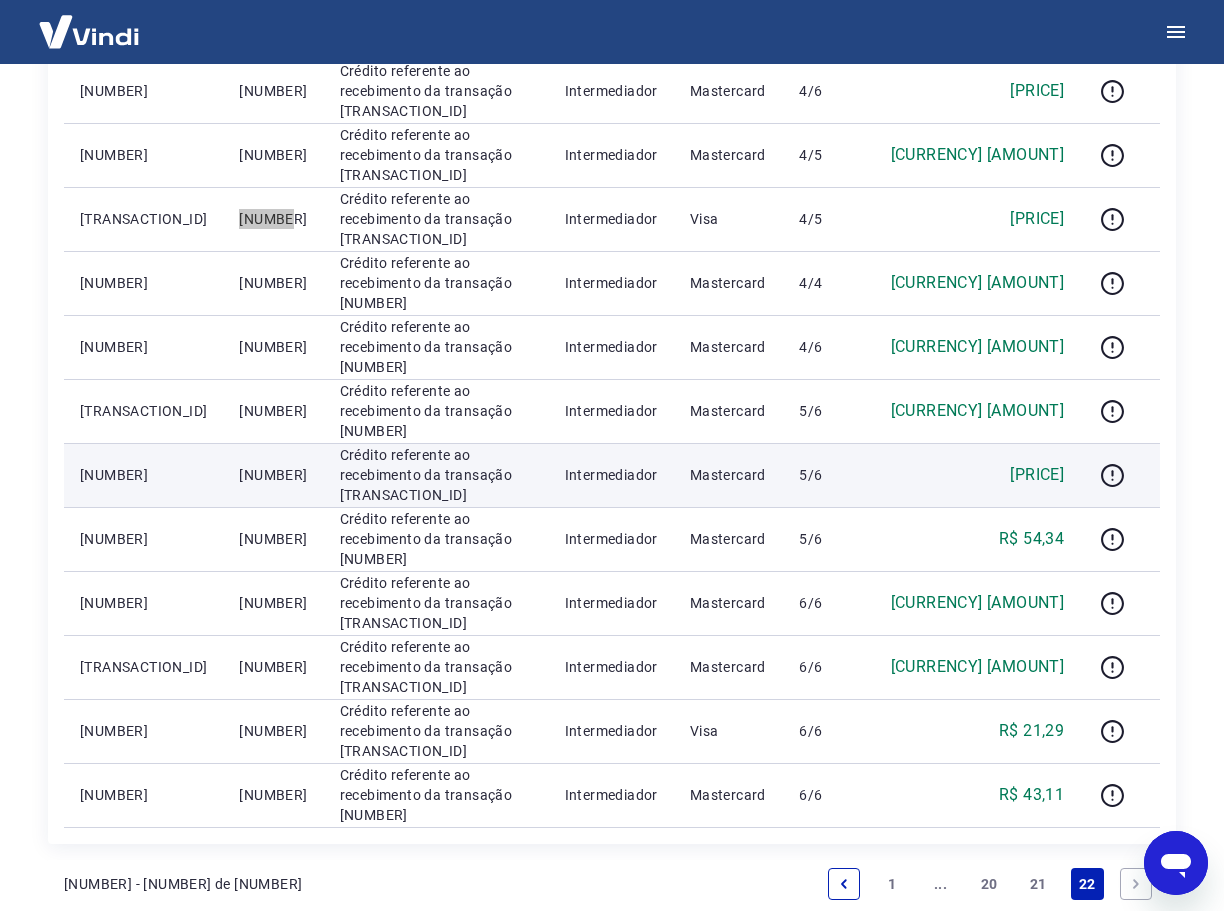scroll, scrollTop: 923, scrollLeft: 0, axis: vertical 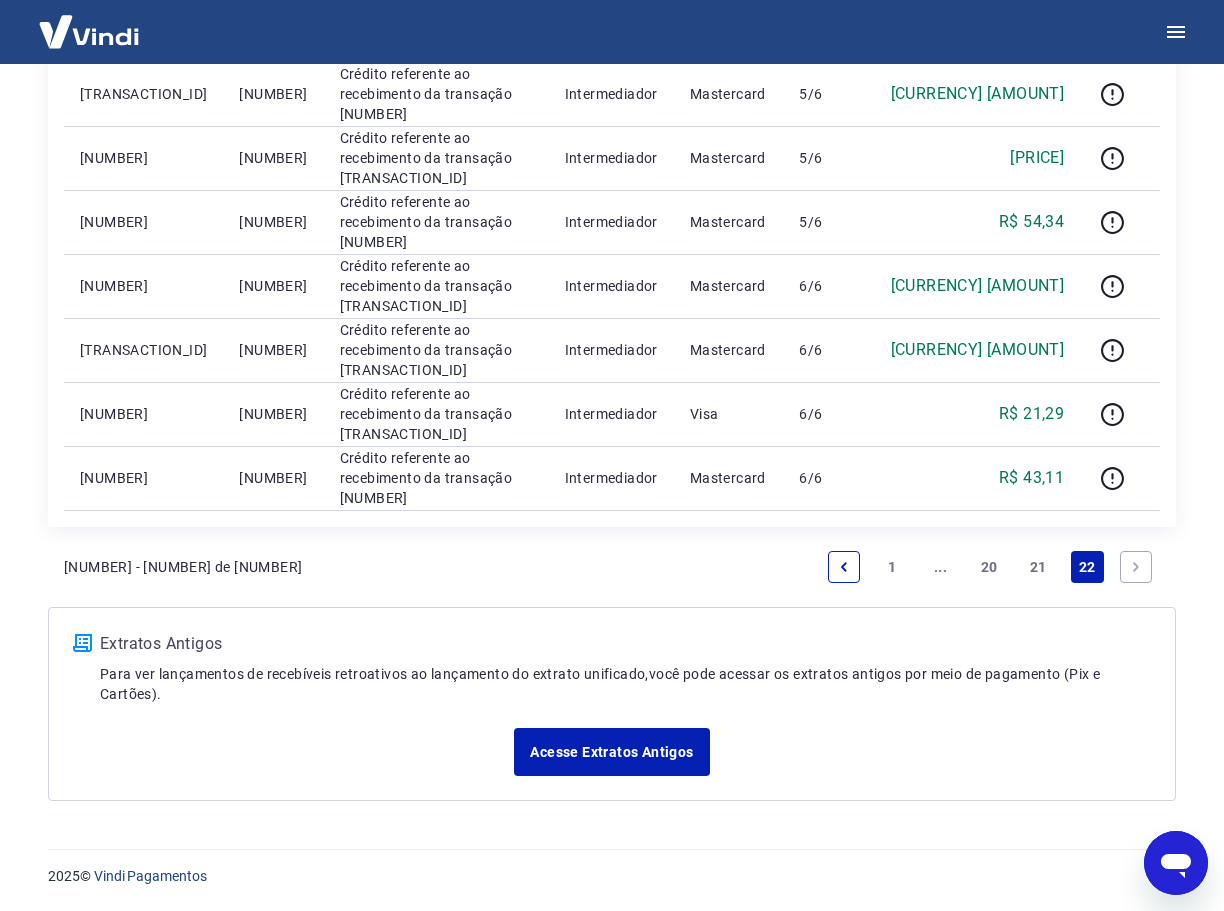 click on "21" at bounding box center (1038, 567) 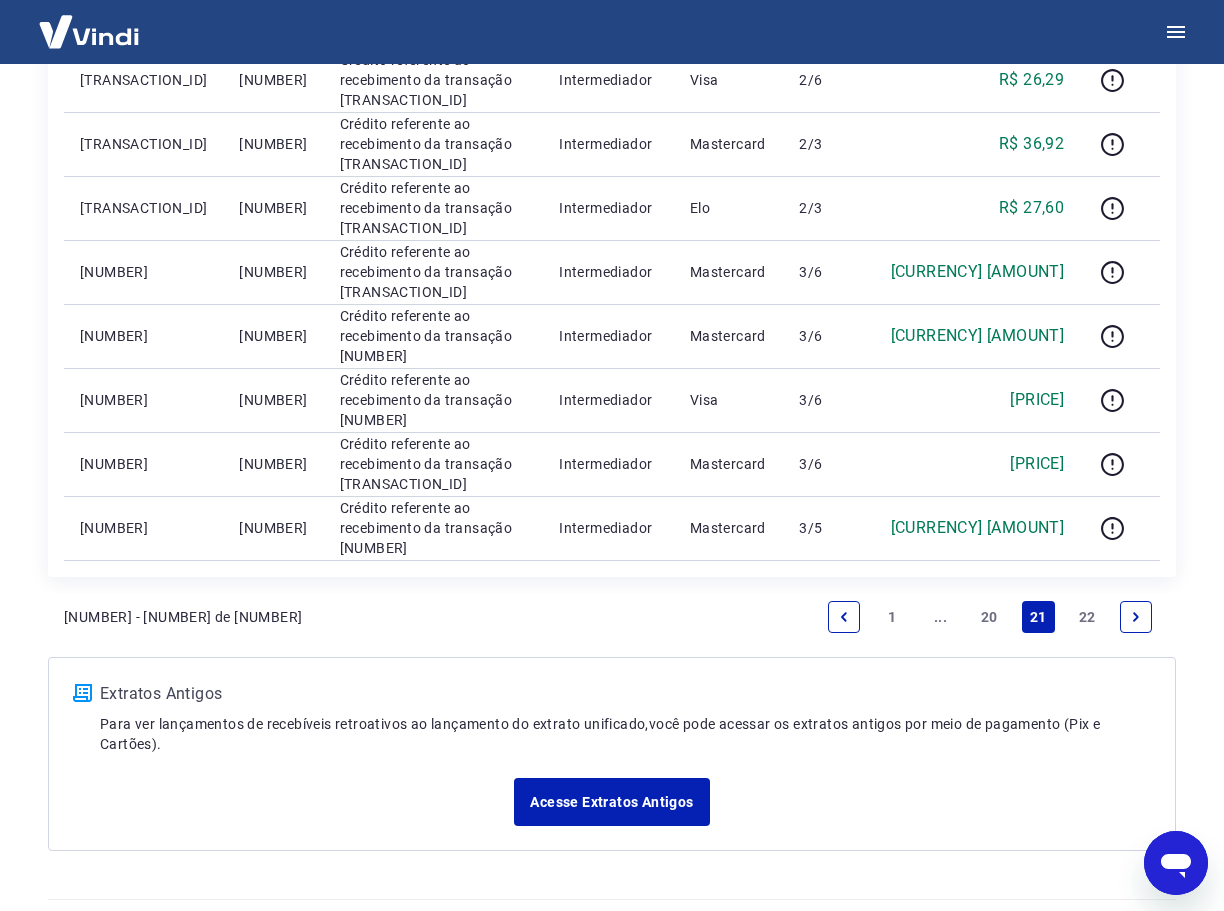 scroll, scrollTop: 1307, scrollLeft: 0, axis: vertical 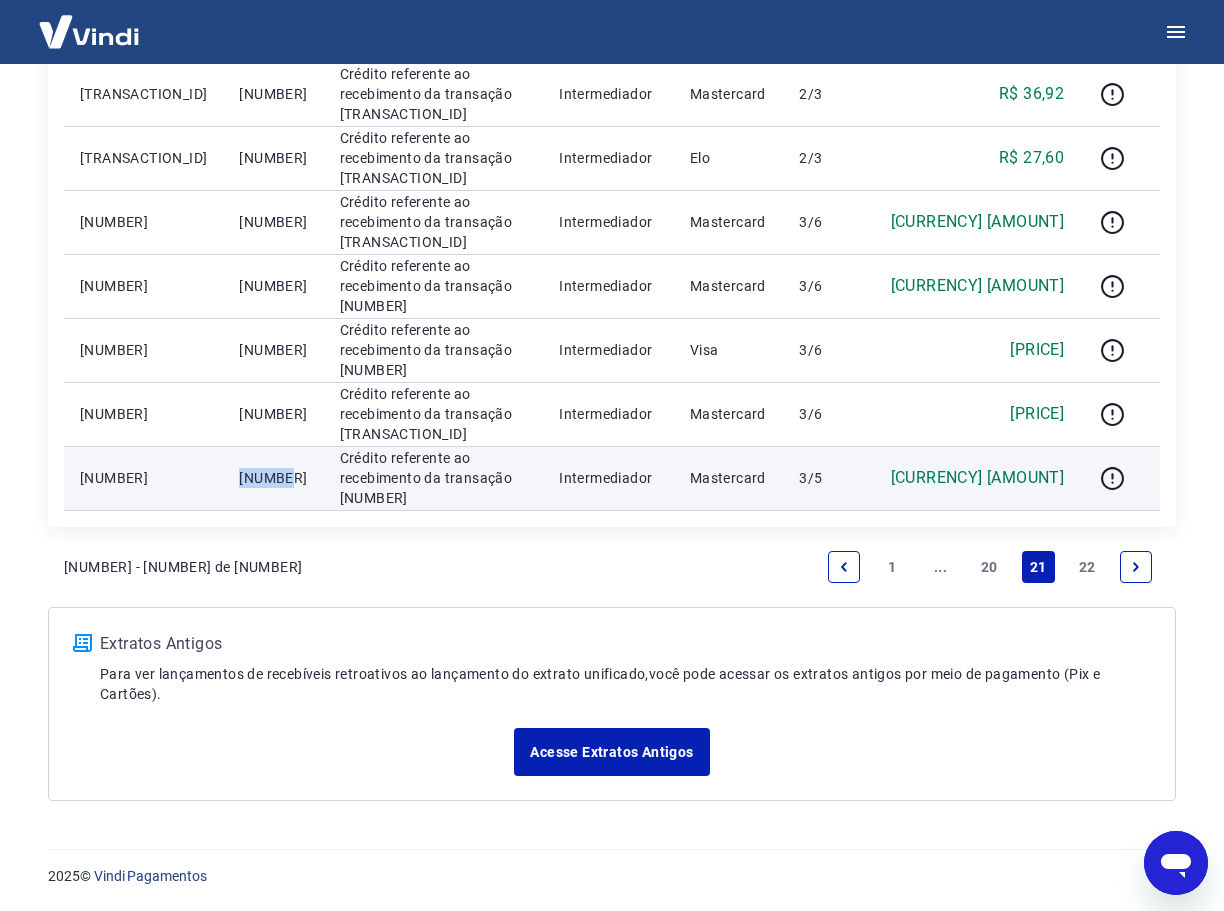 drag, startPoint x: 260, startPoint y: 475, endPoint x: 145, endPoint y: 474, distance: 115.00435 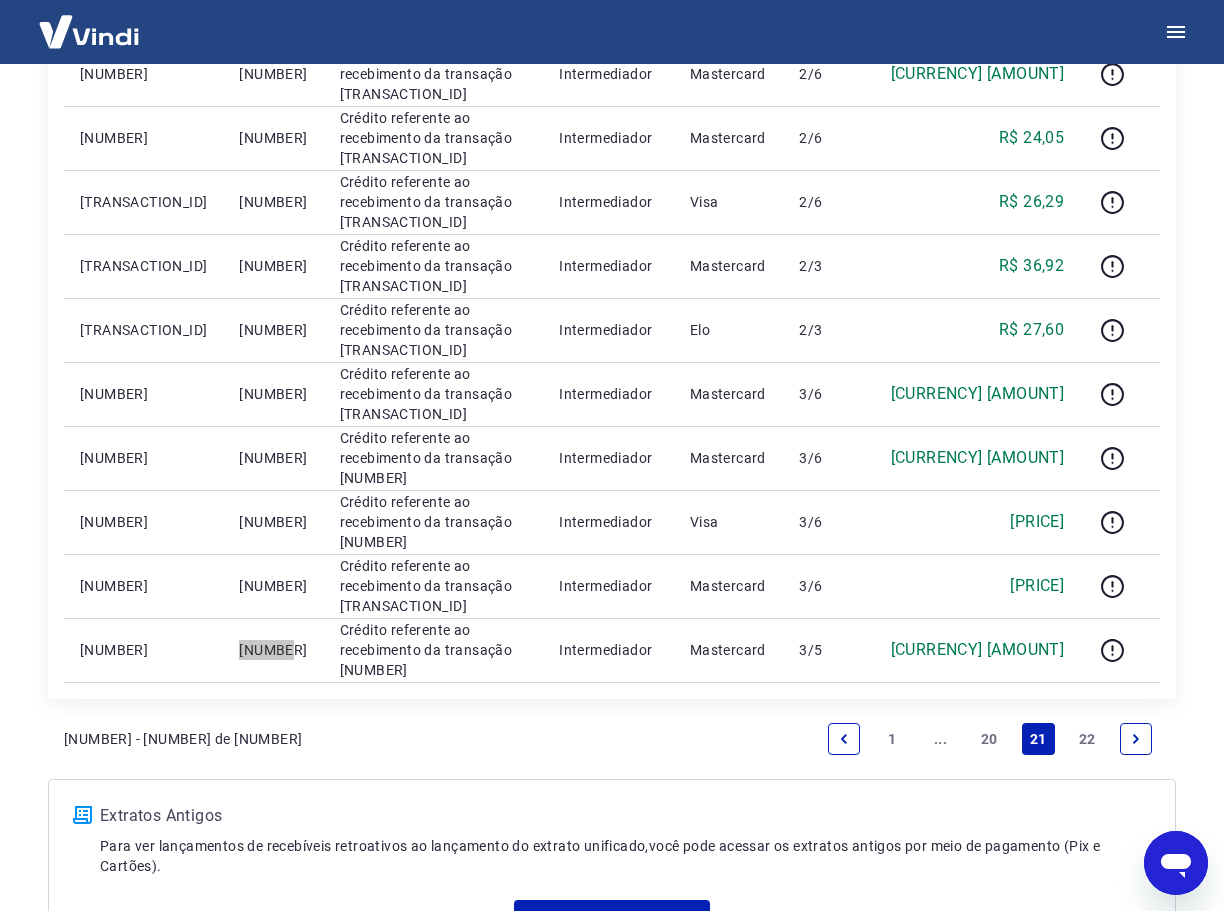 scroll, scrollTop: 1107, scrollLeft: 0, axis: vertical 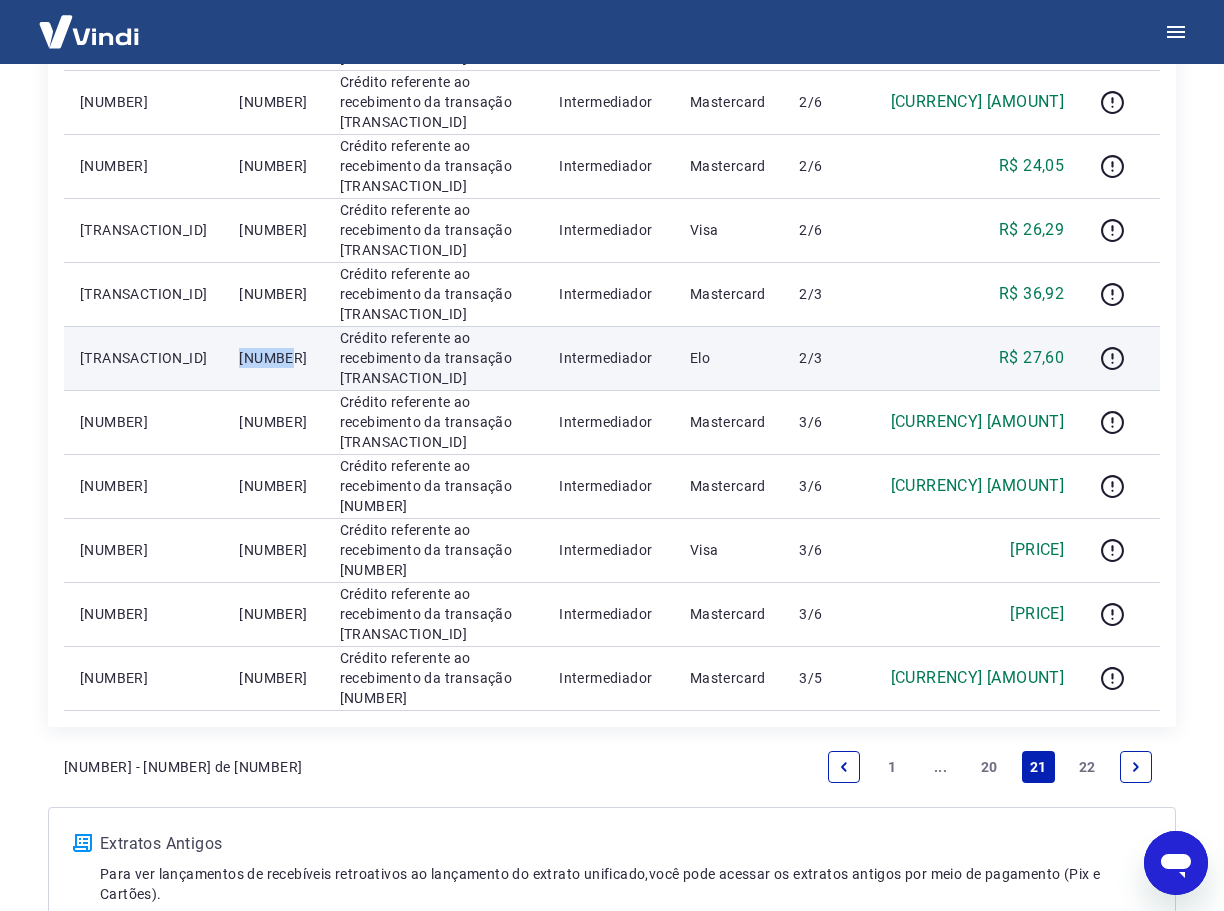drag, startPoint x: 255, startPoint y: 360, endPoint x: 193, endPoint y: 361, distance: 62.008064 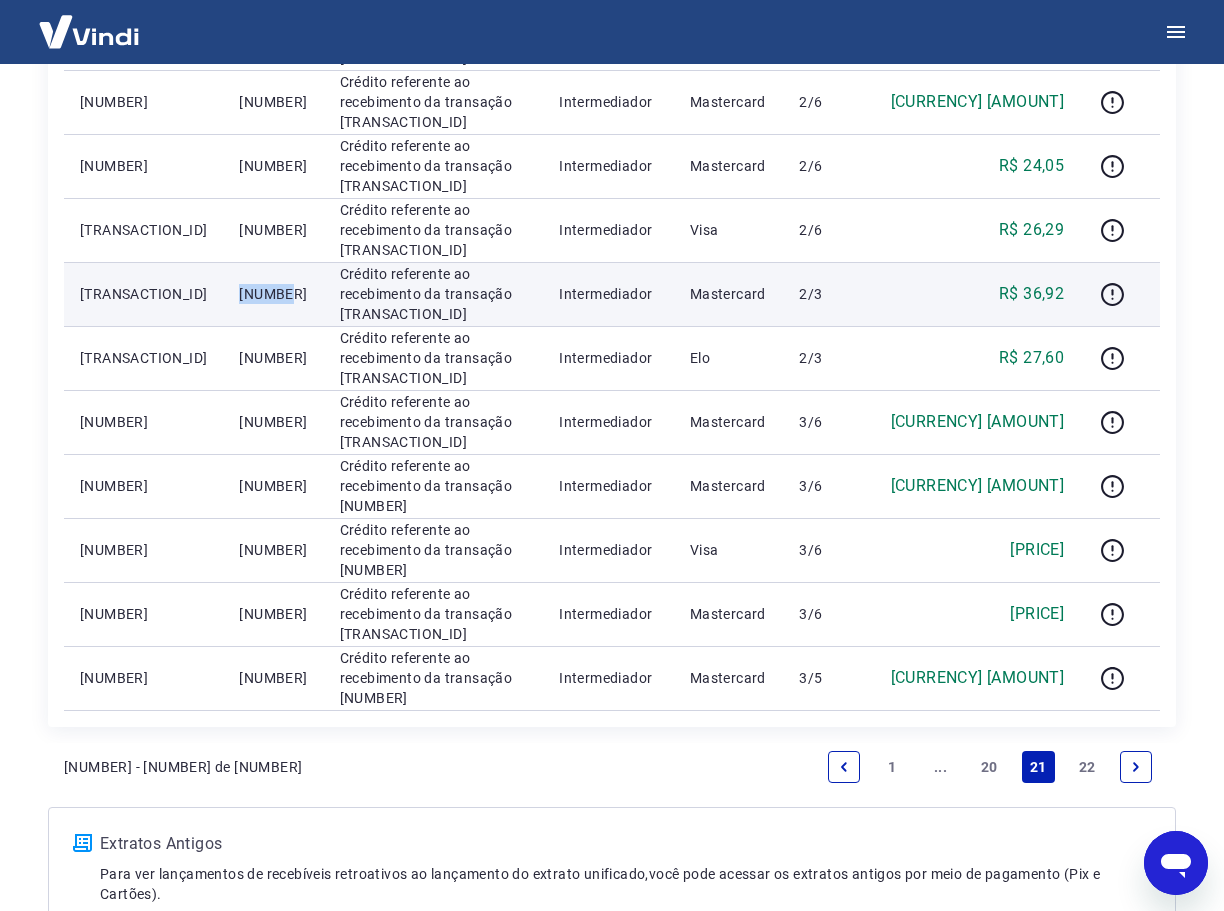 drag, startPoint x: 249, startPoint y: 293, endPoint x: 193, endPoint y: 291, distance: 56.0357 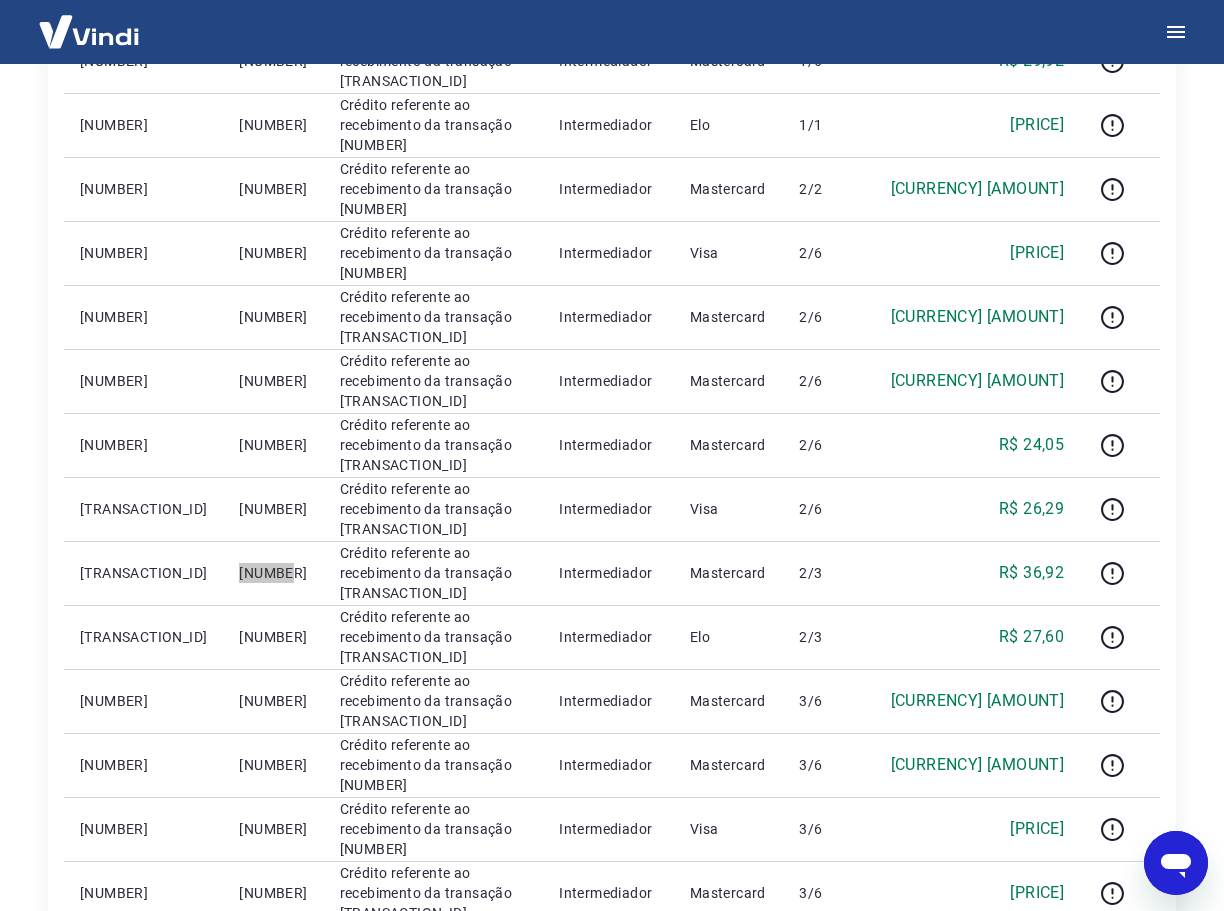 scroll, scrollTop: 807, scrollLeft: 0, axis: vertical 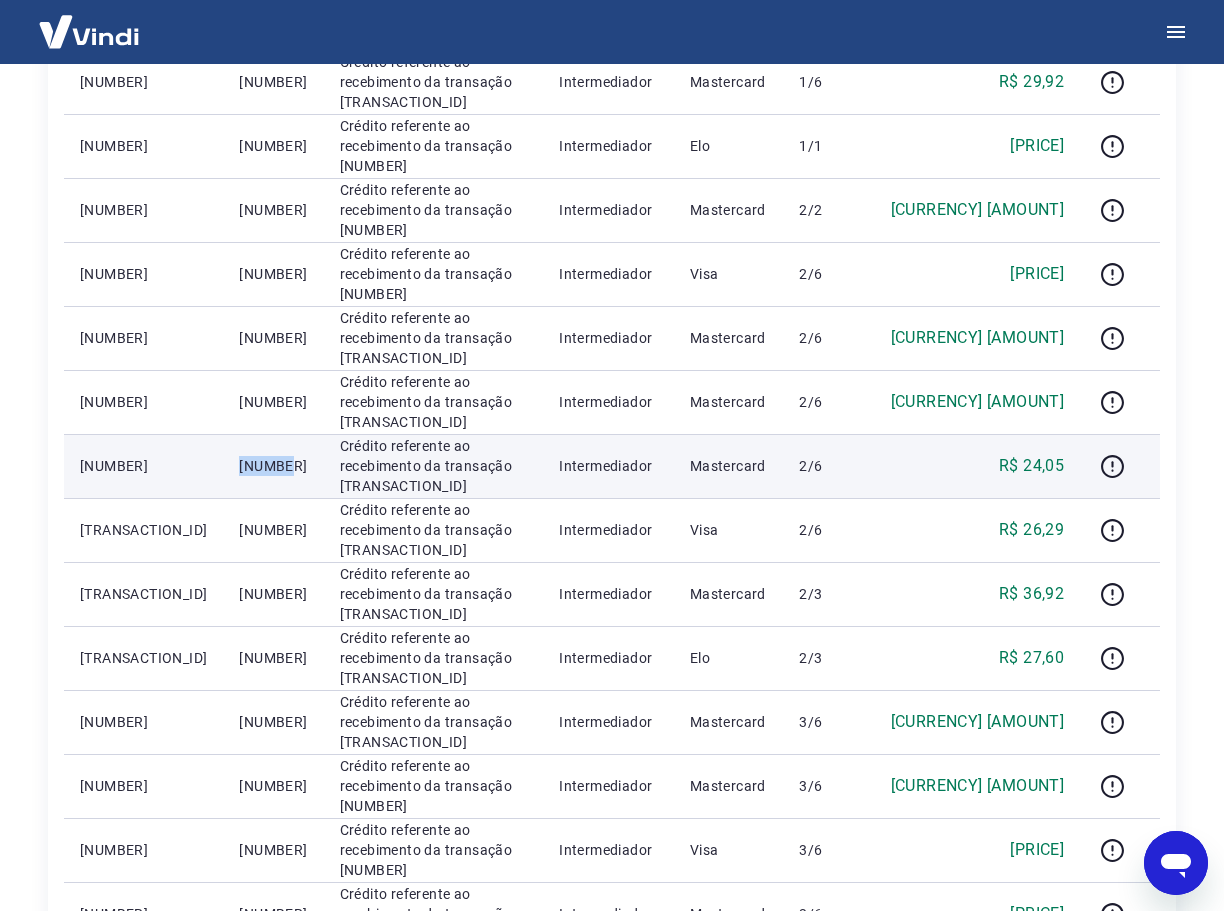 drag, startPoint x: 252, startPoint y: 462, endPoint x: 197, endPoint y: 467, distance: 55.226807 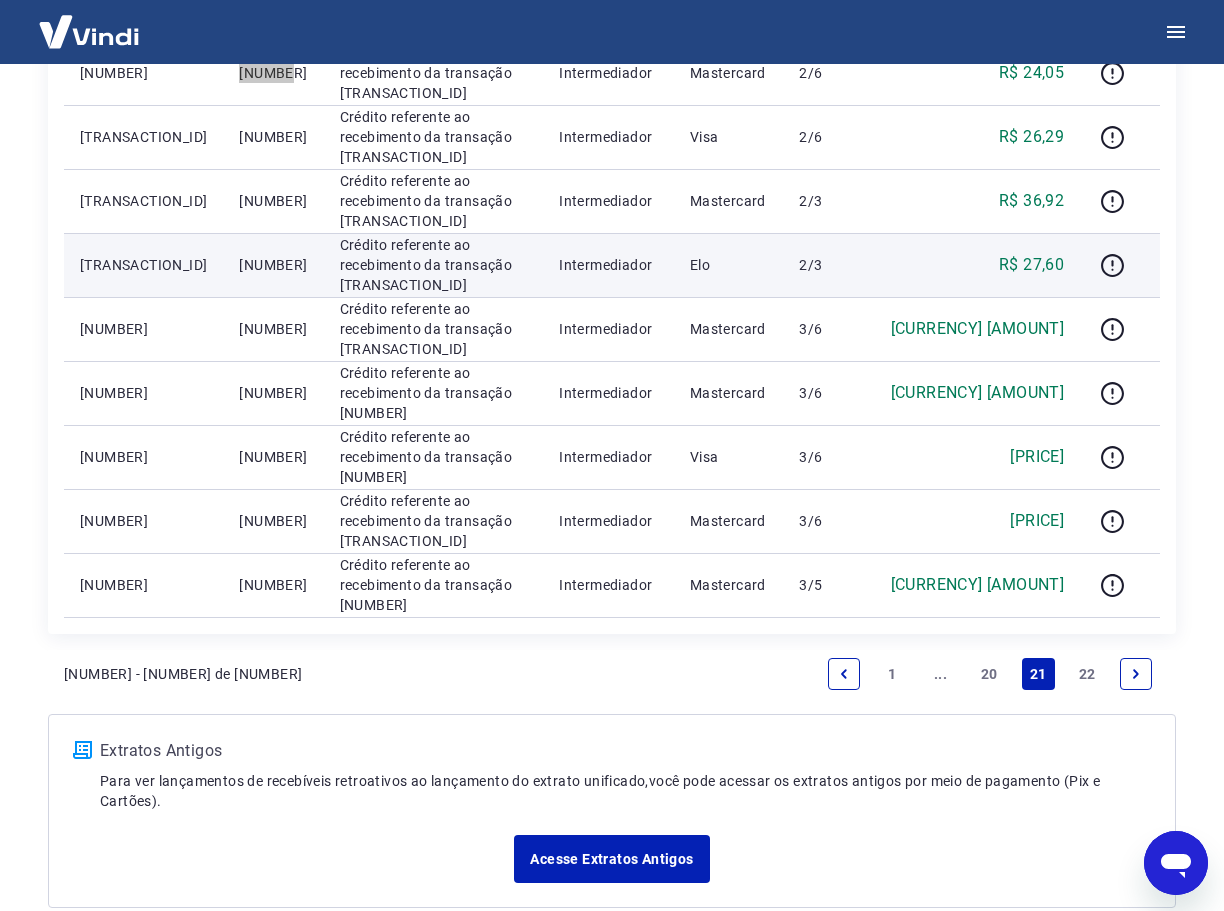 scroll, scrollTop: 1207, scrollLeft: 0, axis: vertical 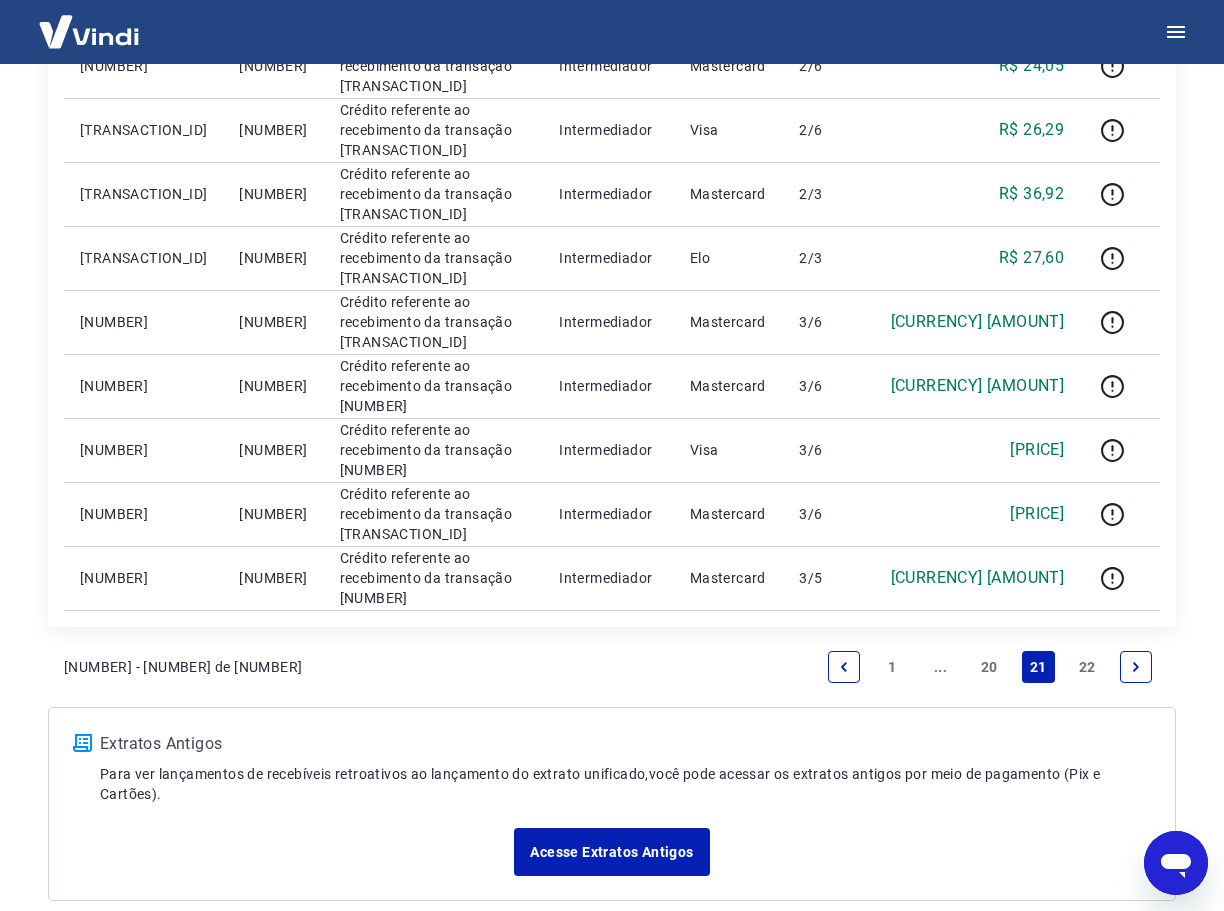 click on "22" at bounding box center (1087, 667) 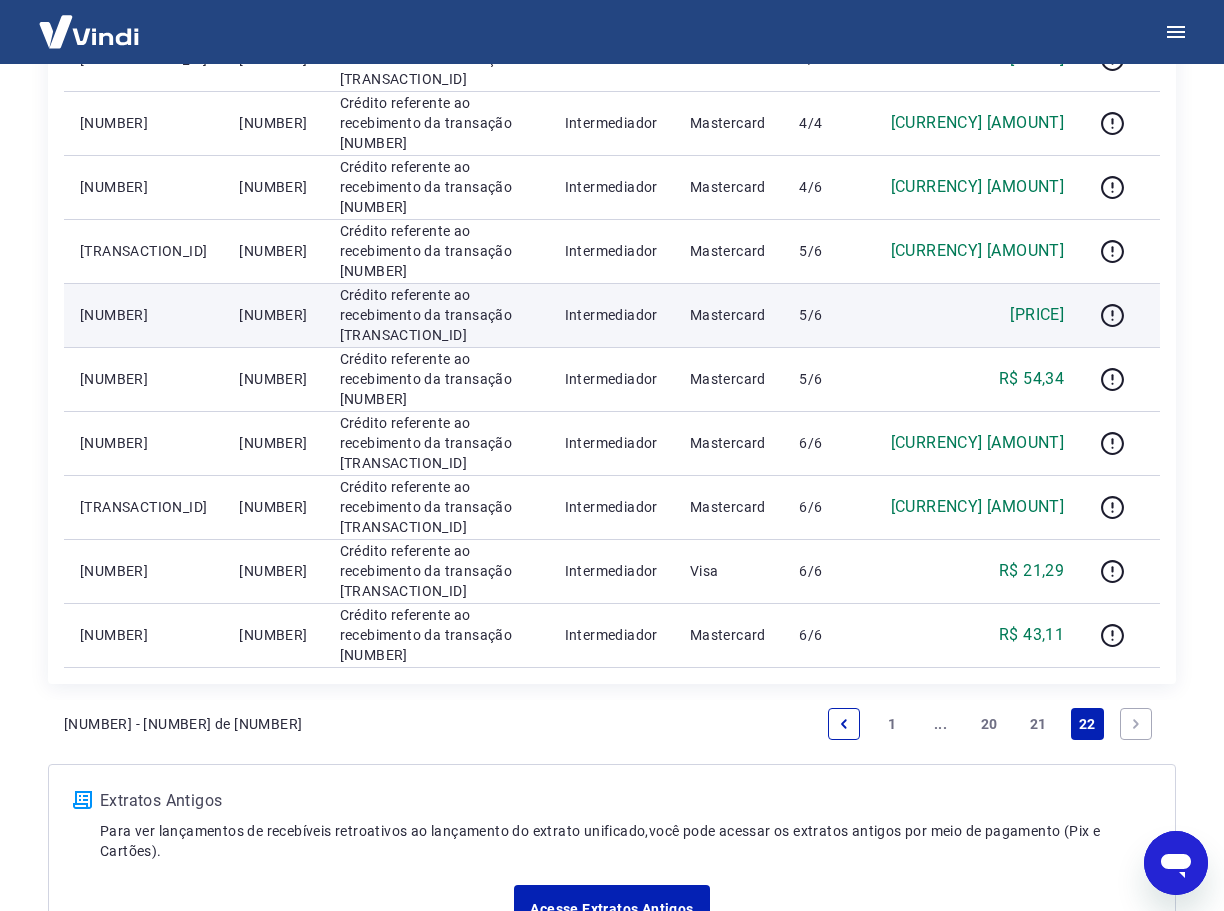 scroll, scrollTop: 923, scrollLeft: 0, axis: vertical 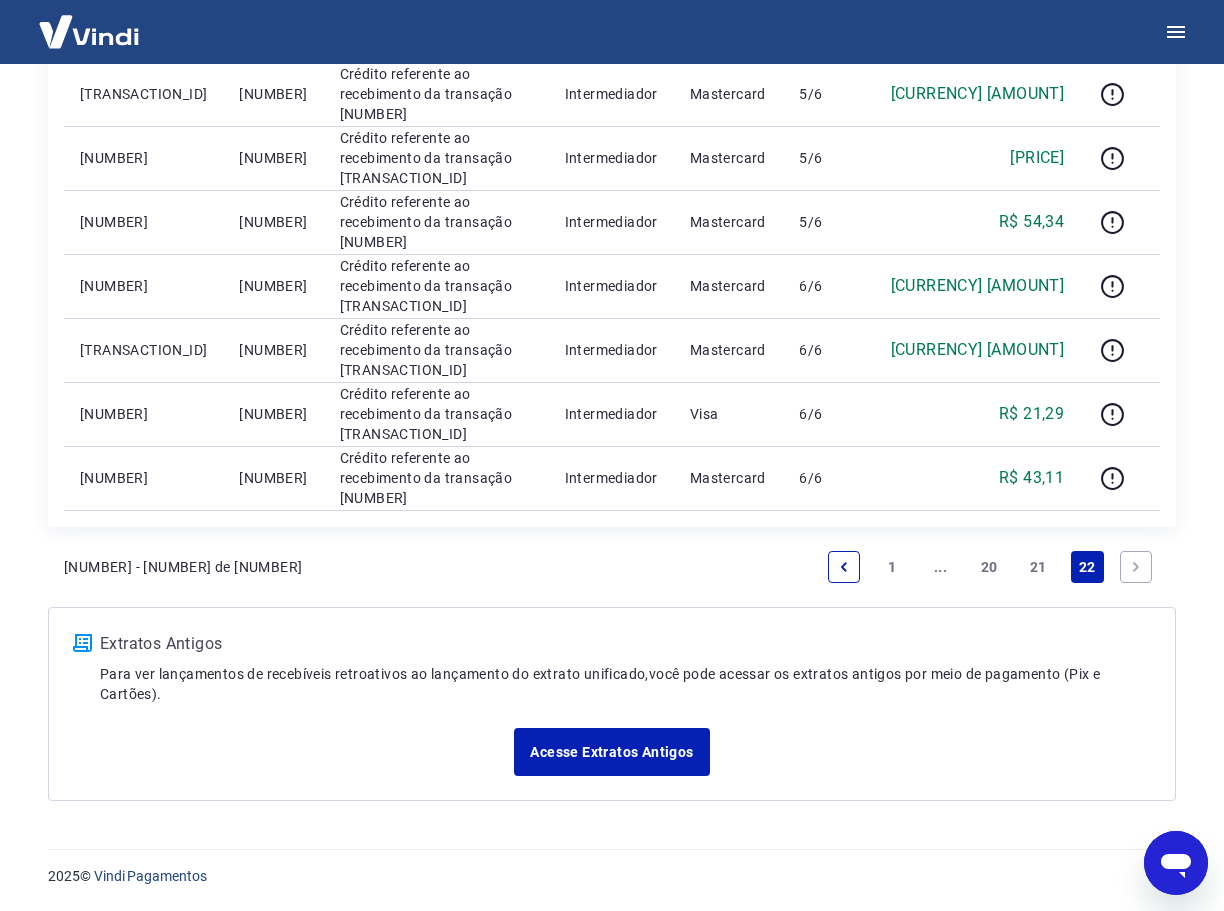 click on "21" at bounding box center (1038, 567) 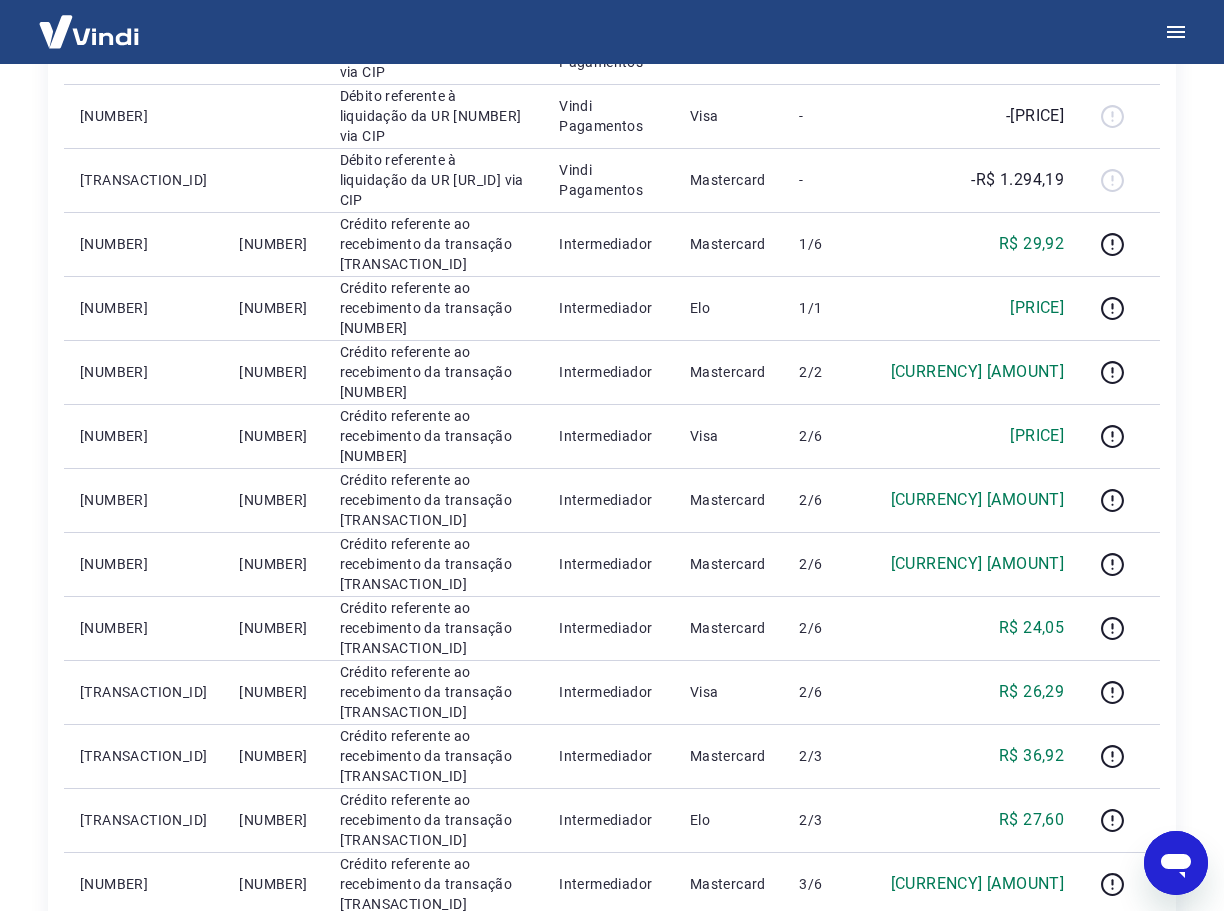 scroll, scrollTop: 1000, scrollLeft: 0, axis: vertical 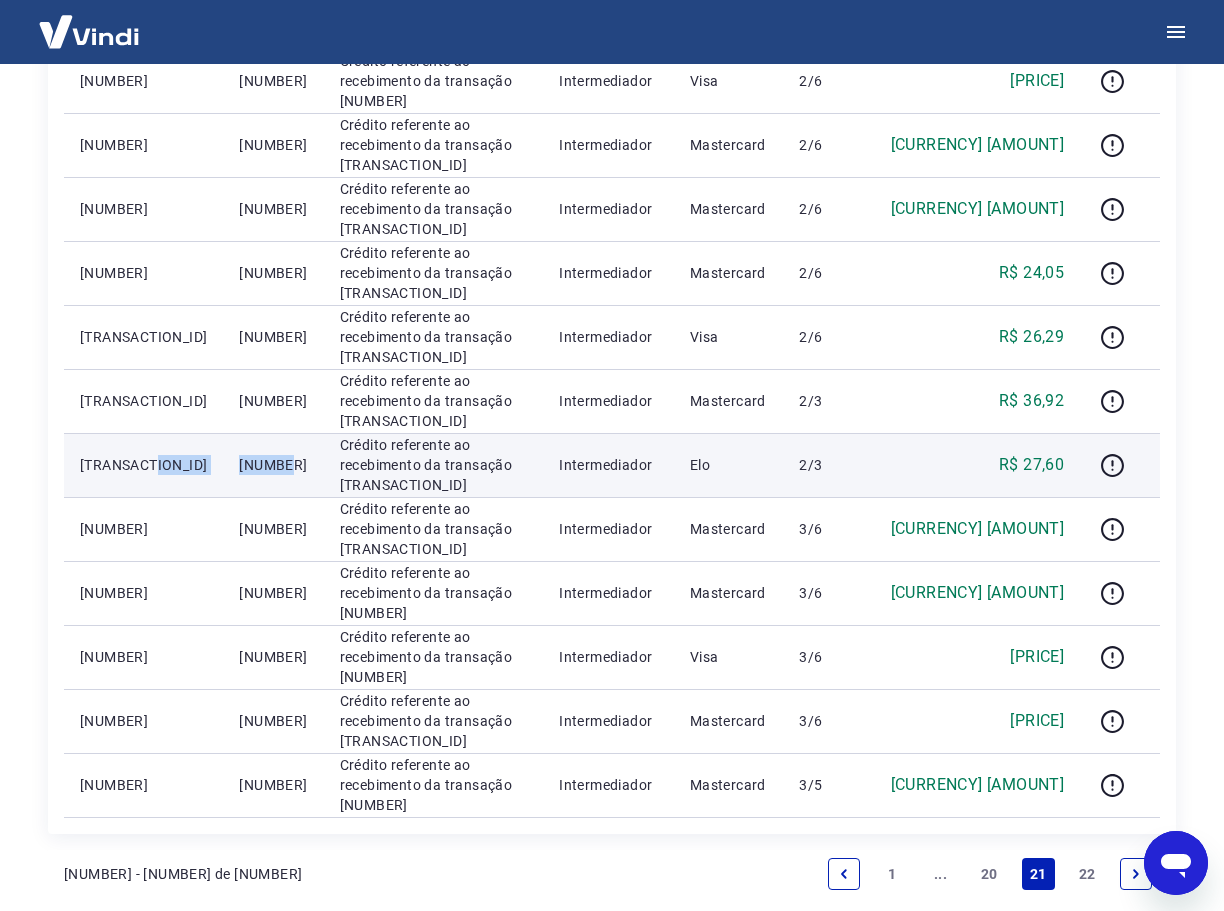 drag, startPoint x: 244, startPoint y: 461, endPoint x: 170, endPoint y: 456, distance: 74.168724 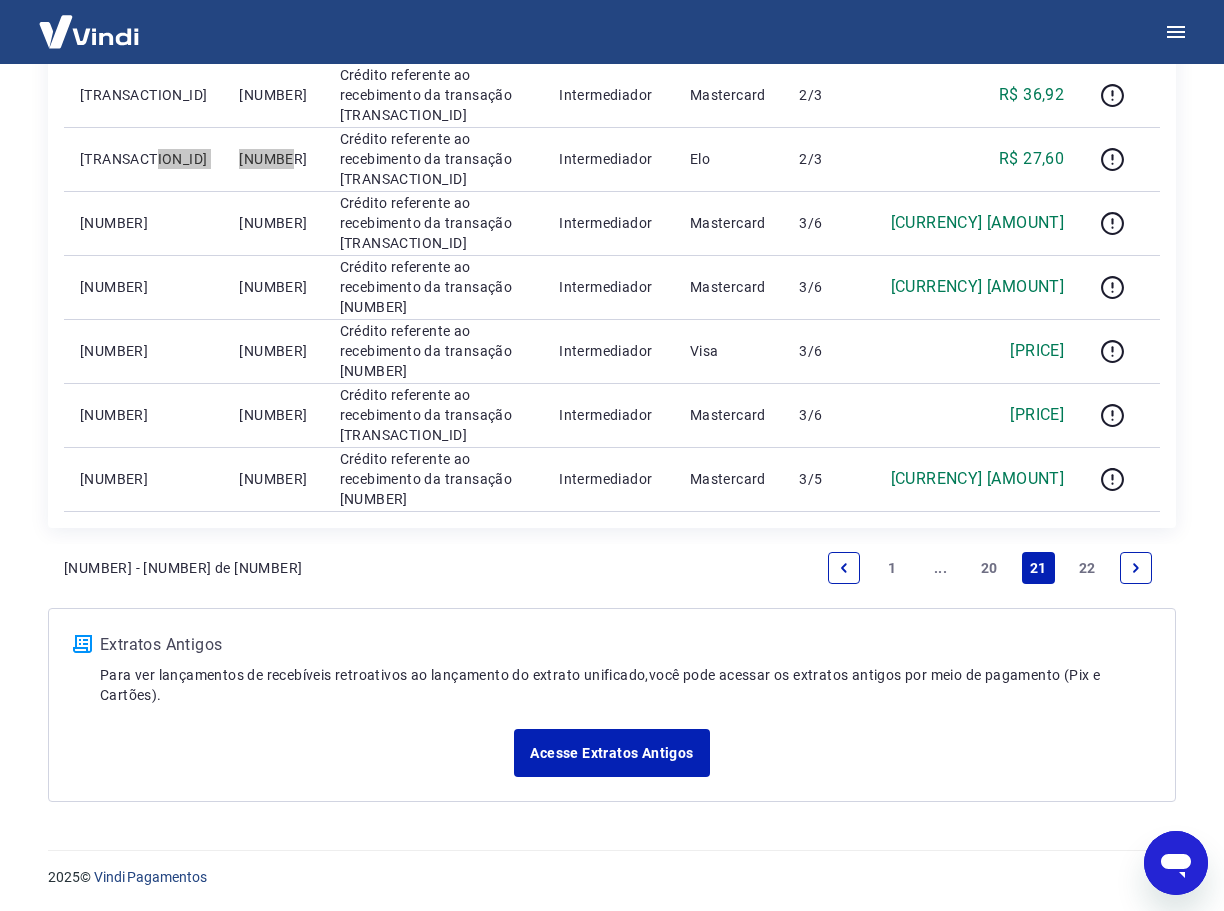 scroll, scrollTop: 1307, scrollLeft: 0, axis: vertical 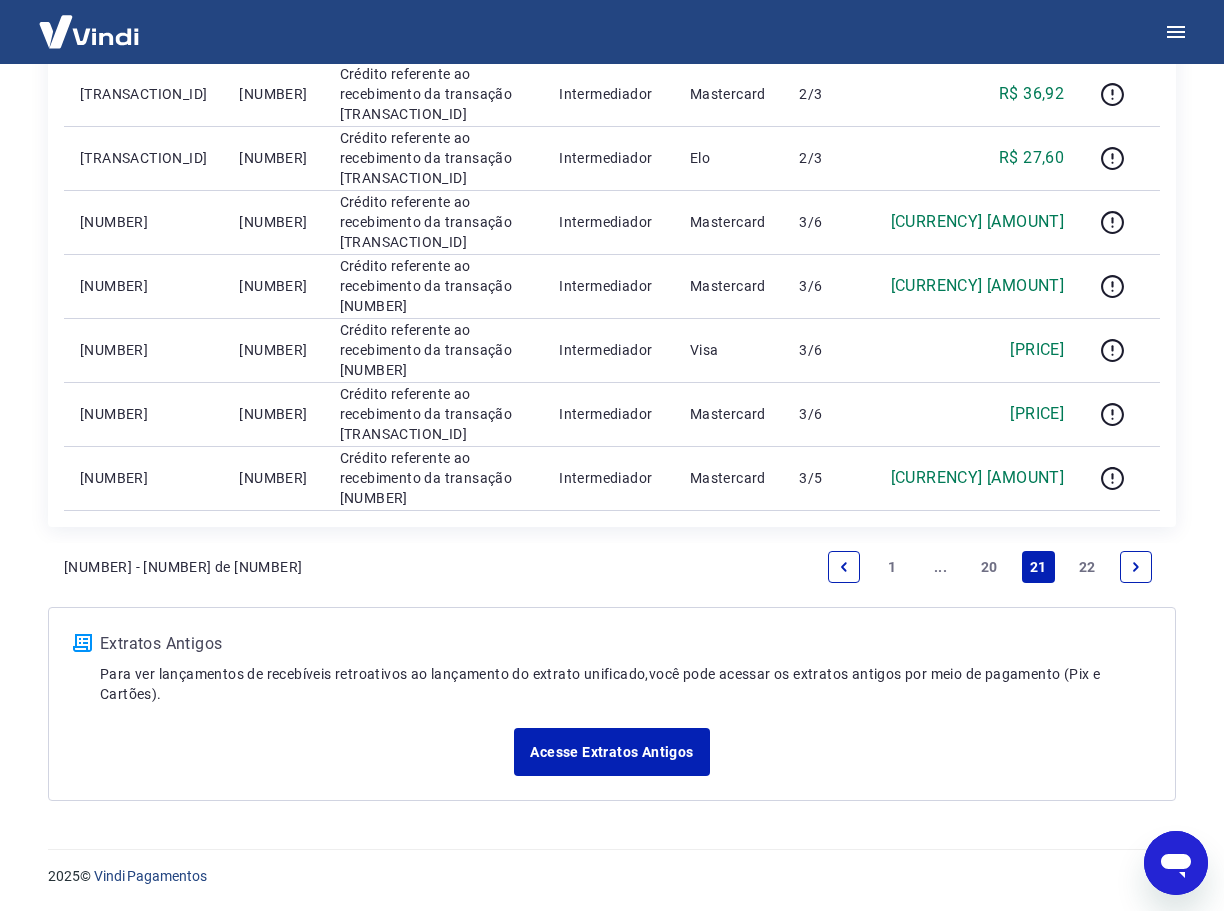 click on "20" at bounding box center (989, 567) 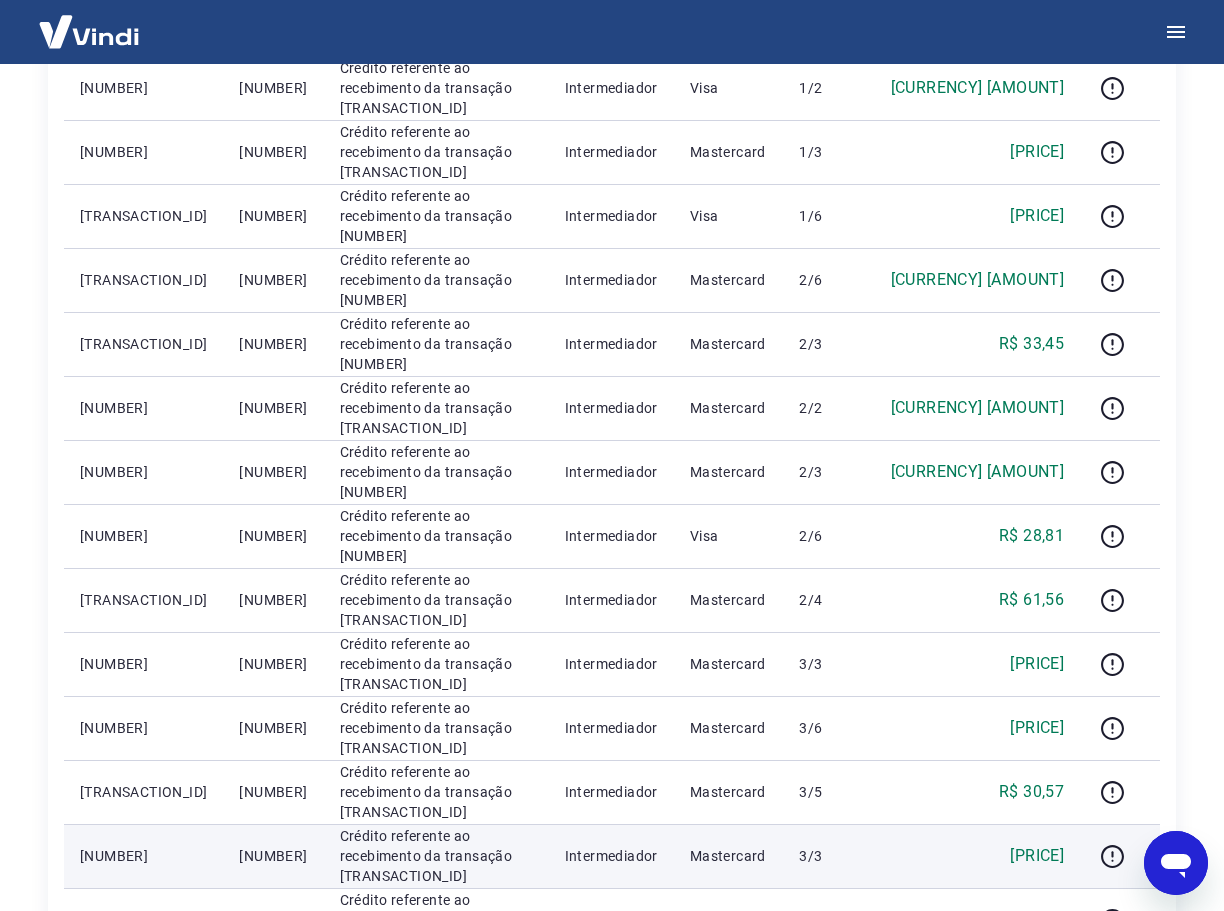 scroll, scrollTop: 607, scrollLeft: 0, axis: vertical 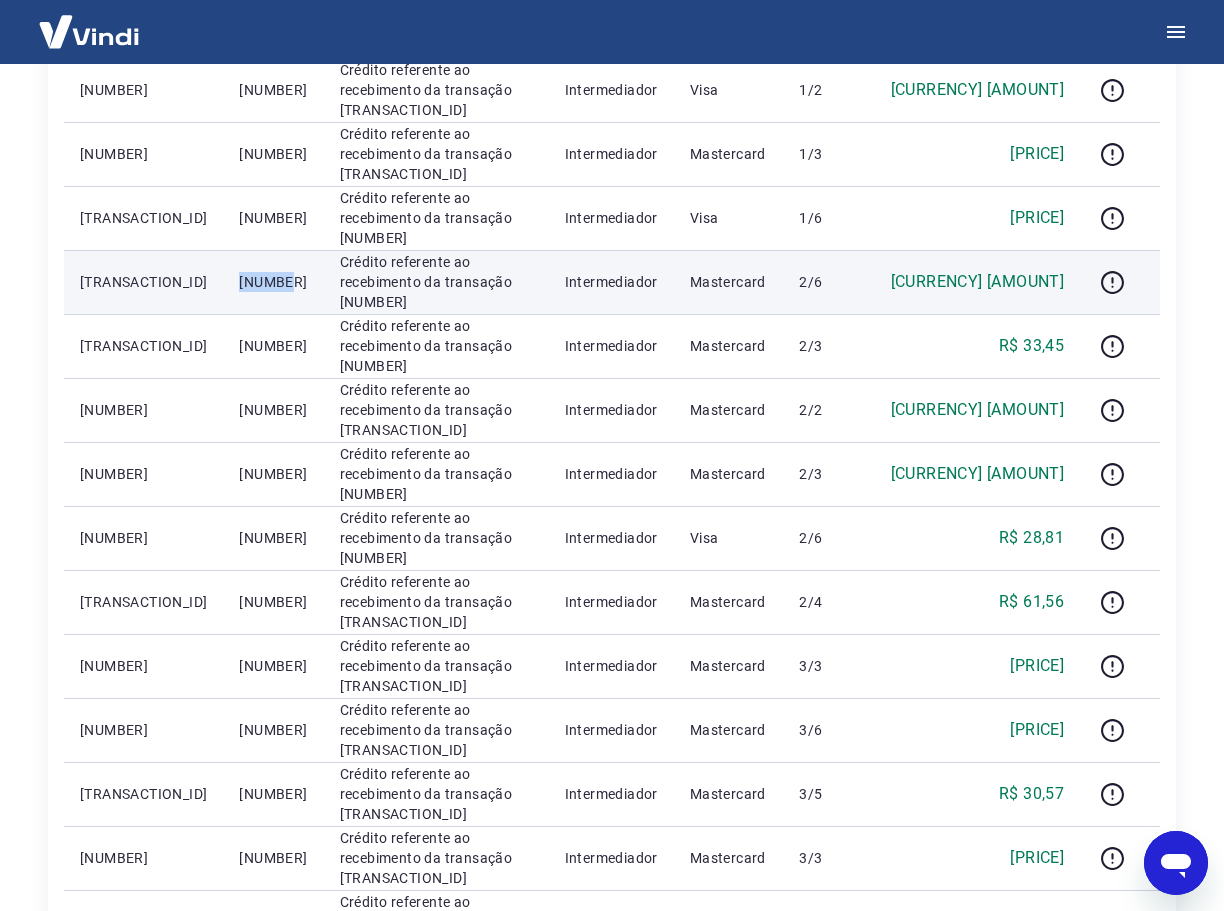 drag, startPoint x: 254, startPoint y: 280, endPoint x: 187, endPoint y: 278, distance: 67.02985 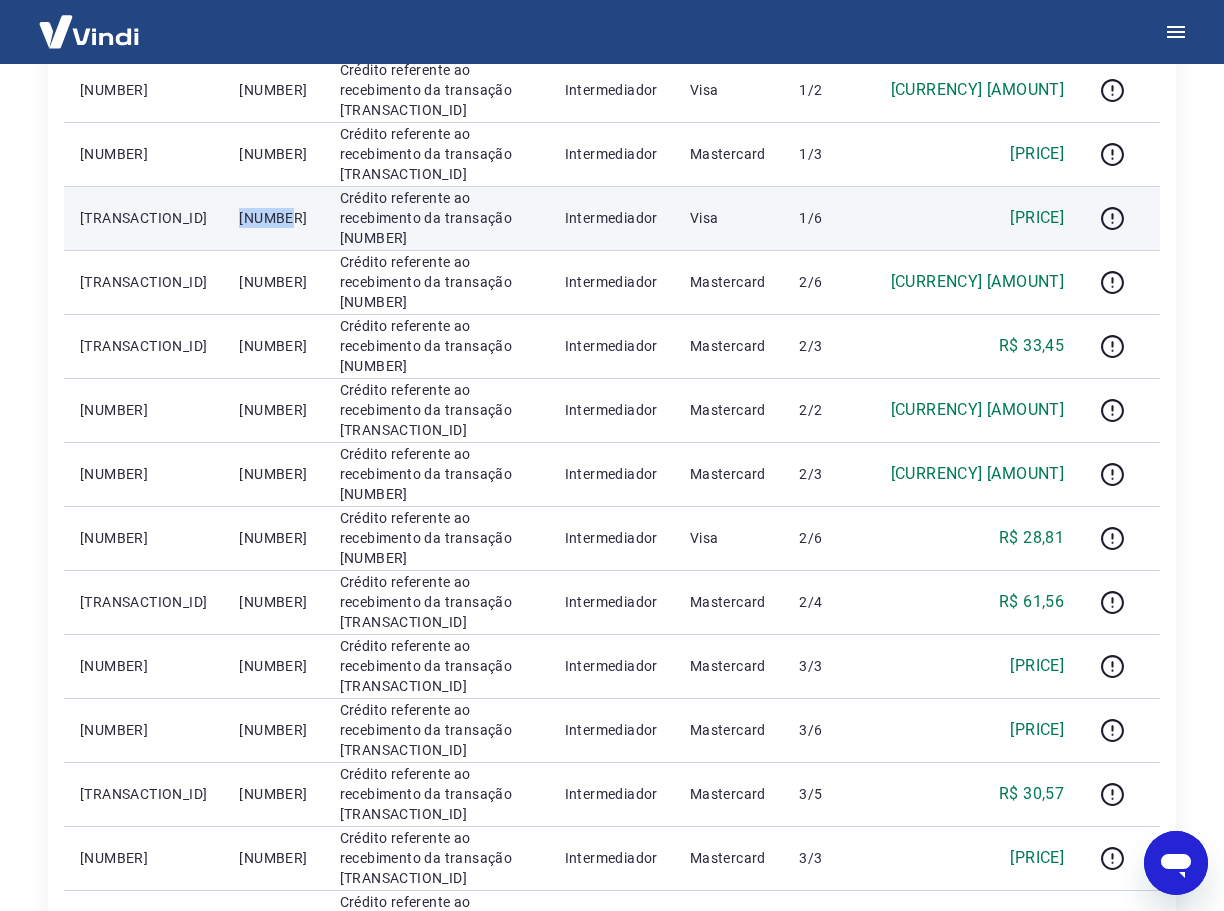 drag, startPoint x: 260, startPoint y: 217, endPoint x: 196, endPoint y: 215, distance: 64.03124 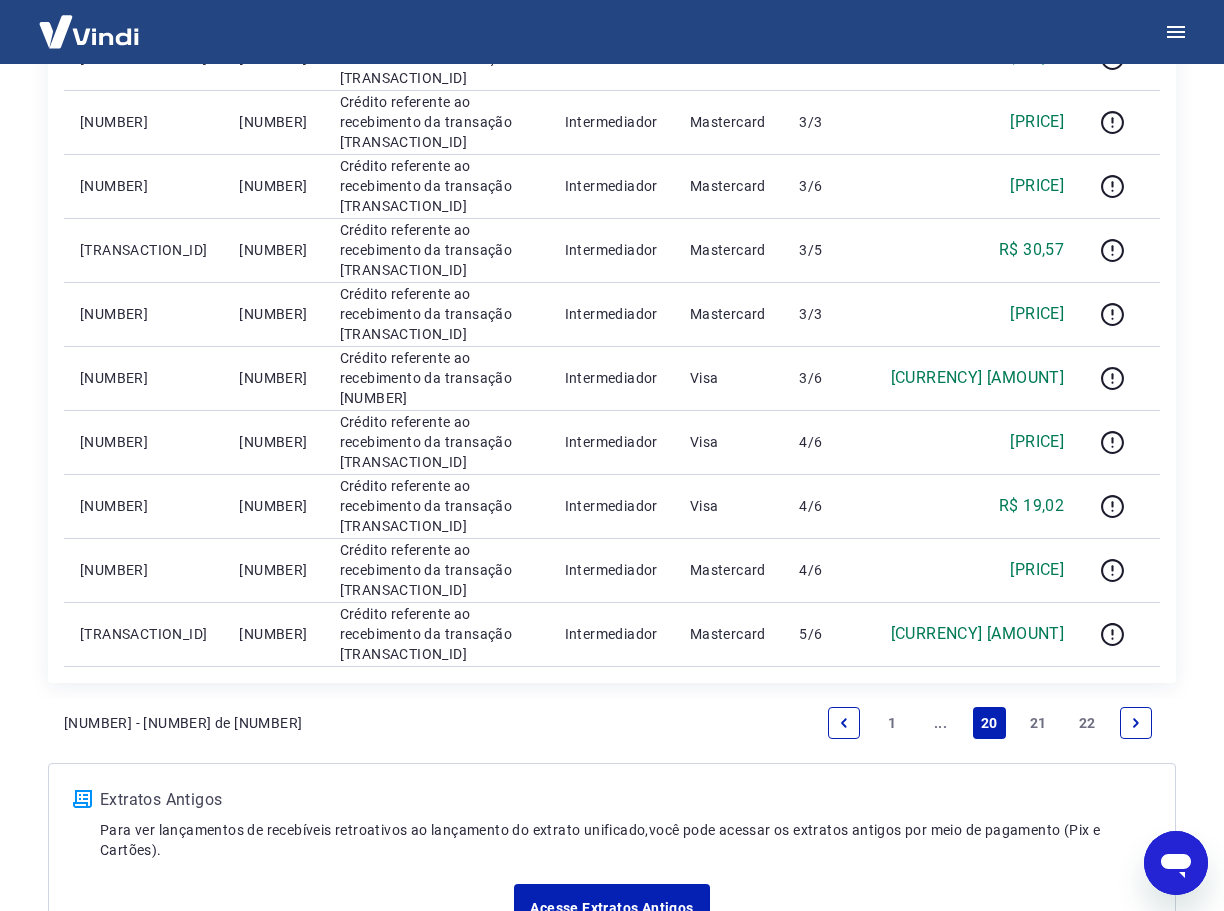 scroll, scrollTop: 1307, scrollLeft: 0, axis: vertical 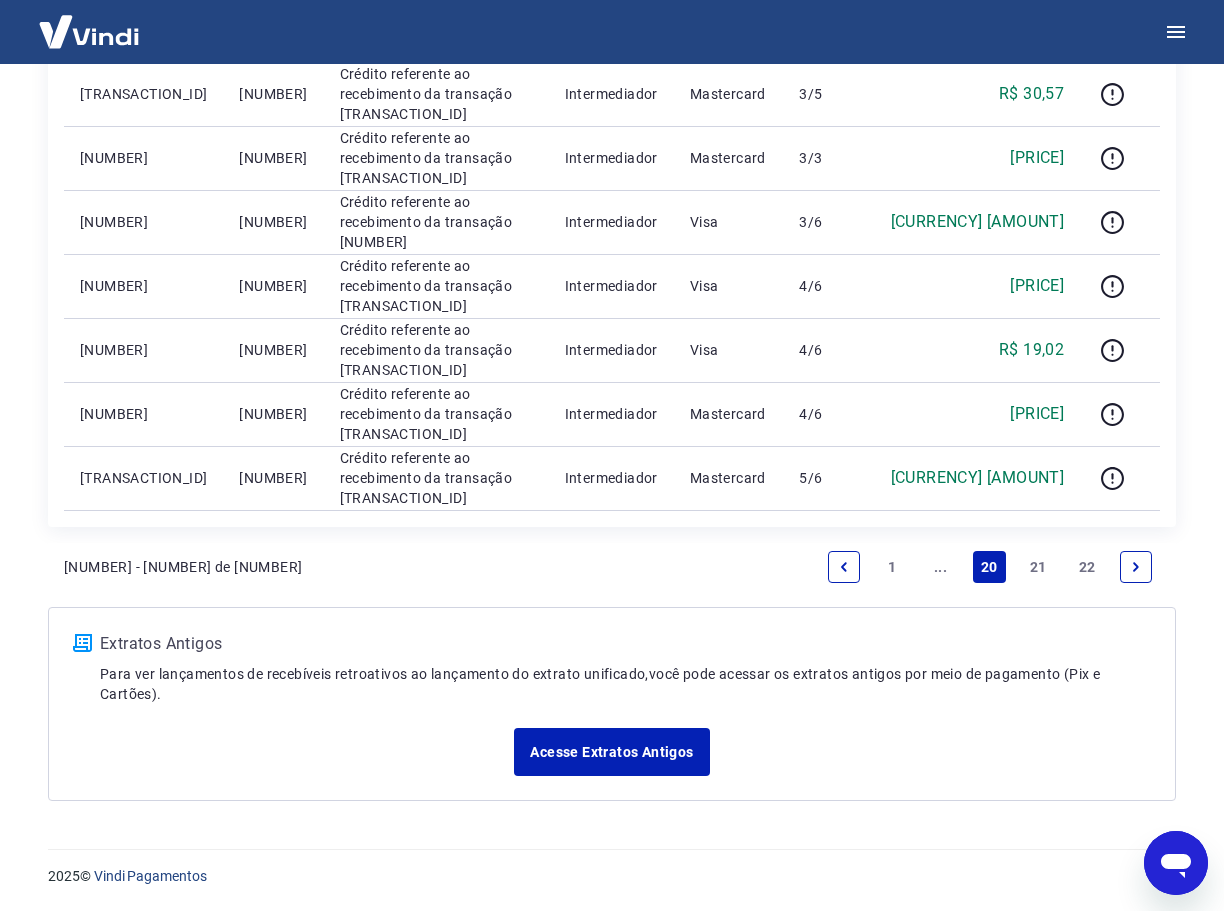 click on "21" at bounding box center (1038, 567) 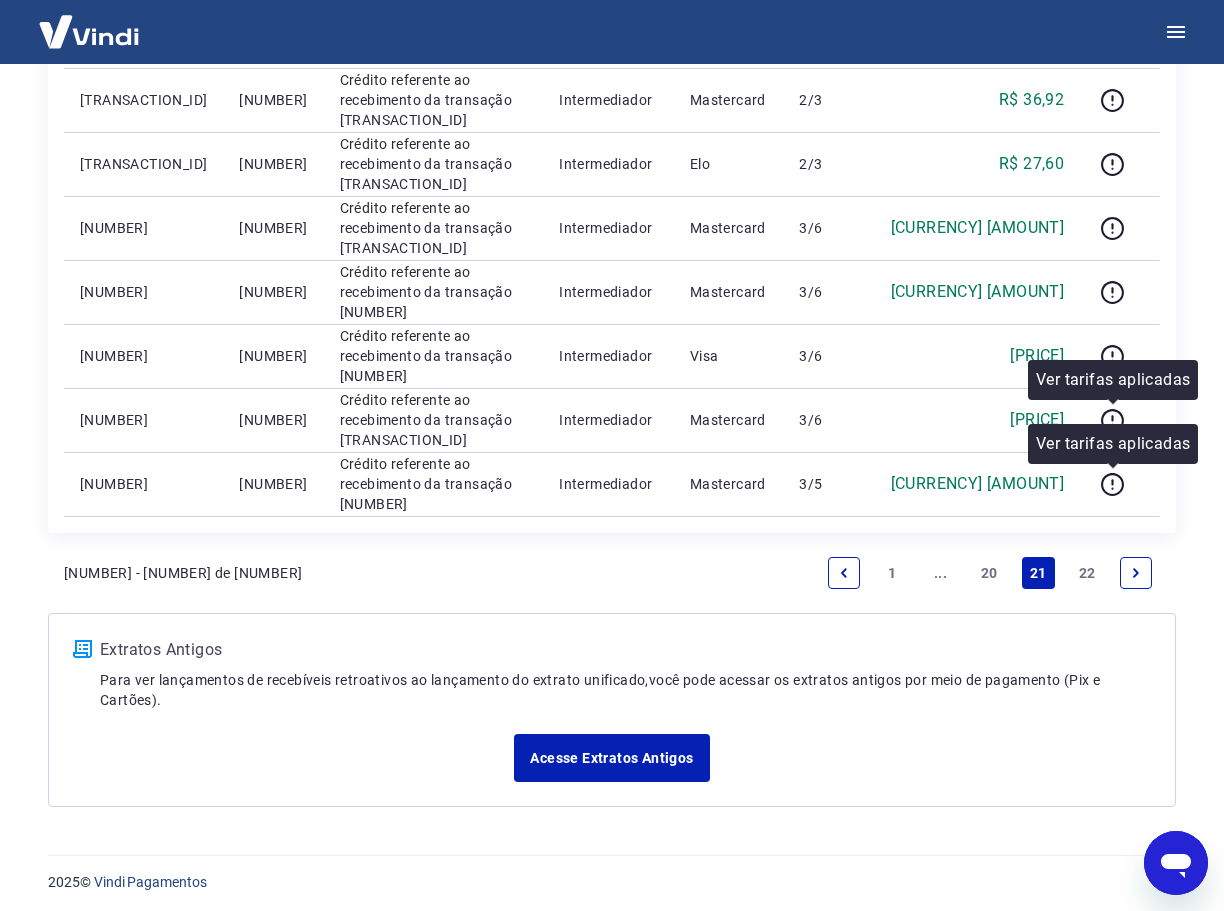 scroll, scrollTop: 1307, scrollLeft: 0, axis: vertical 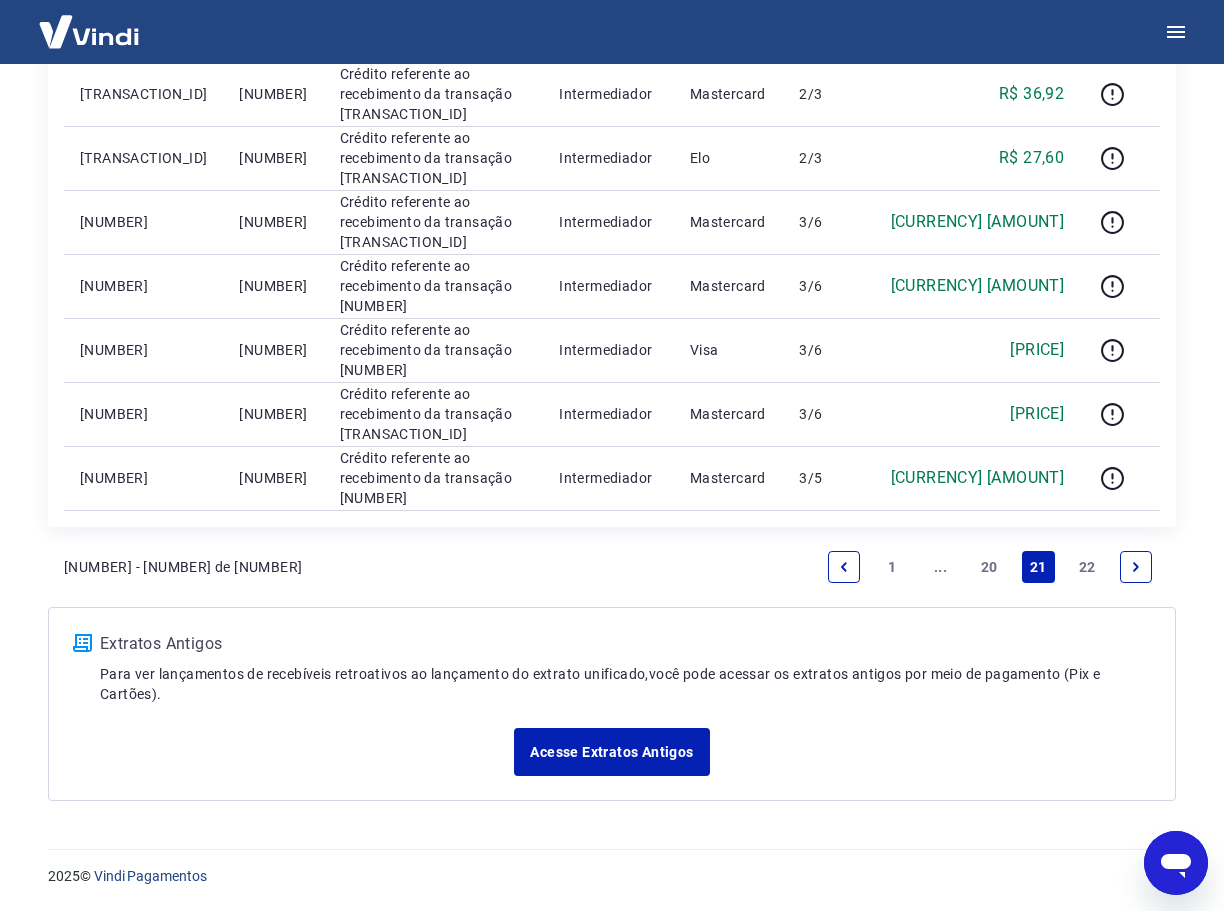 click on "20" at bounding box center [989, 567] 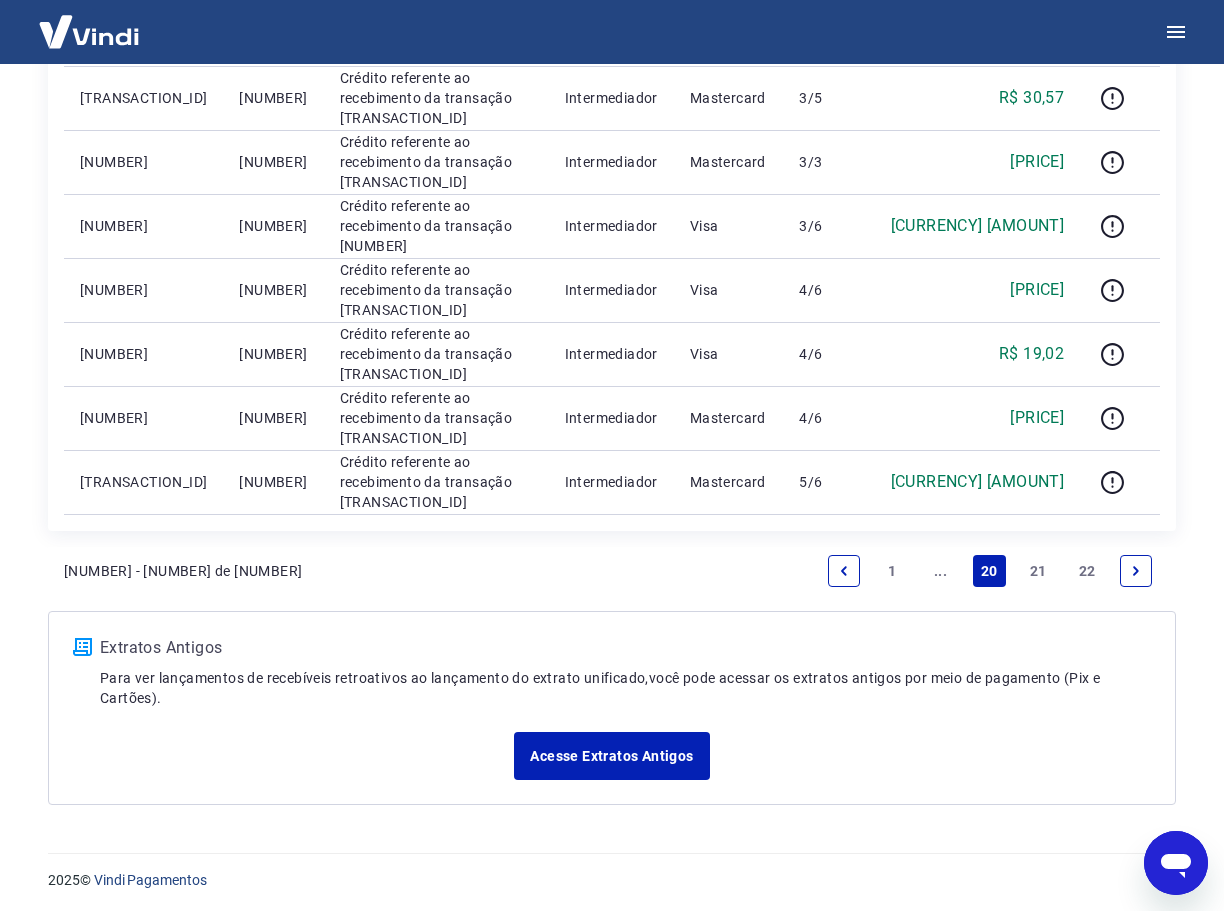 scroll, scrollTop: 1307, scrollLeft: 0, axis: vertical 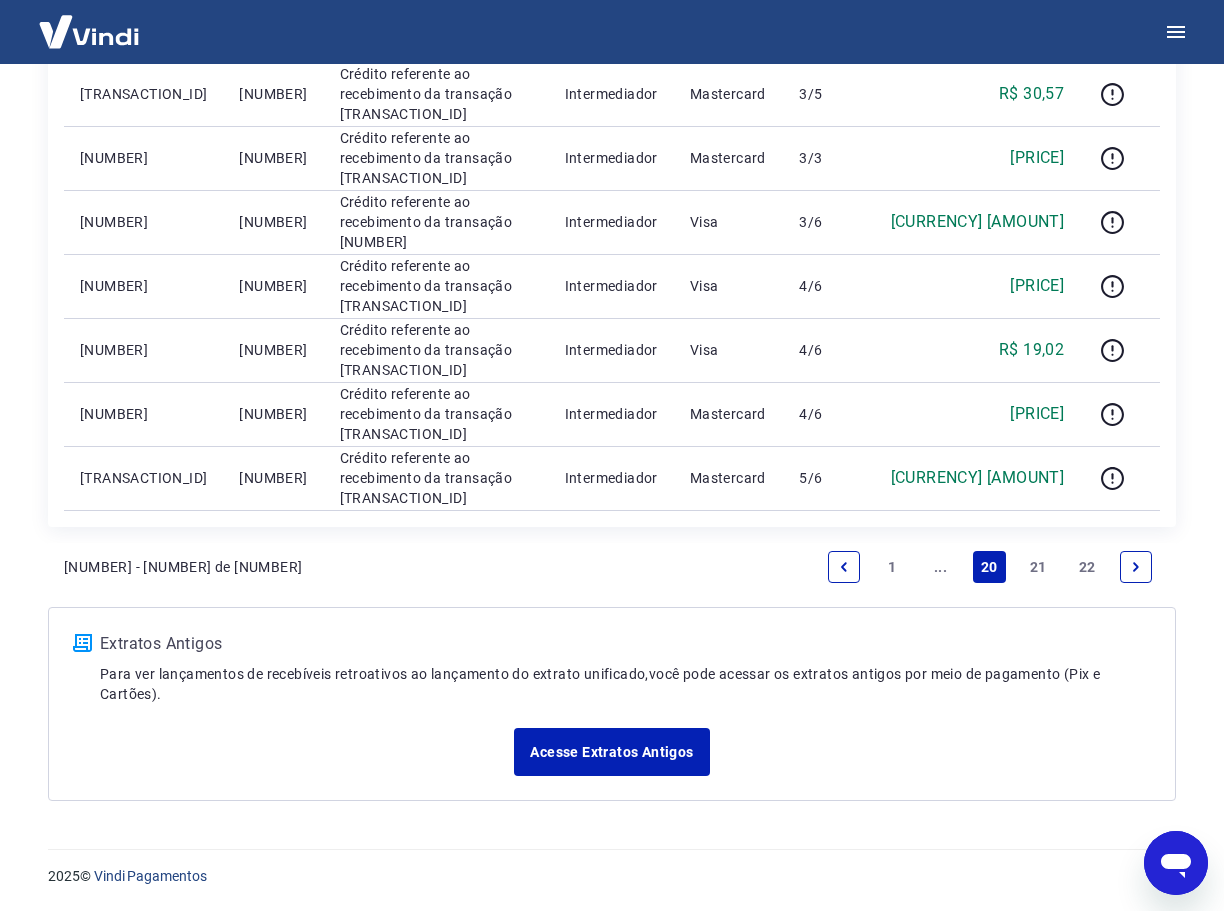 click on "..." at bounding box center (941, 567) 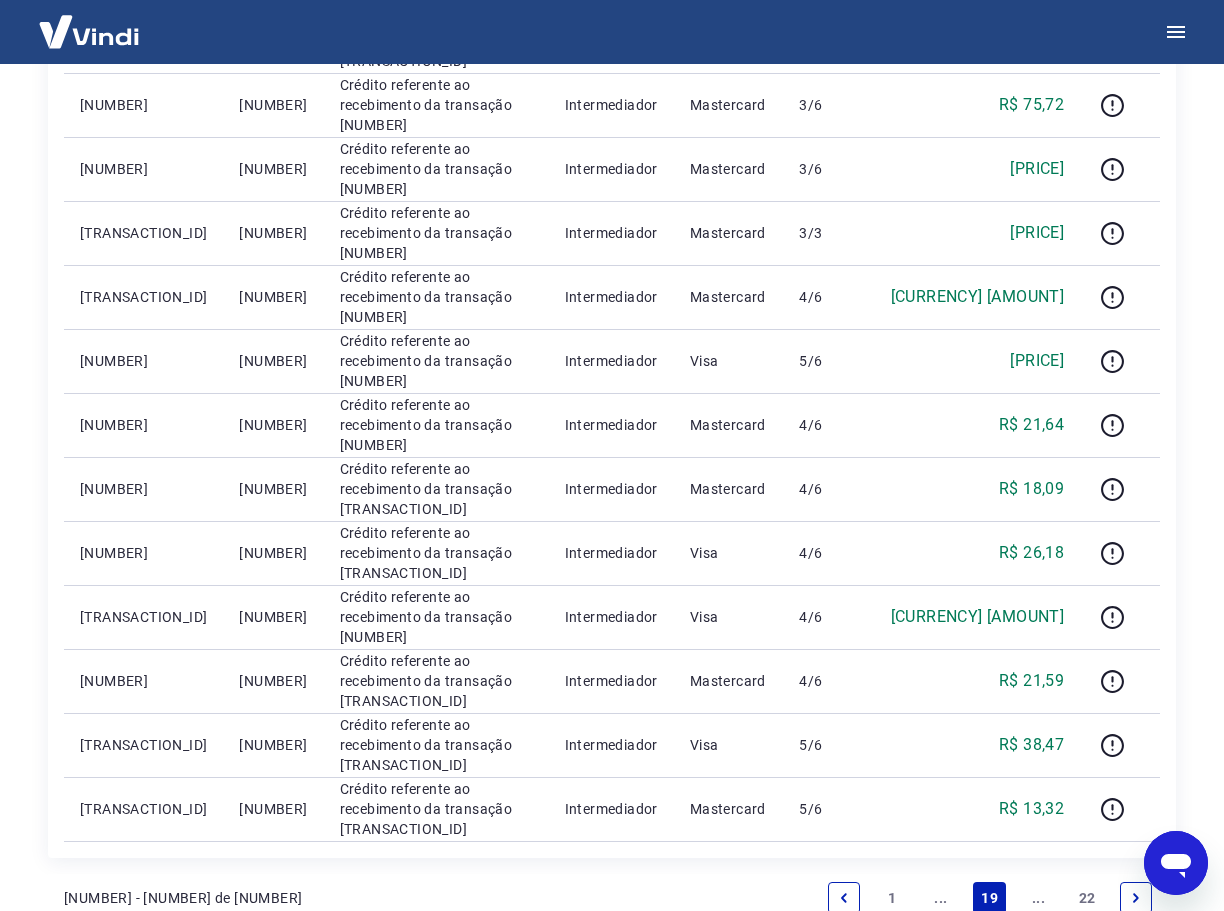 scroll, scrollTop: 1100, scrollLeft: 0, axis: vertical 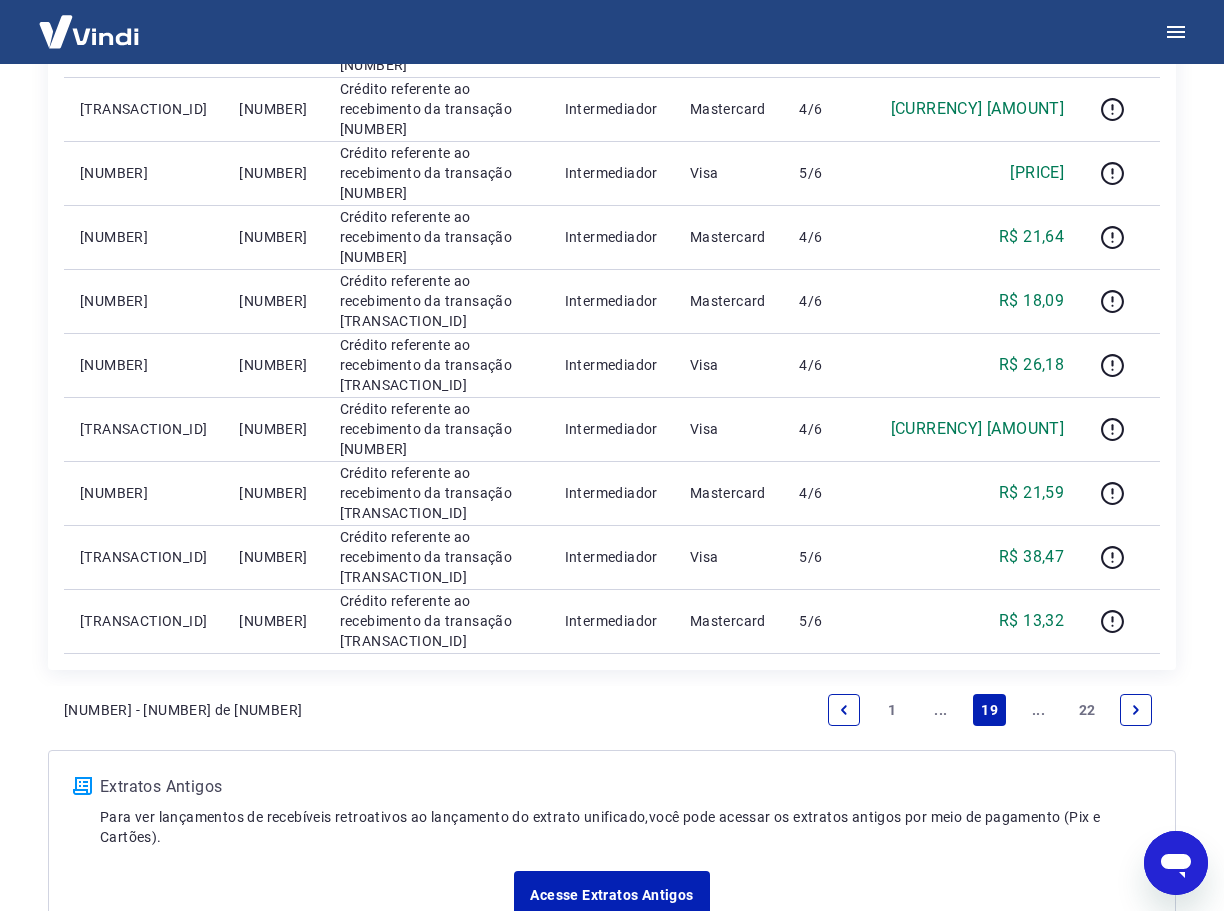 click on "..." at bounding box center (941, 710) 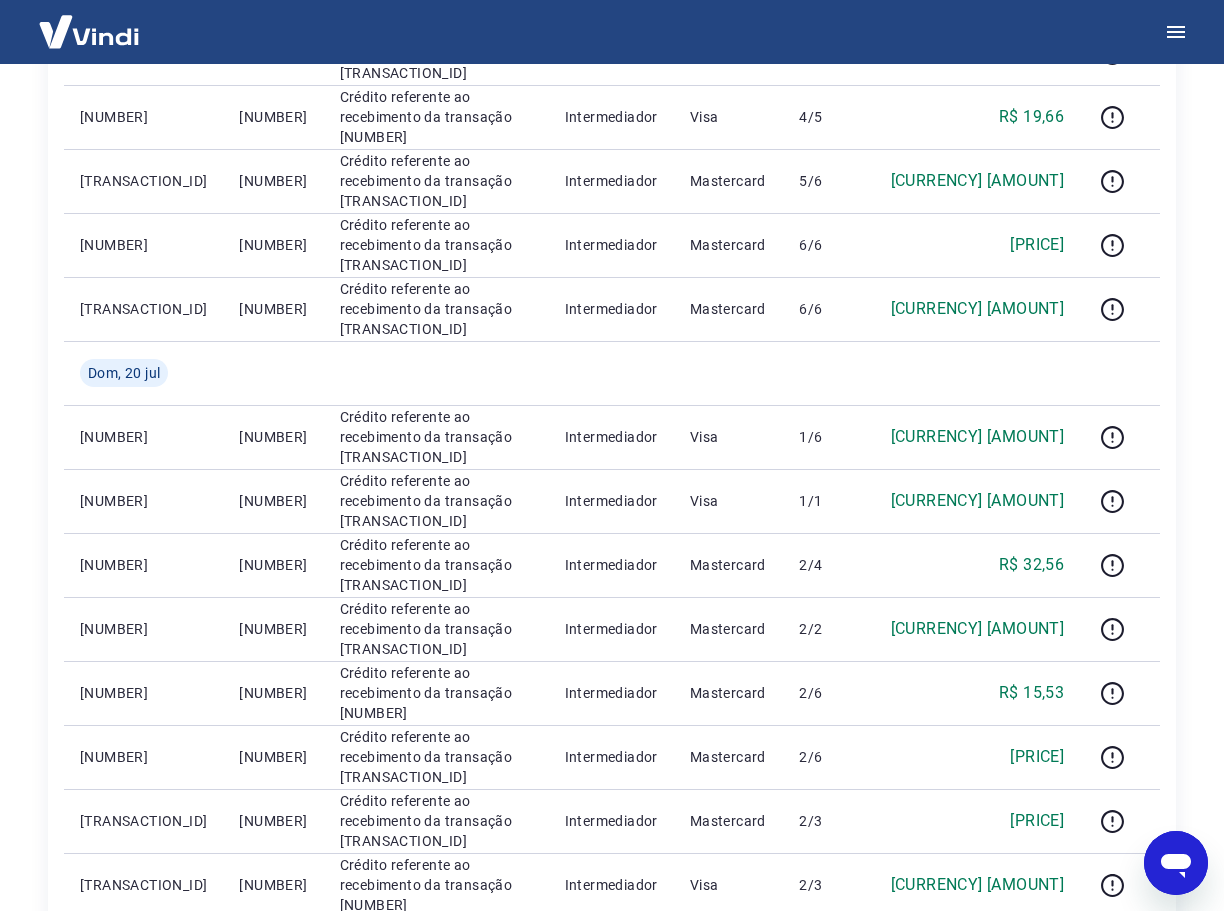 scroll, scrollTop: 1000, scrollLeft: 0, axis: vertical 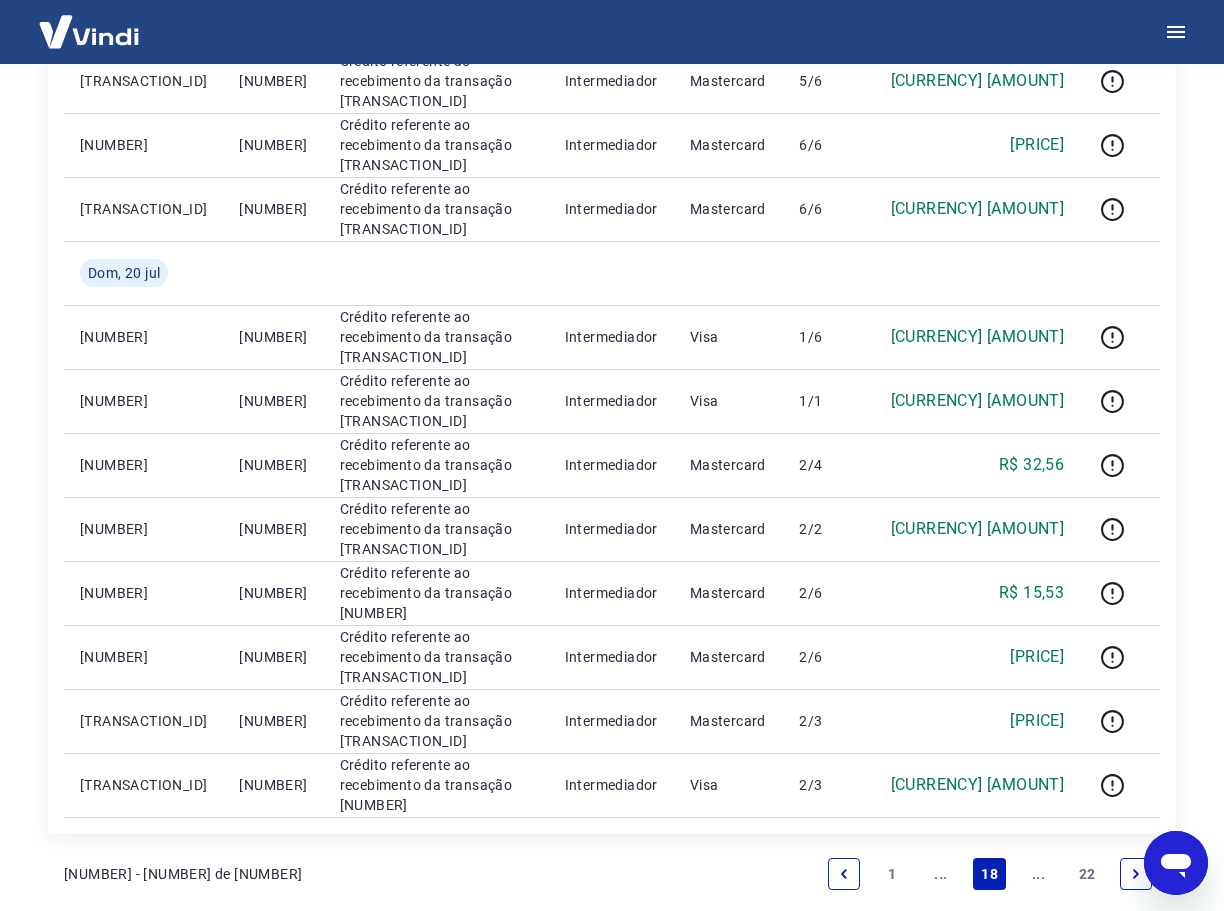 click on "..." at bounding box center (1038, 874) 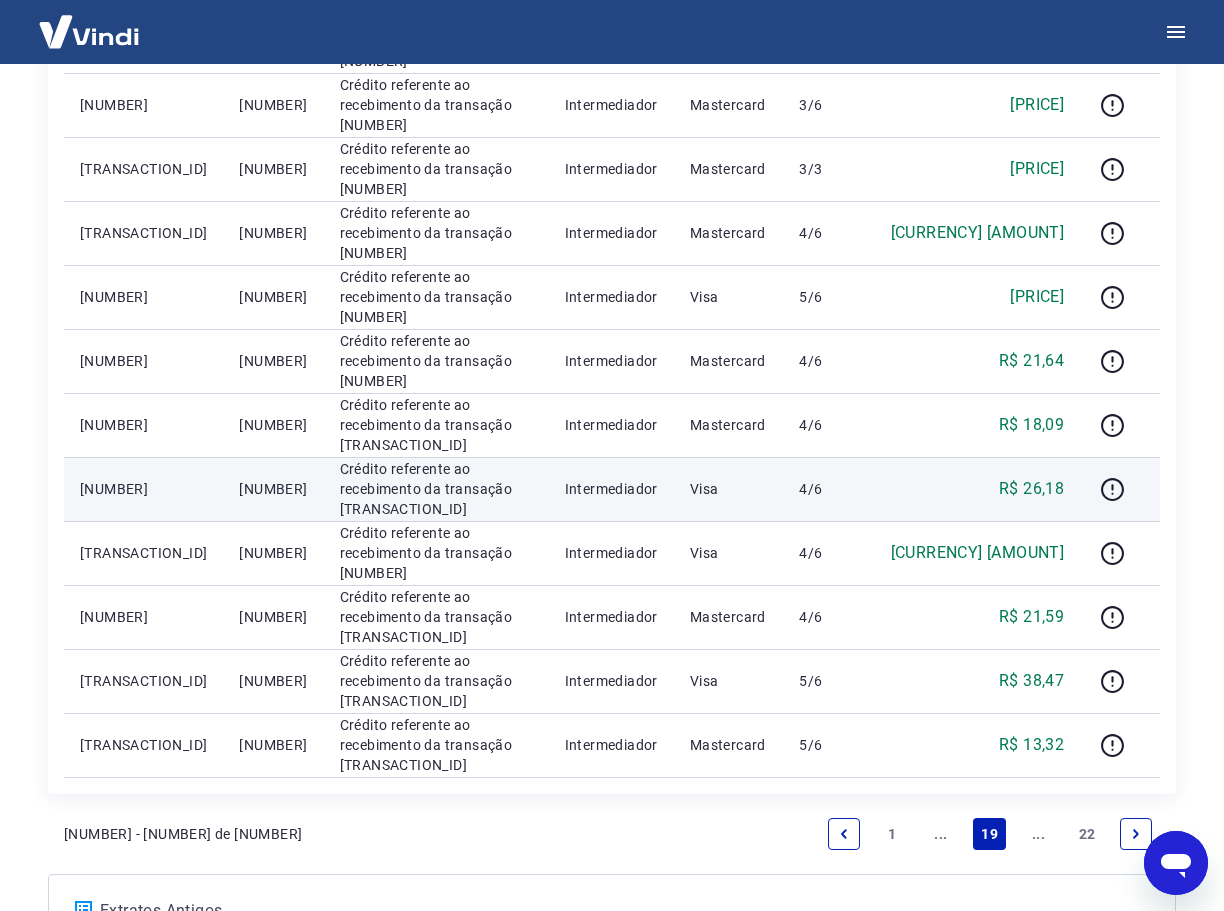 scroll, scrollTop: 1000, scrollLeft: 0, axis: vertical 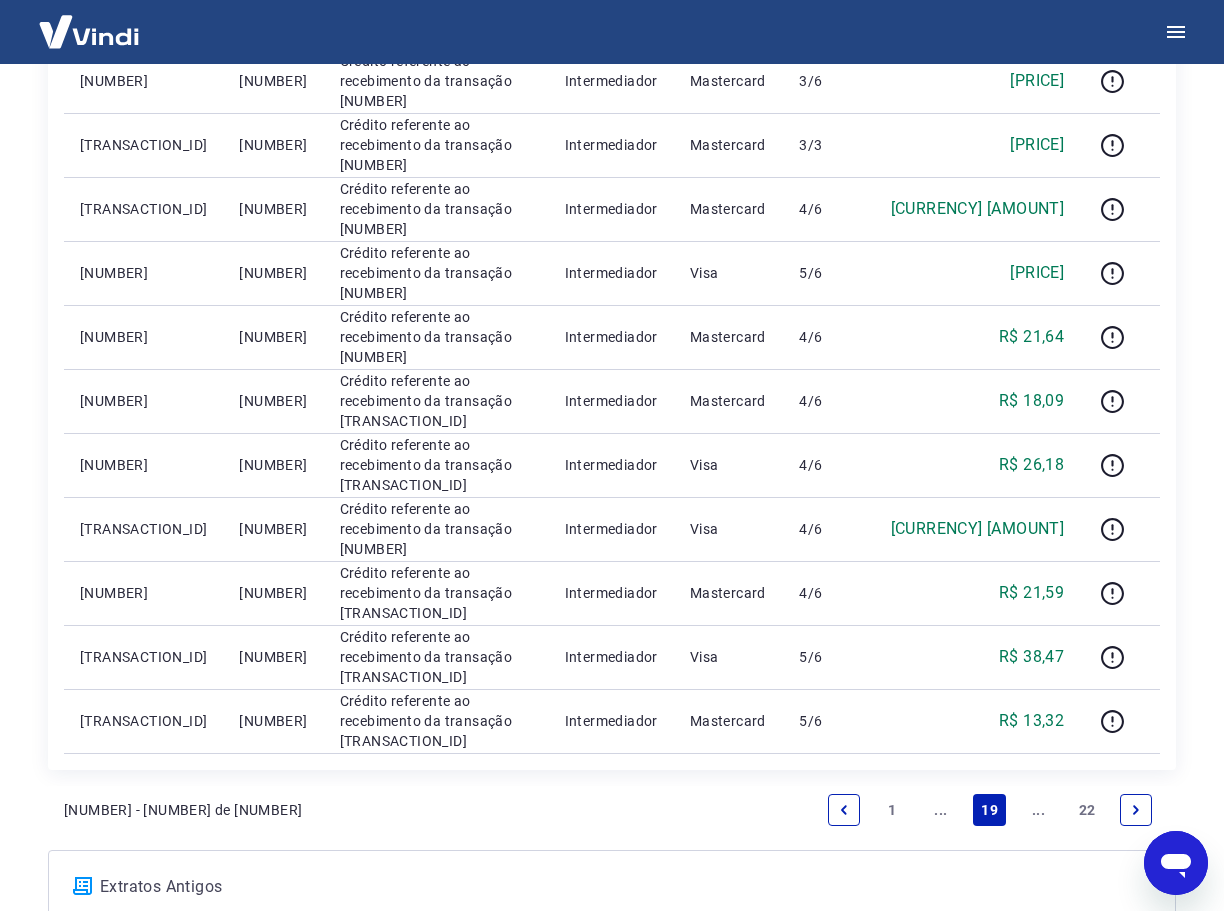 click on "..." at bounding box center (1038, 810) 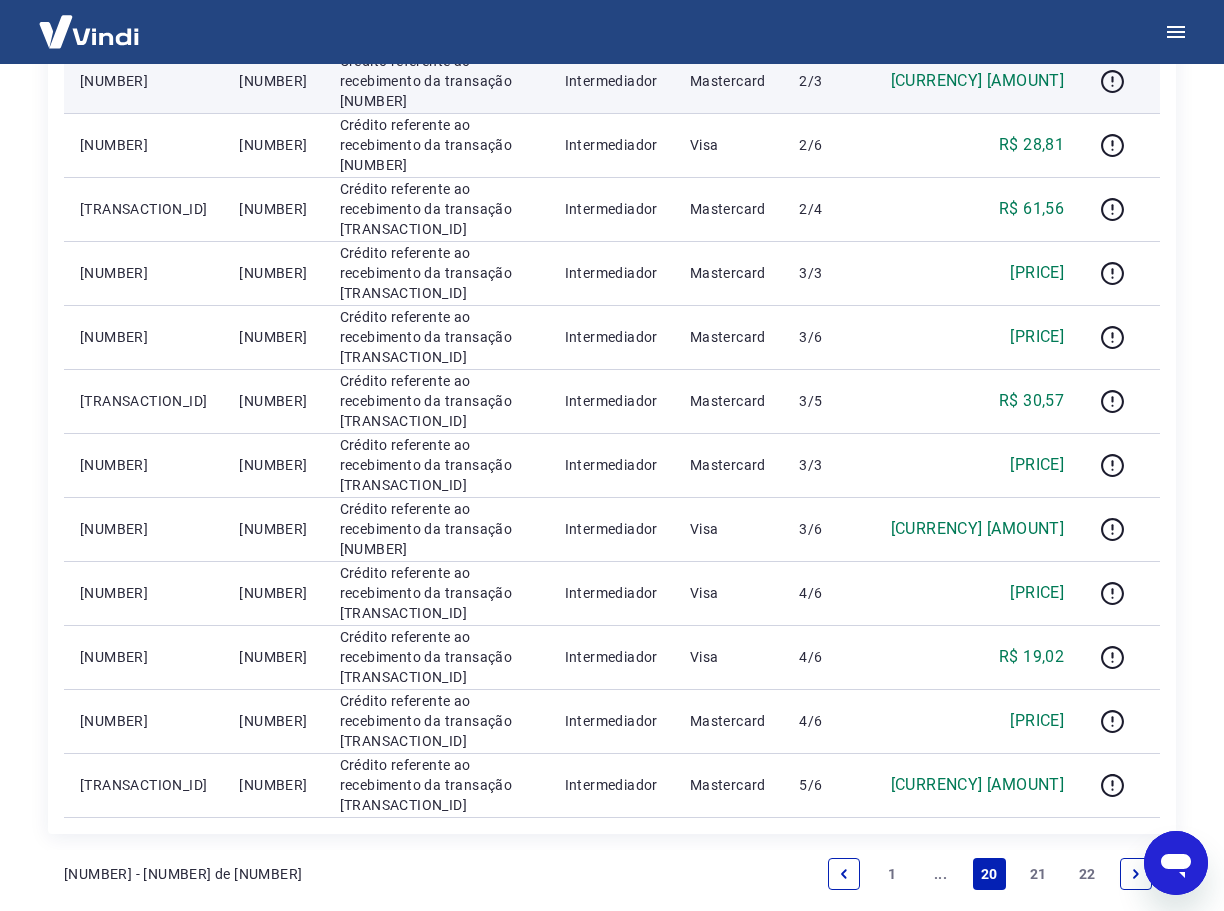 scroll, scrollTop: 1100, scrollLeft: 0, axis: vertical 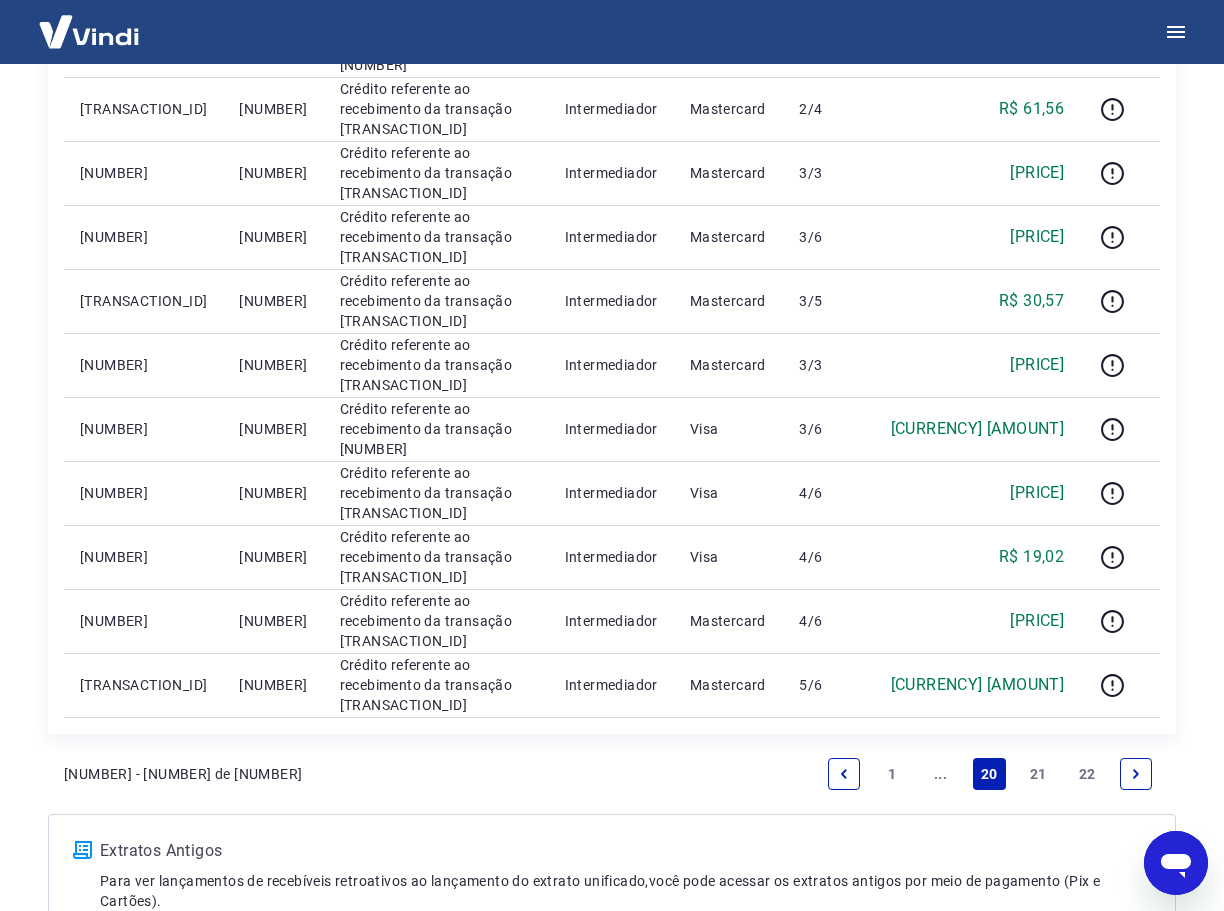 click on "22" at bounding box center (1087, 774) 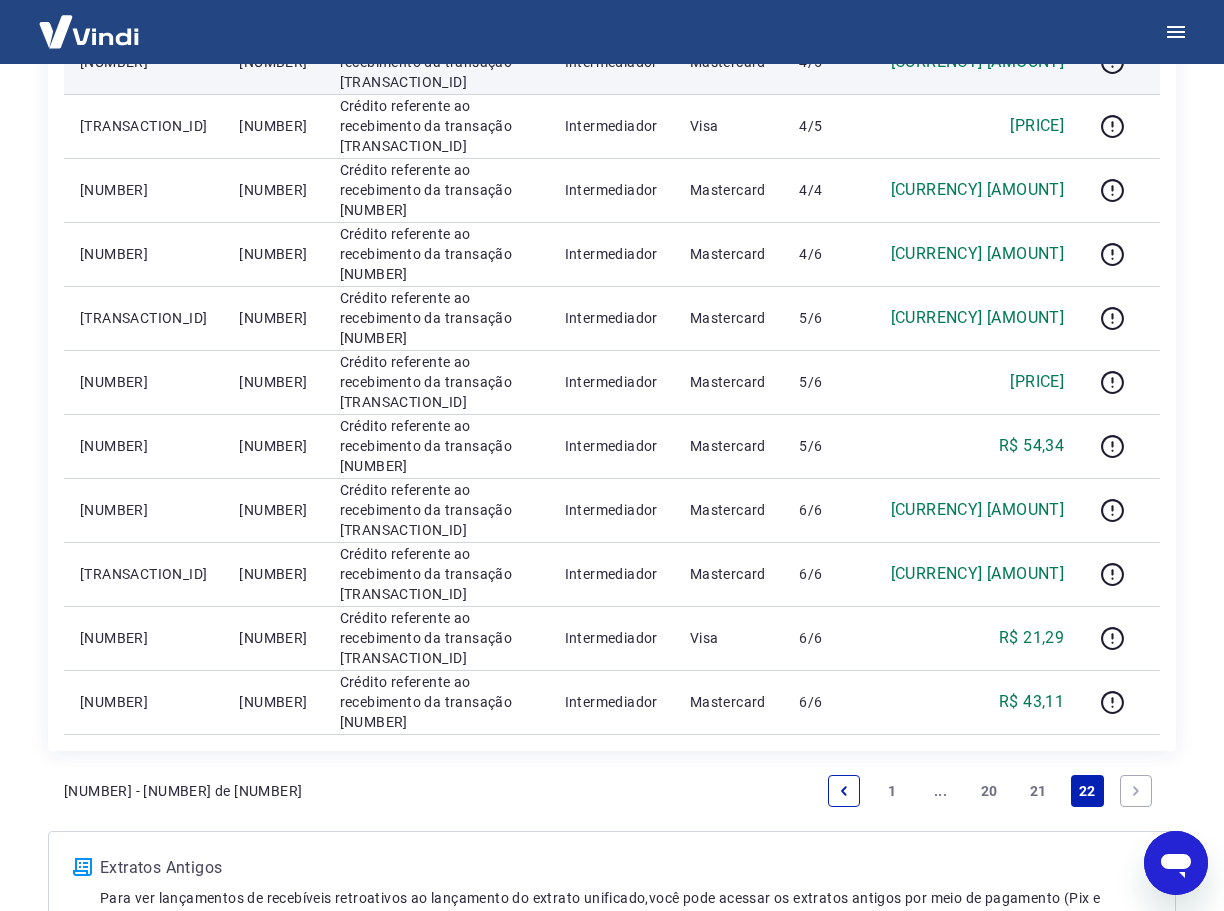 scroll, scrollTop: 923, scrollLeft: 0, axis: vertical 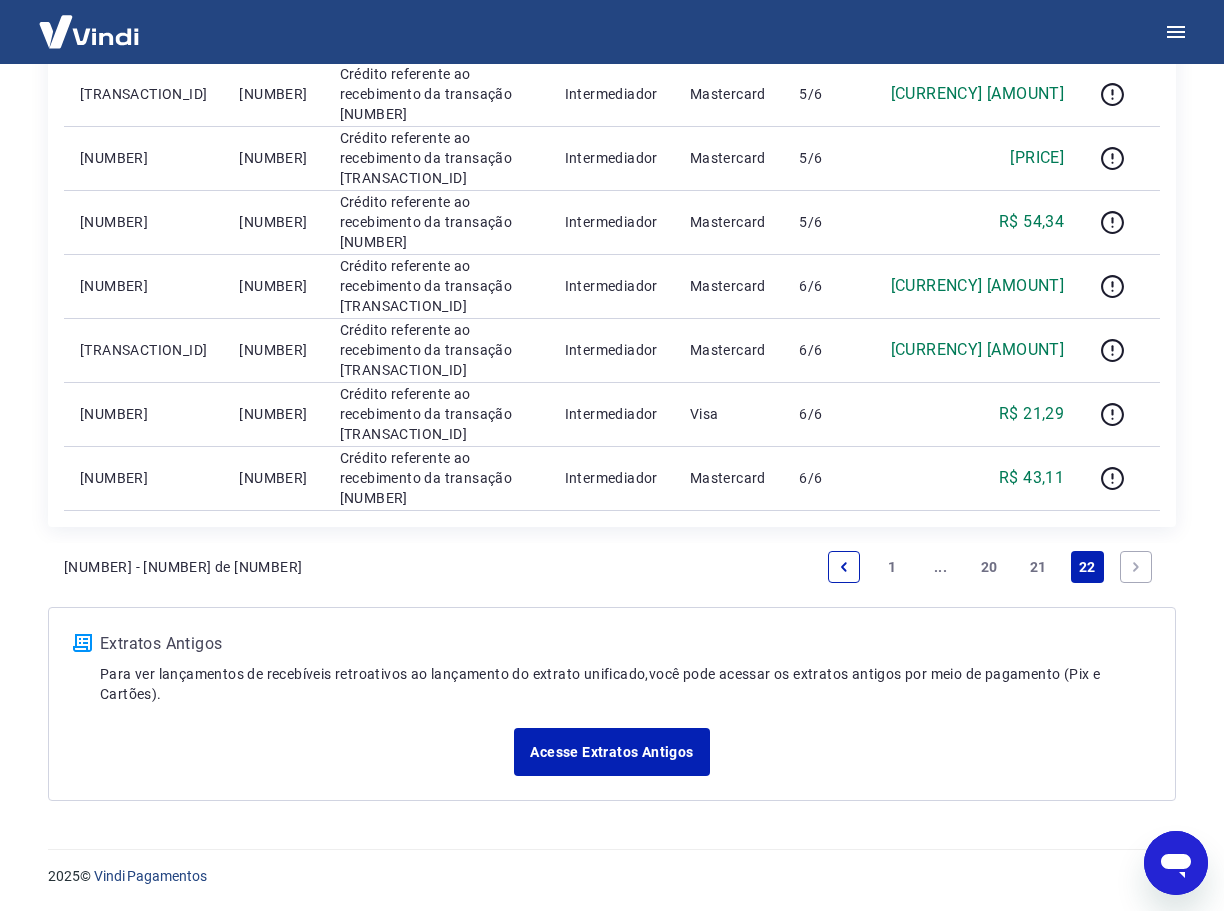 click on "21" at bounding box center (1038, 567) 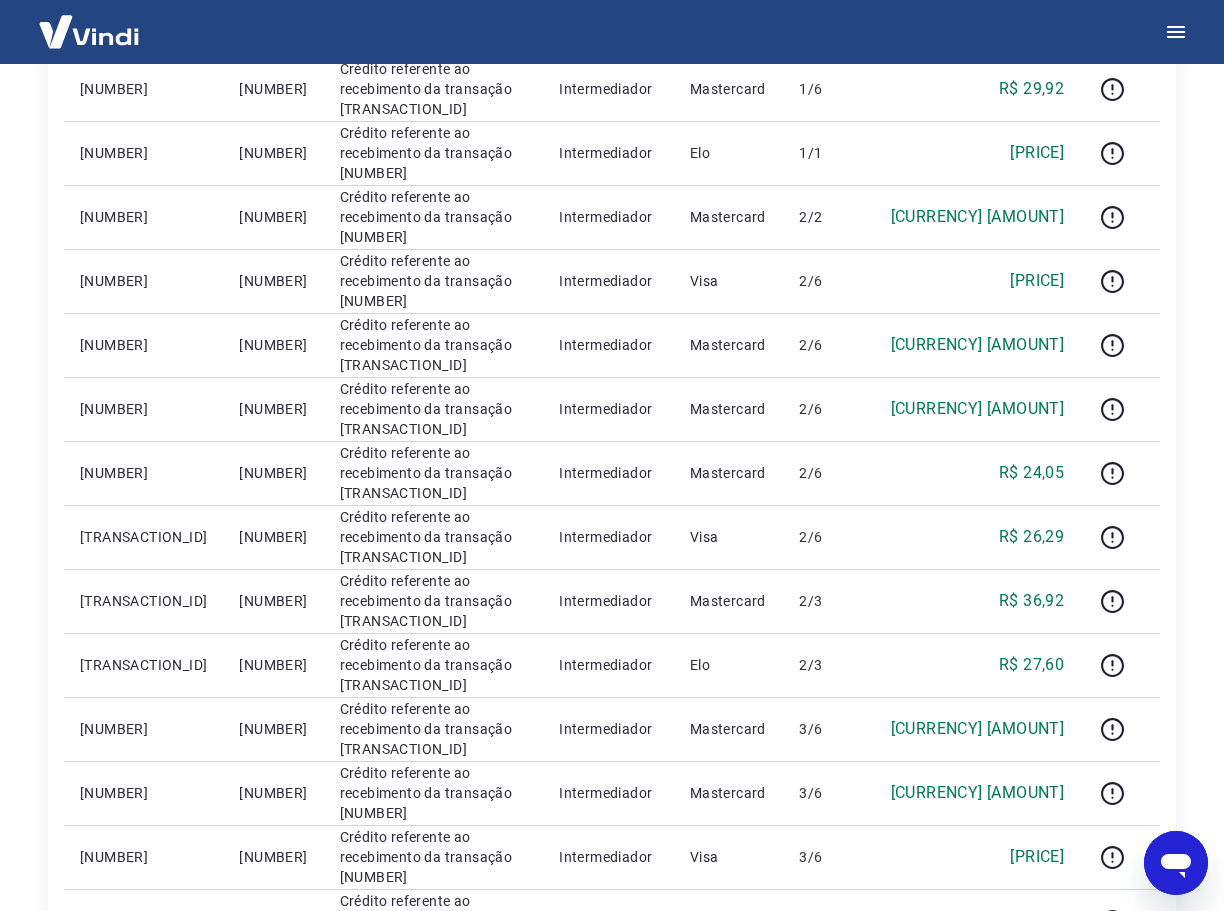 scroll, scrollTop: 1200, scrollLeft: 0, axis: vertical 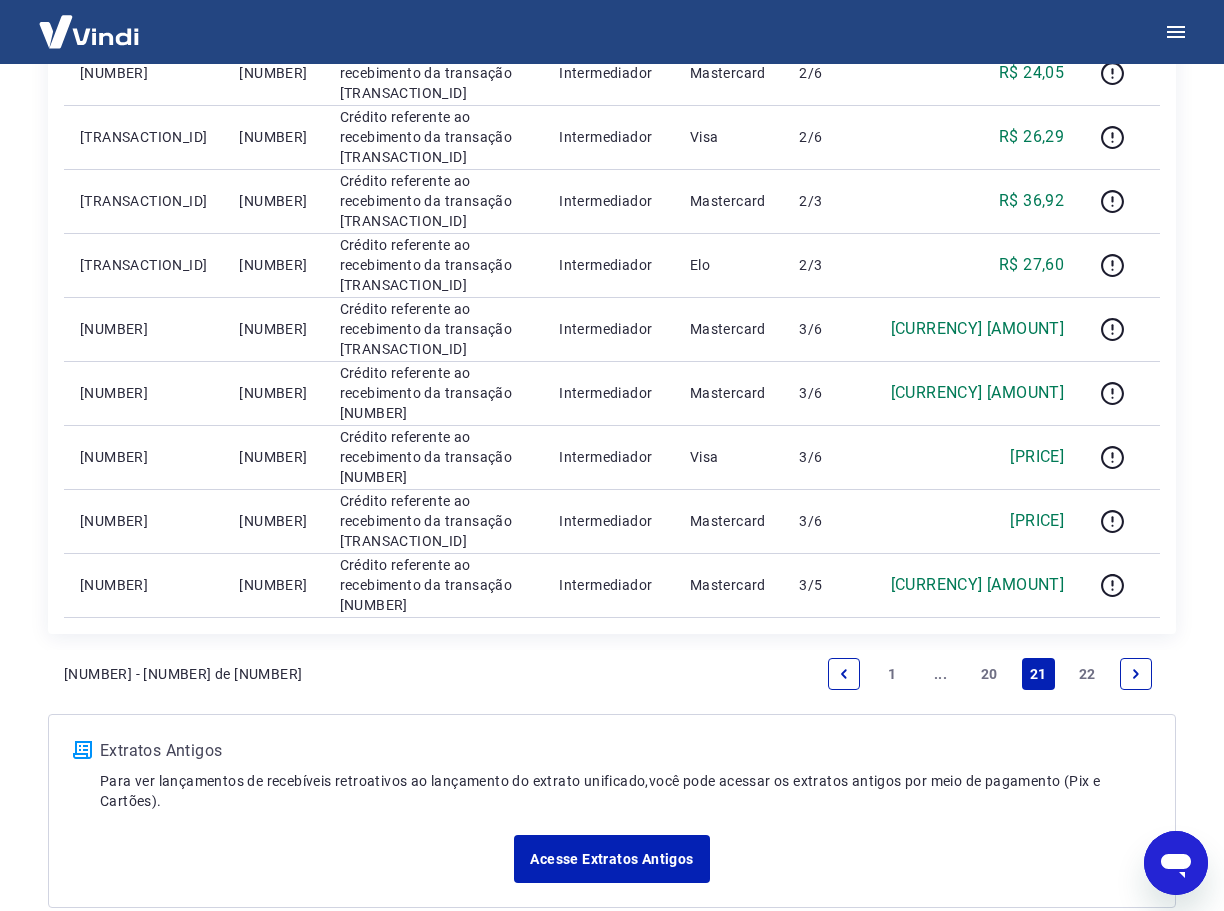 click on "20" at bounding box center (989, 674) 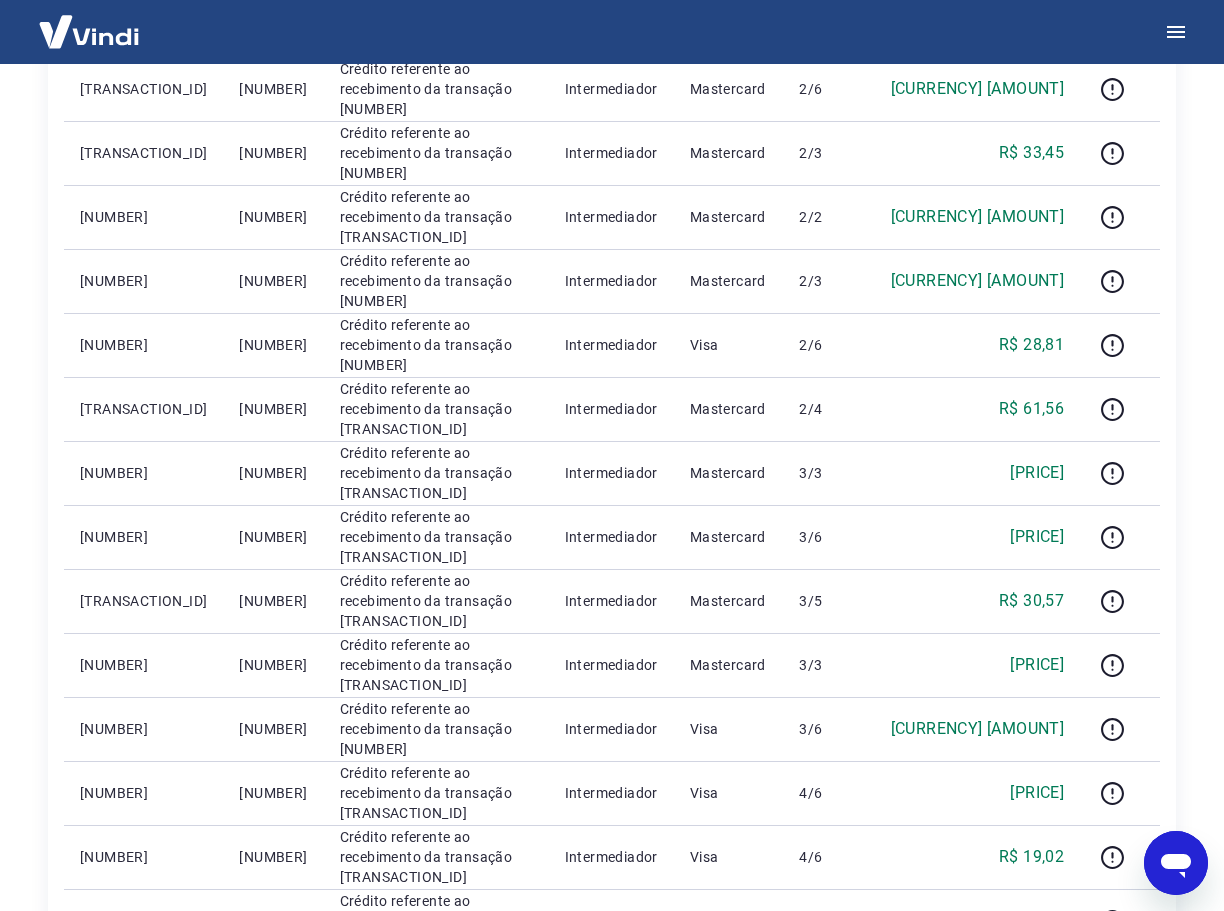 scroll, scrollTop: 1200, scrollLeft: 0, axis: vertical 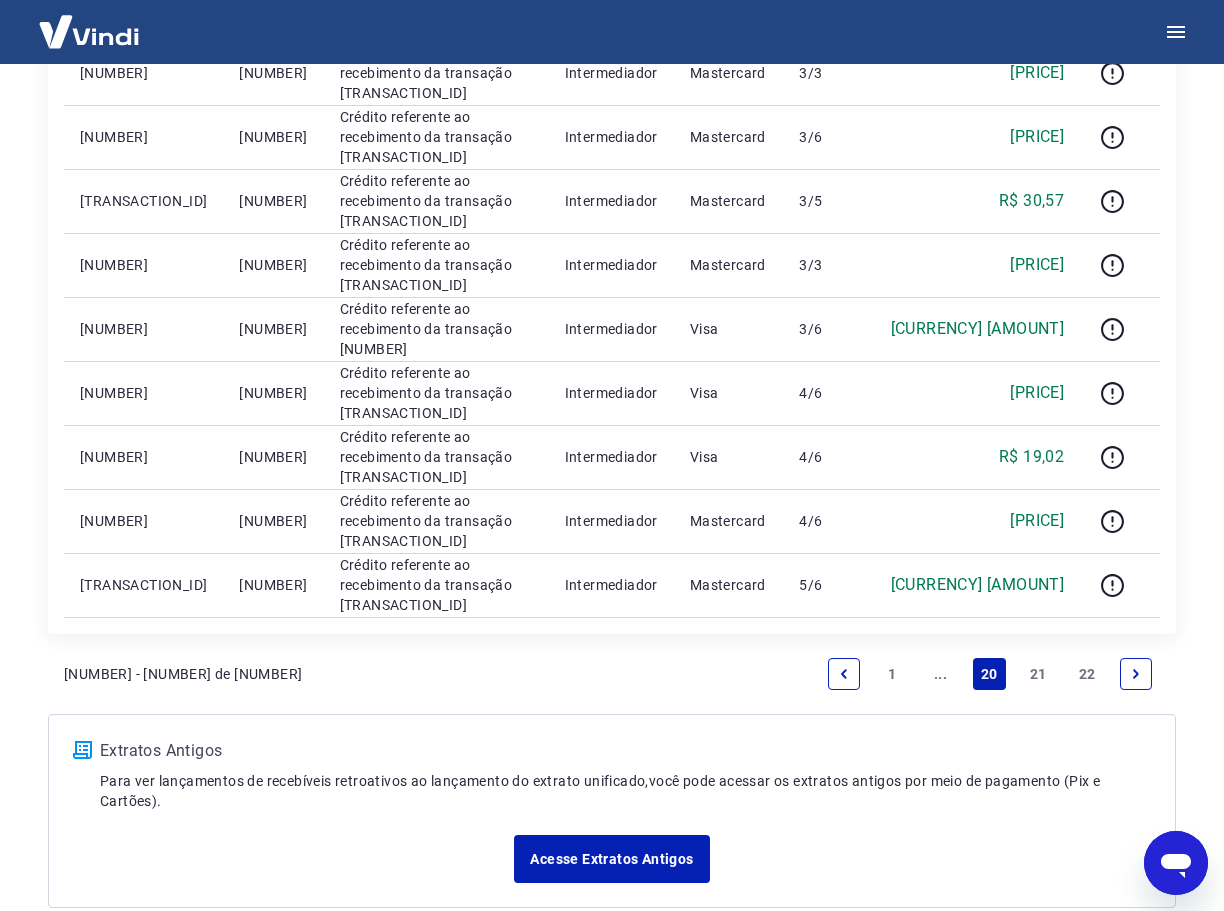click on "..." at bounding box center [941, 674] 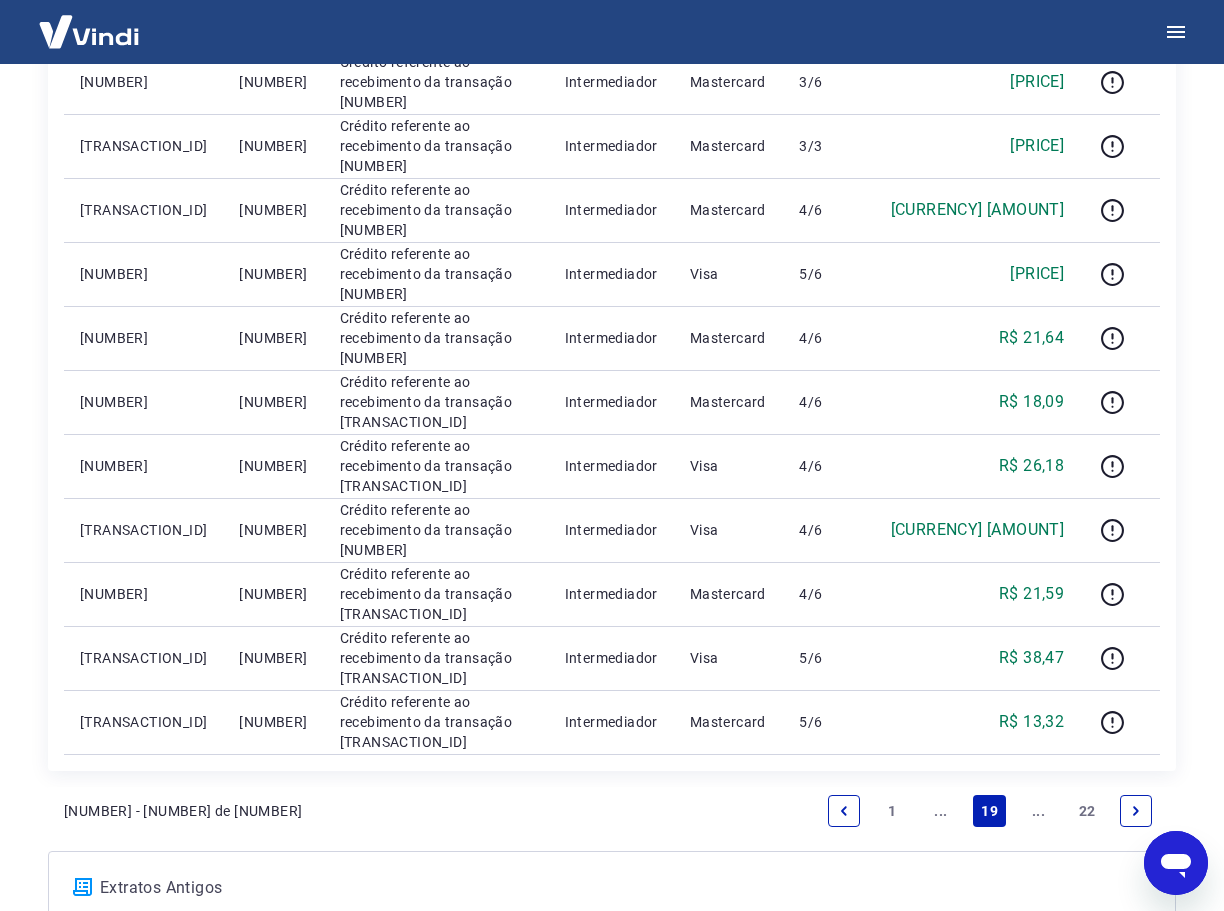 scroll, scrollTop: 1200, scrollLeft: 0, axis: vertical 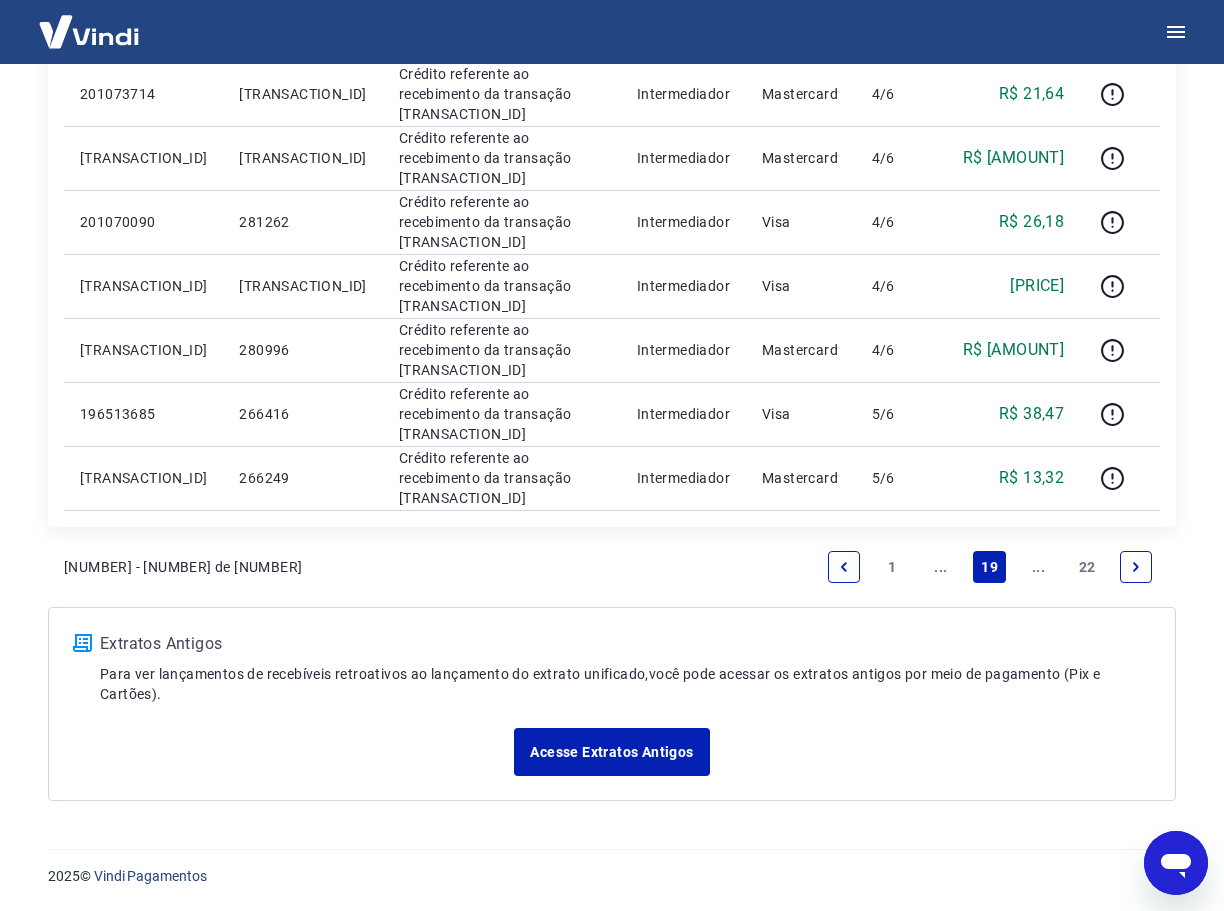 click on "..." at bounding box center (941, 567) 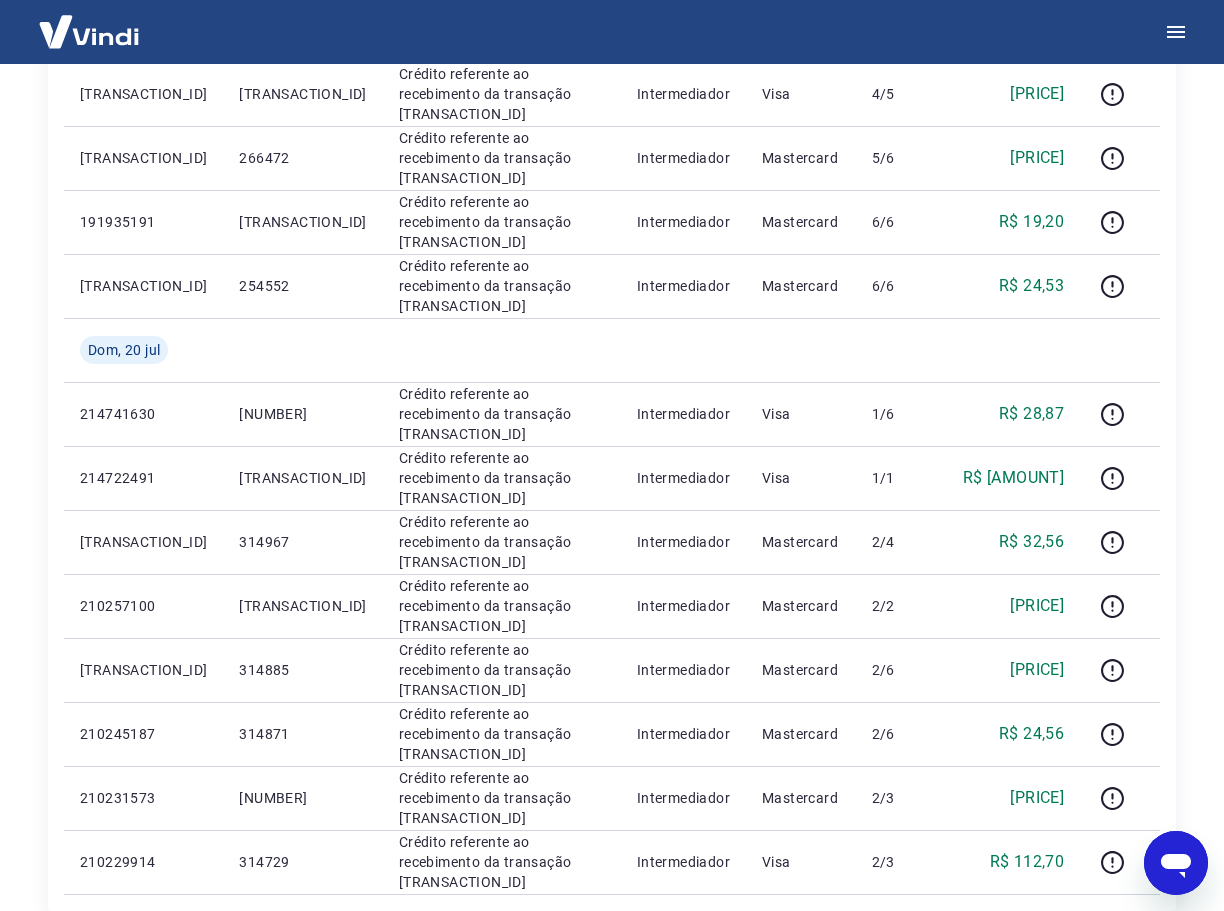scroll, scrollTop: 1000, scrollLeft: 0, axis: vertical 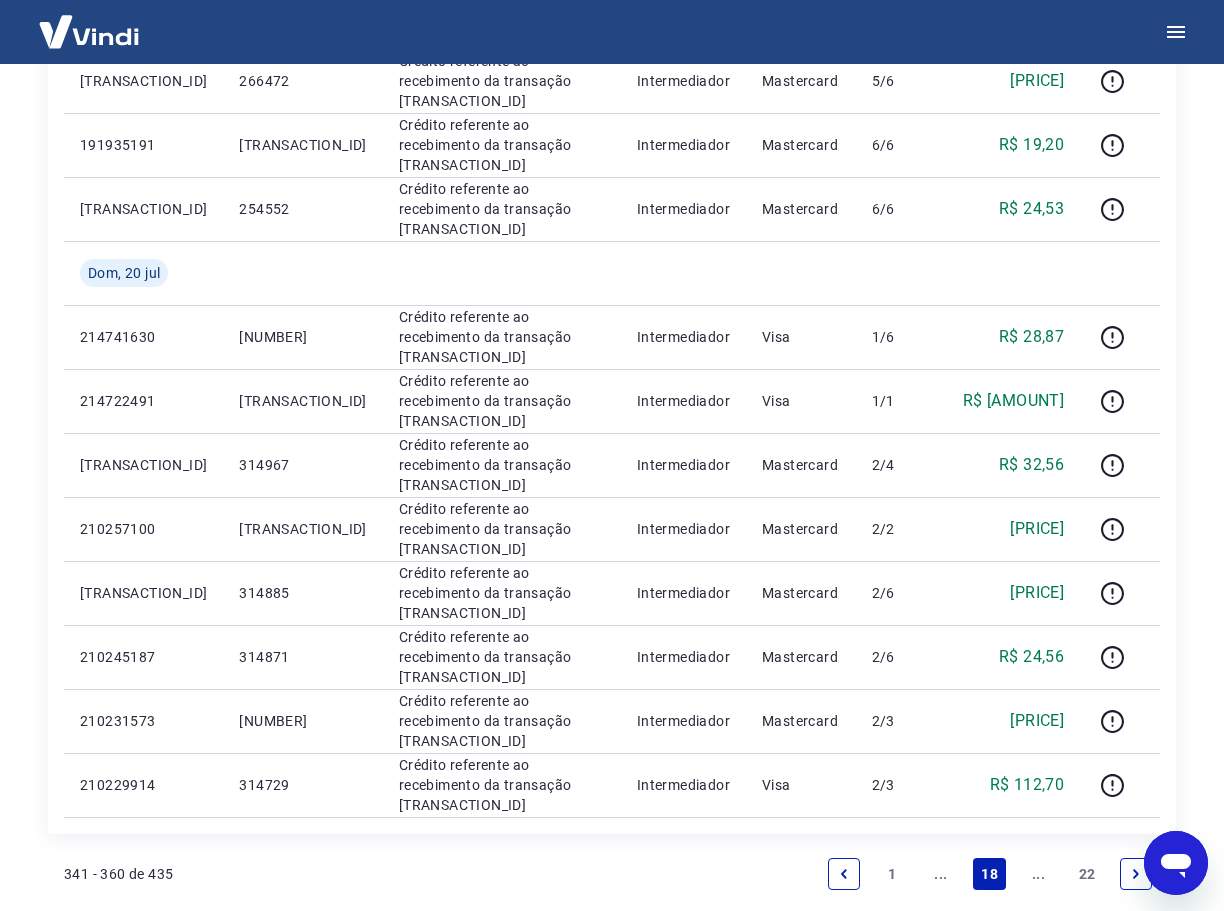 click on "..." at bounding box center [1038, 874] 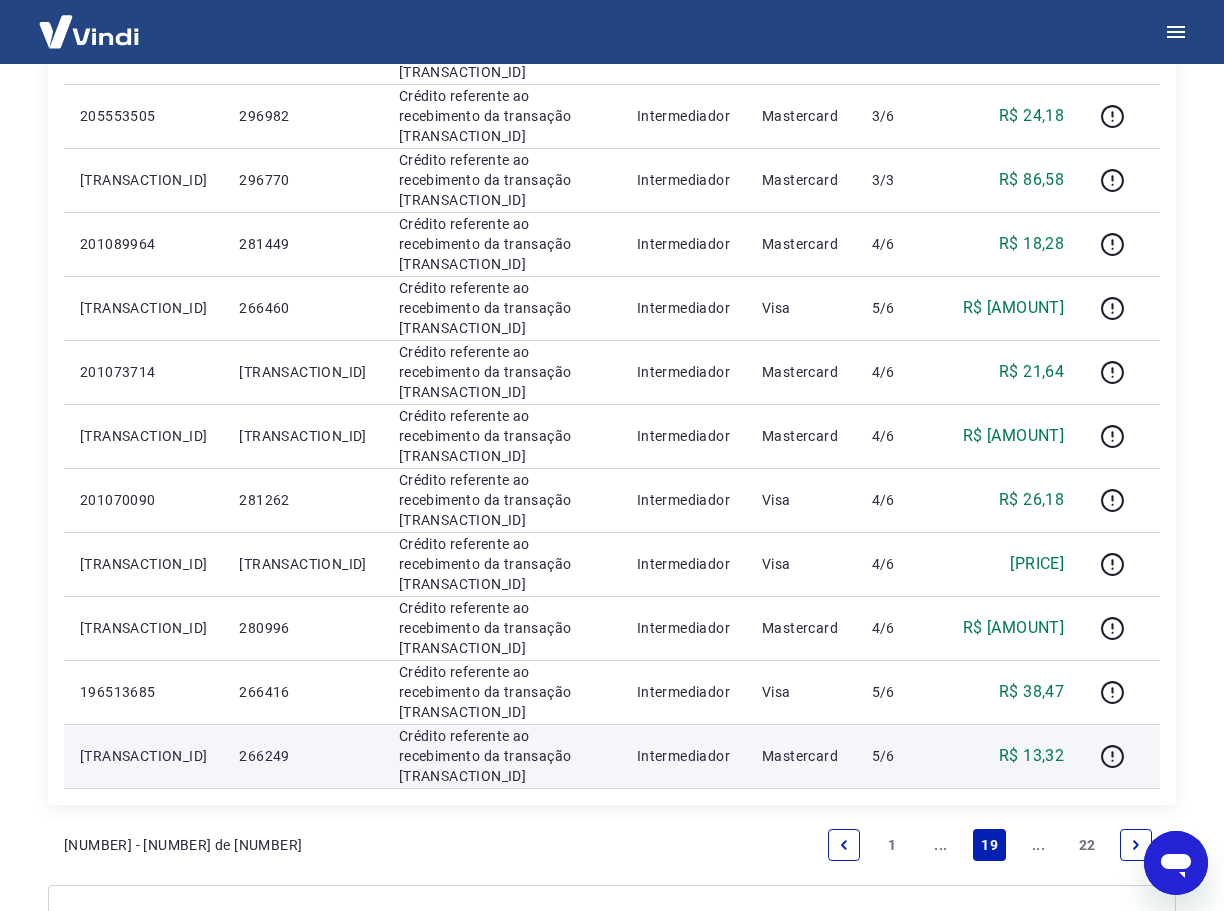 scroll, scrollTop: 1000, scrollLeft: 0, axis: vertical 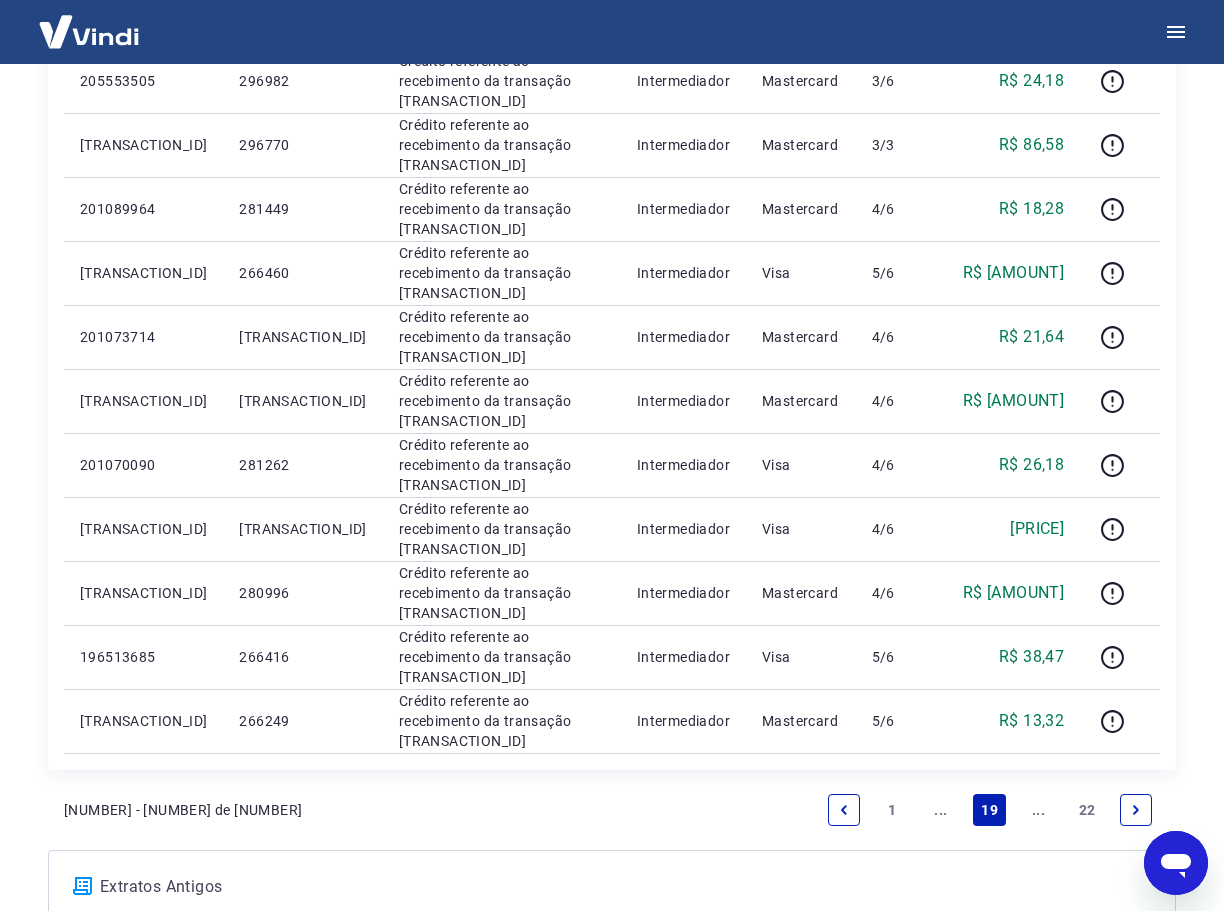 click on "..." at bounding box center [1038, 810] 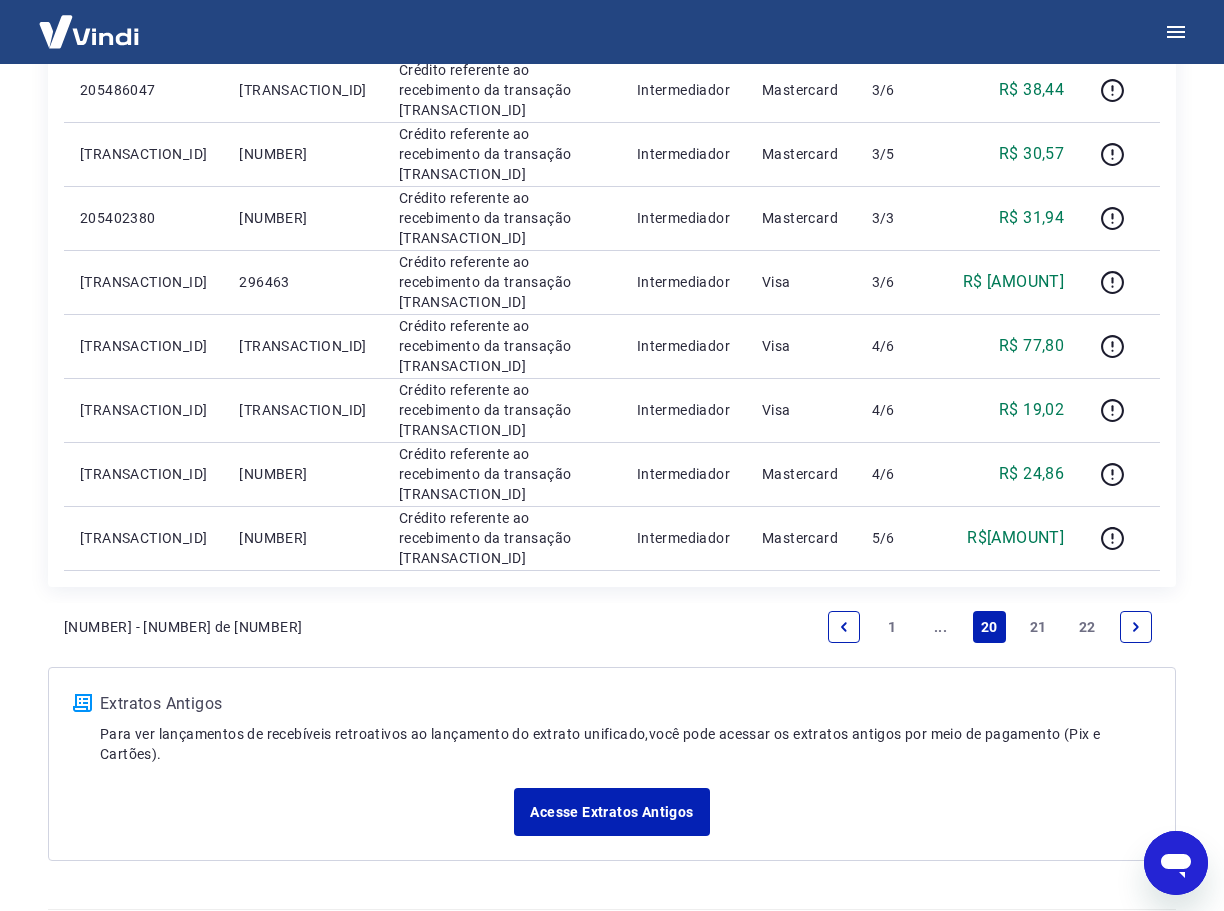 scroll, scrollTop: 1300, scrollLeft: 0, axis: vertical 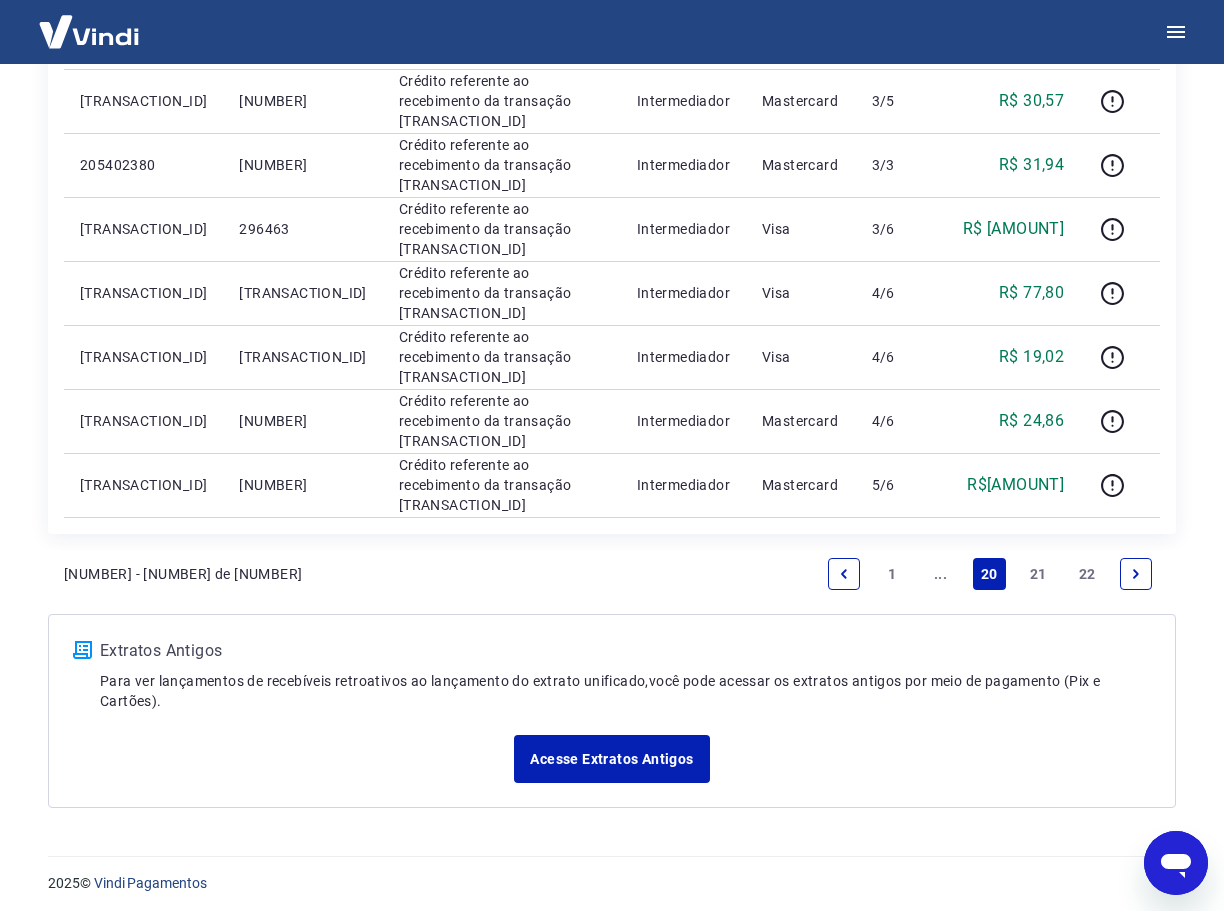 click on "..." at bounding box center (941, 574) 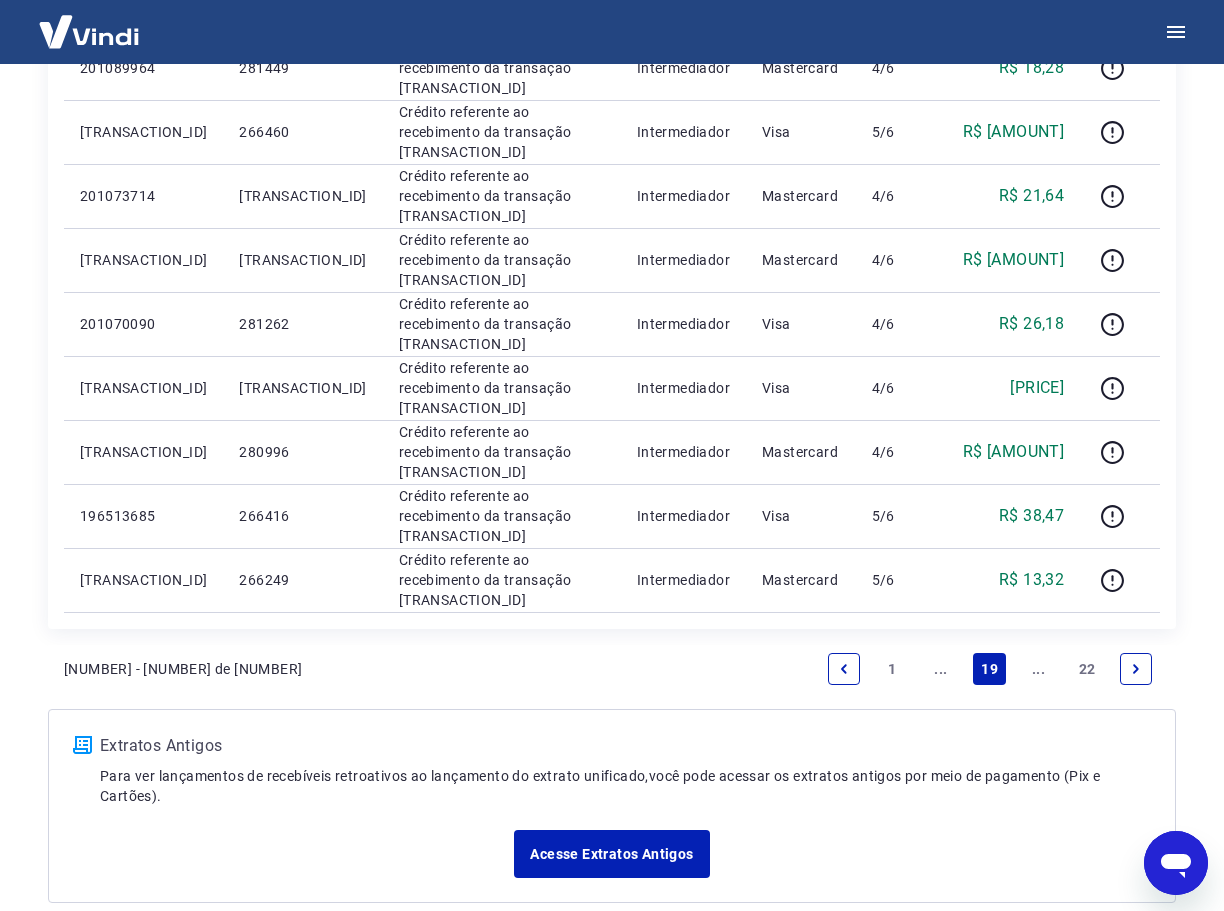 scroll, scrollTop: 1200, scrollLeft: 0, axis: vertical 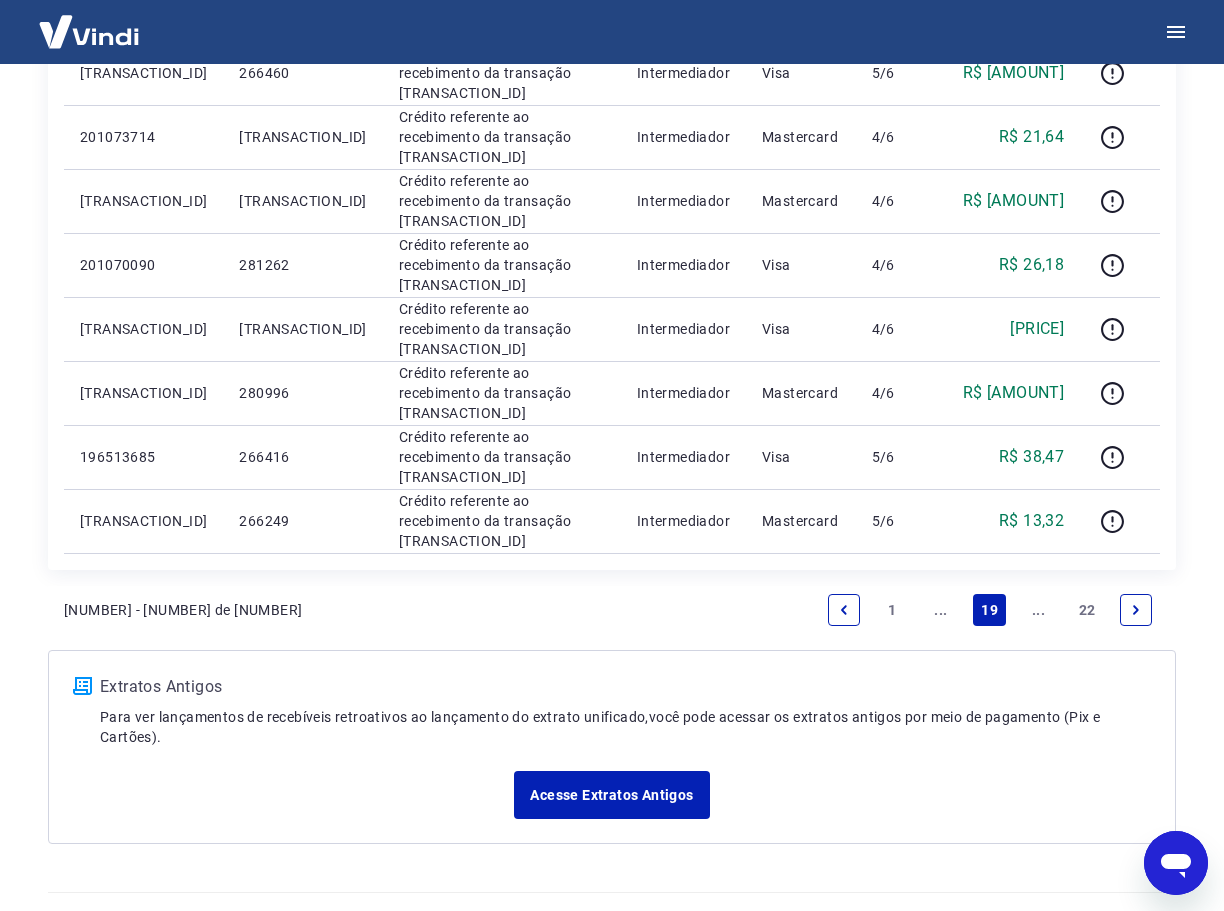 click on "..." at bounding box center [941, 610] 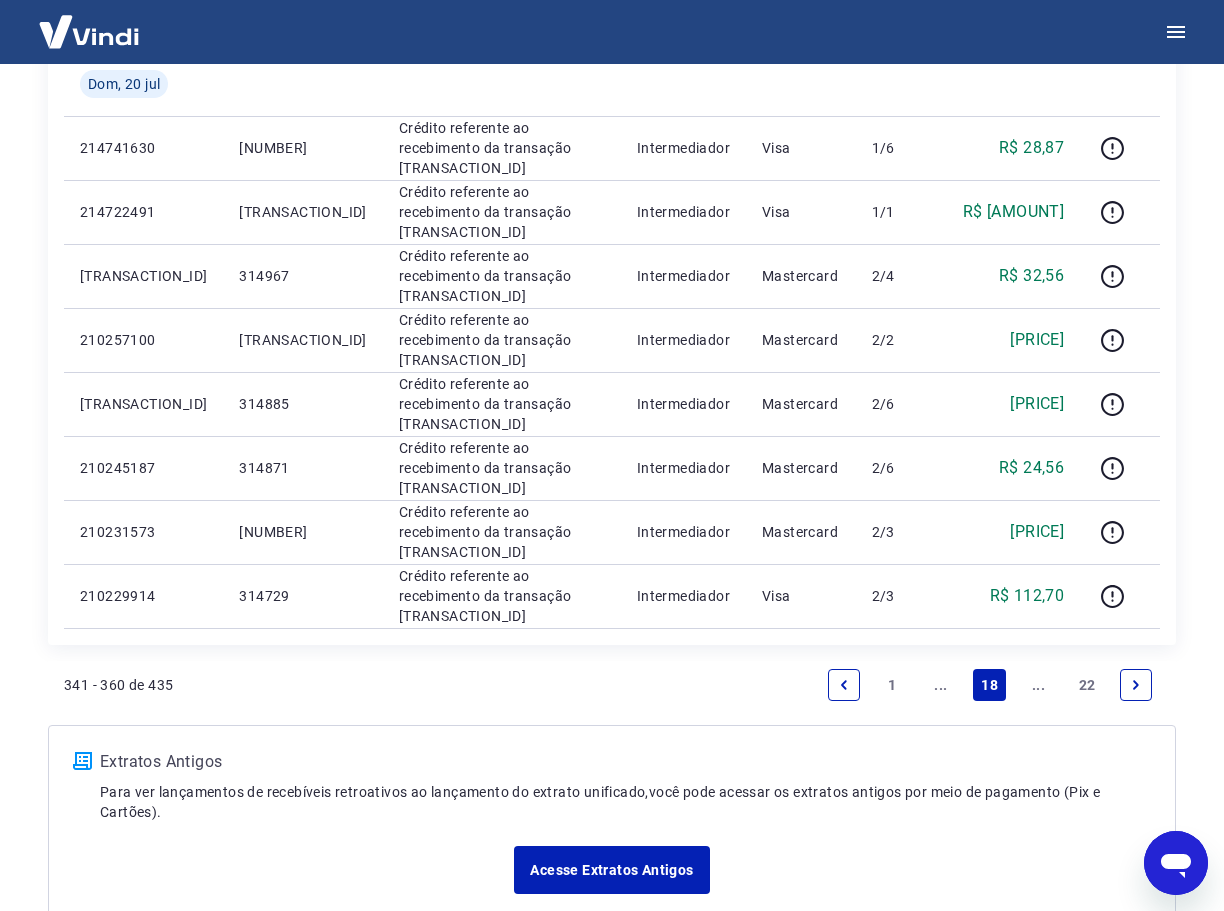 scroll, scrollTop: 1307, scrollLeft: 0, axis: vertical 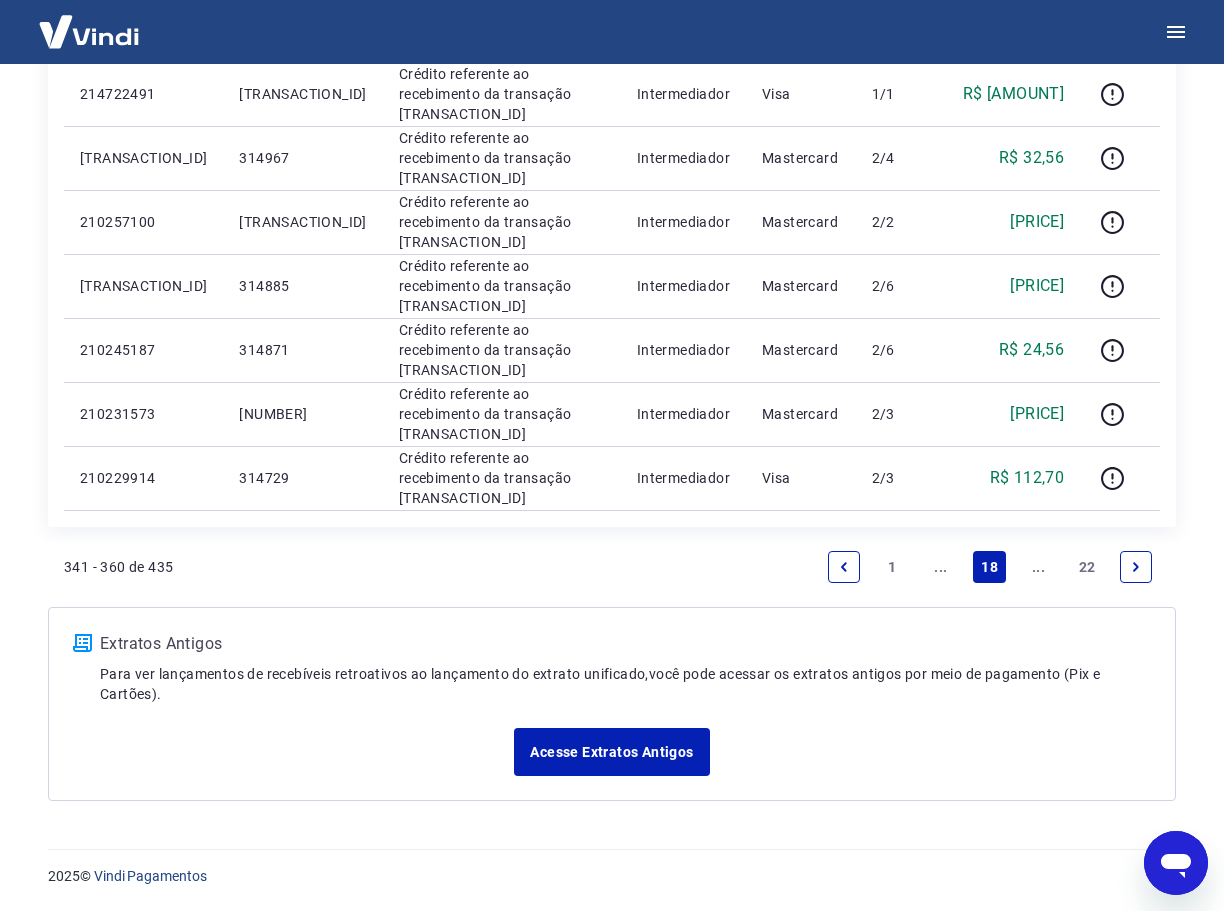 click on "..." at bounding box center (941, 567) 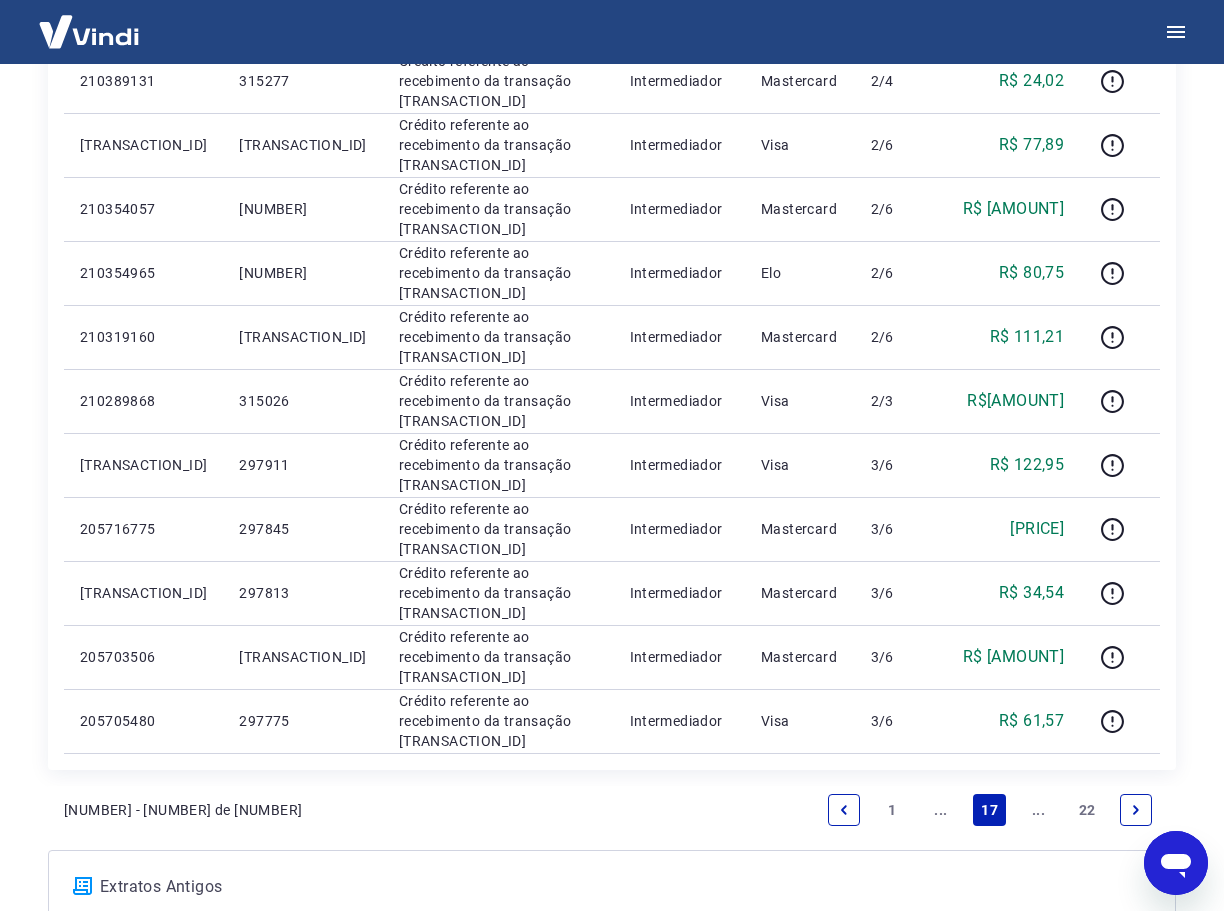 scroll, scrollTop: 1243, scrollLeft: 0, axis: vertical 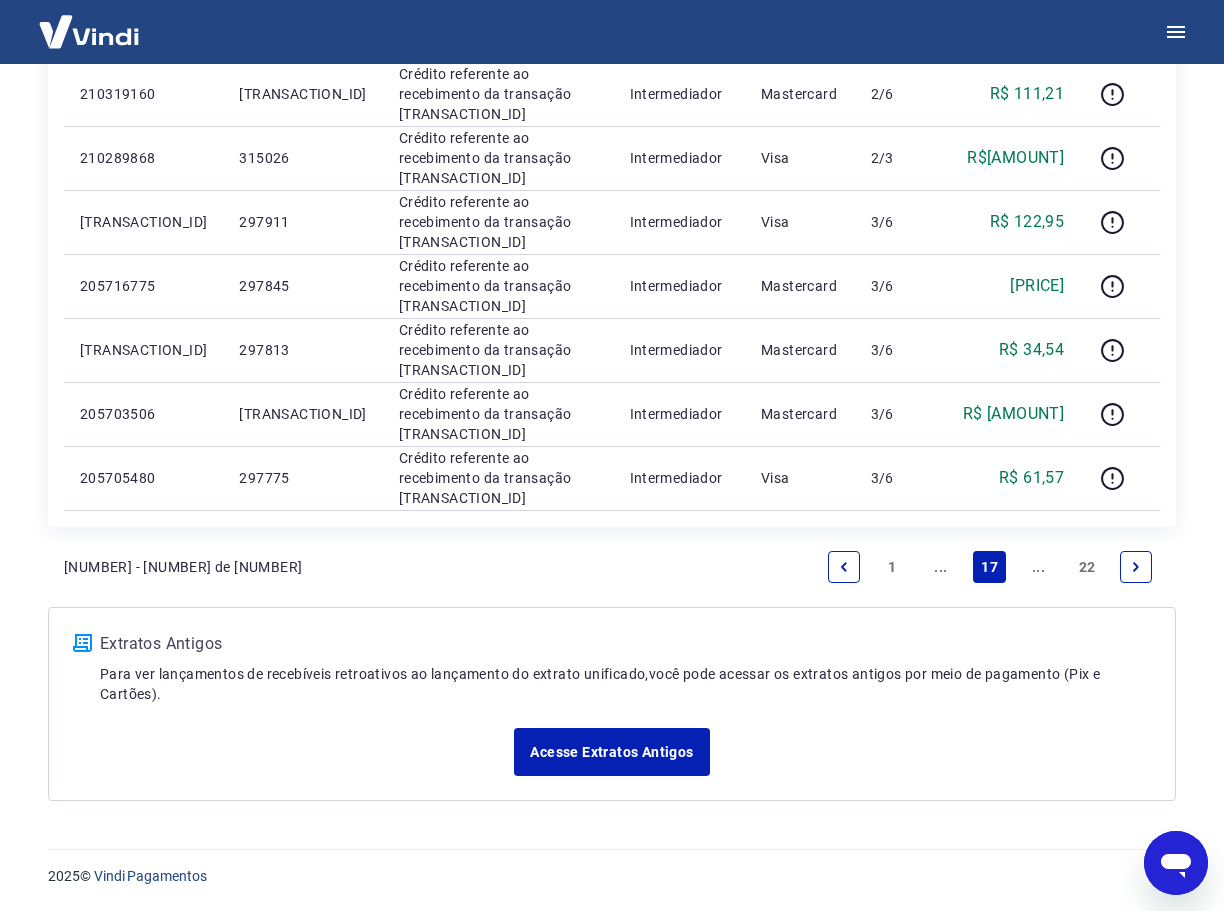 click on "..." at bounding box center [941, 567] 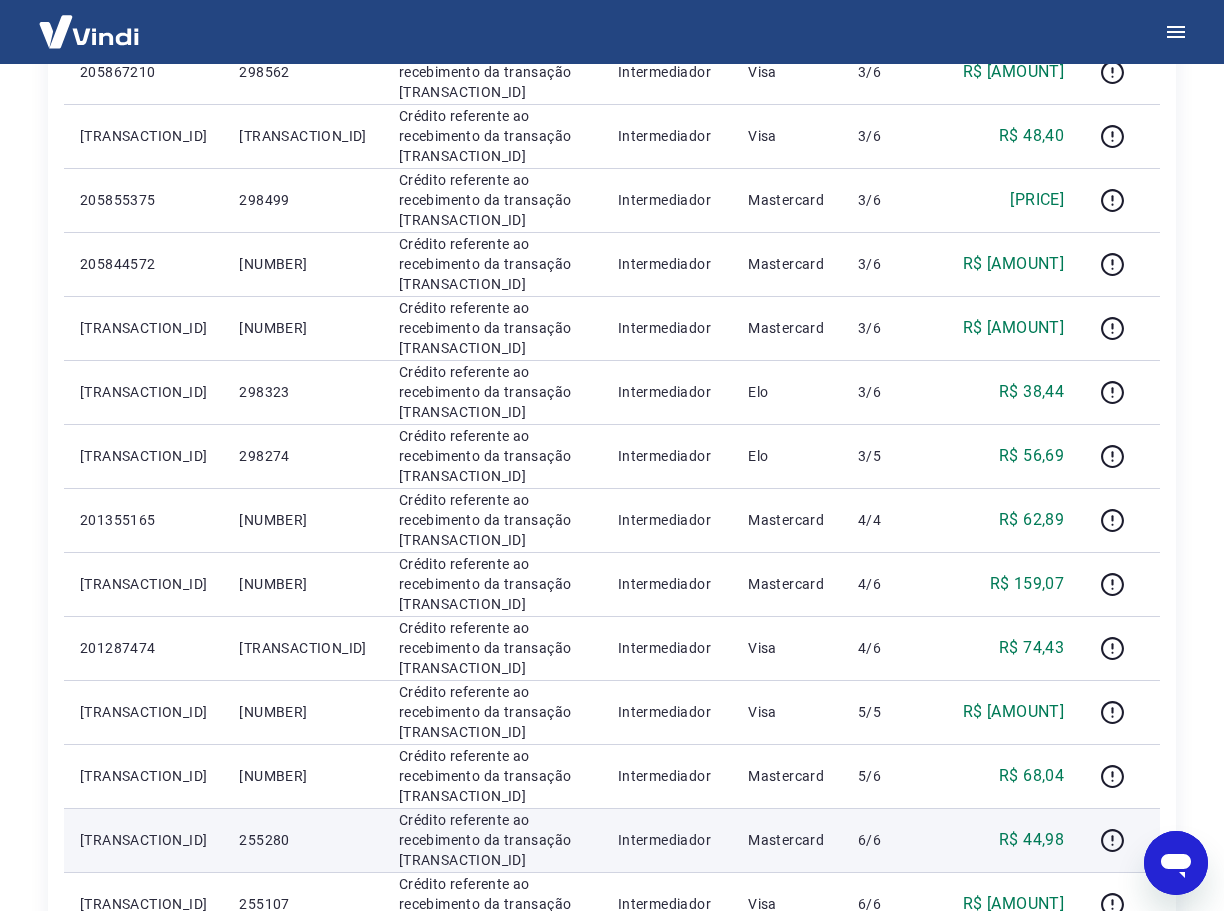 scroll, scrollTop: 600, scrollLeft: 0, axis: vertical 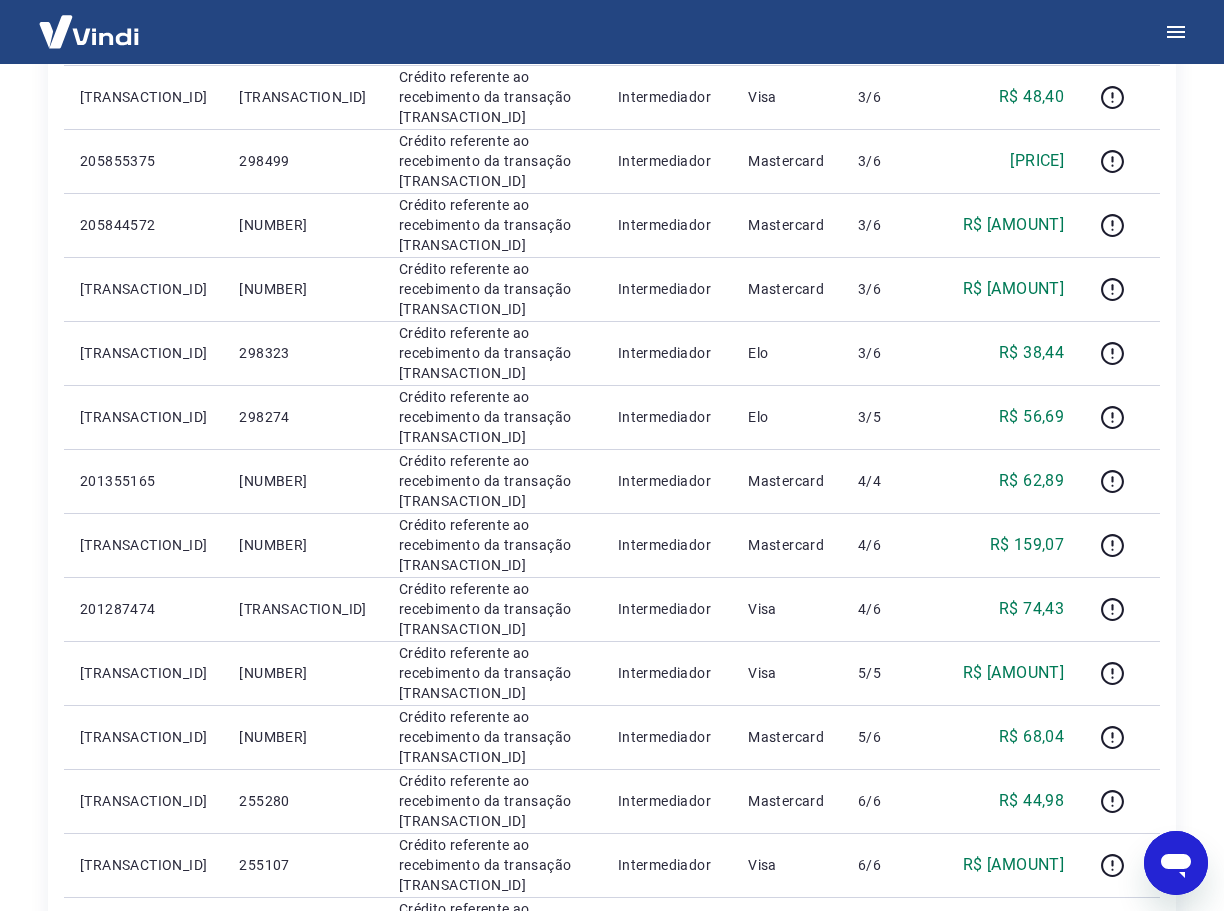 click on "Início / Meus Recebíveis / Relatório de Recebíveis Relatório de Recebíveis Saiba como funciona a programação dos recebimentos Saiba como funciona a programação dos recebimentos Filtros Exportar ID Pedido Descrição Origem Pagamento Parcelas Valor Líq. Tarifas Ter, 22 jul [TRANSACTION_ID] [ID] Crédito referente ao recebimento da transação [TRANSACTION_ID] Intermediador Visa 3/3 R$ 43,35 [TRANSACTION_ID] [ID] Crédito referente ao recebimento da transação [TRANSACTION_ID] Intermediador Mastercard 3/6 R$ 47,79 [TRANSACTION_ID] [ID] Crédito referente ao recebimento da transação [TRANSACTION_ID] Intermediador Visa 3/6 R$ 22,00 [TRANSACTION_ID] [ID] Crédito referente ao recebimento da transação [TRANSACTION_ID] Intermediador Visa 3/6 R$ 48,40 [TRANSACTION_ID] [ID] Crédito referente ao recebimento da transação [TRANSACTION_ID] Intermediador Mastercard 3/6 R$ 18,21 [TRANSACTION_ID] [ID] Crédito referente ao recebimento da transação [TRANSACTION_ID] Intermediador Mastercard 3/6 R$ 27,33 [TRANSACTION_ID] [ID] Intermediador Mastercard 3/6 R$ 27,13 [TRANSACTION_ID] -" at bounding box center [612, 498] 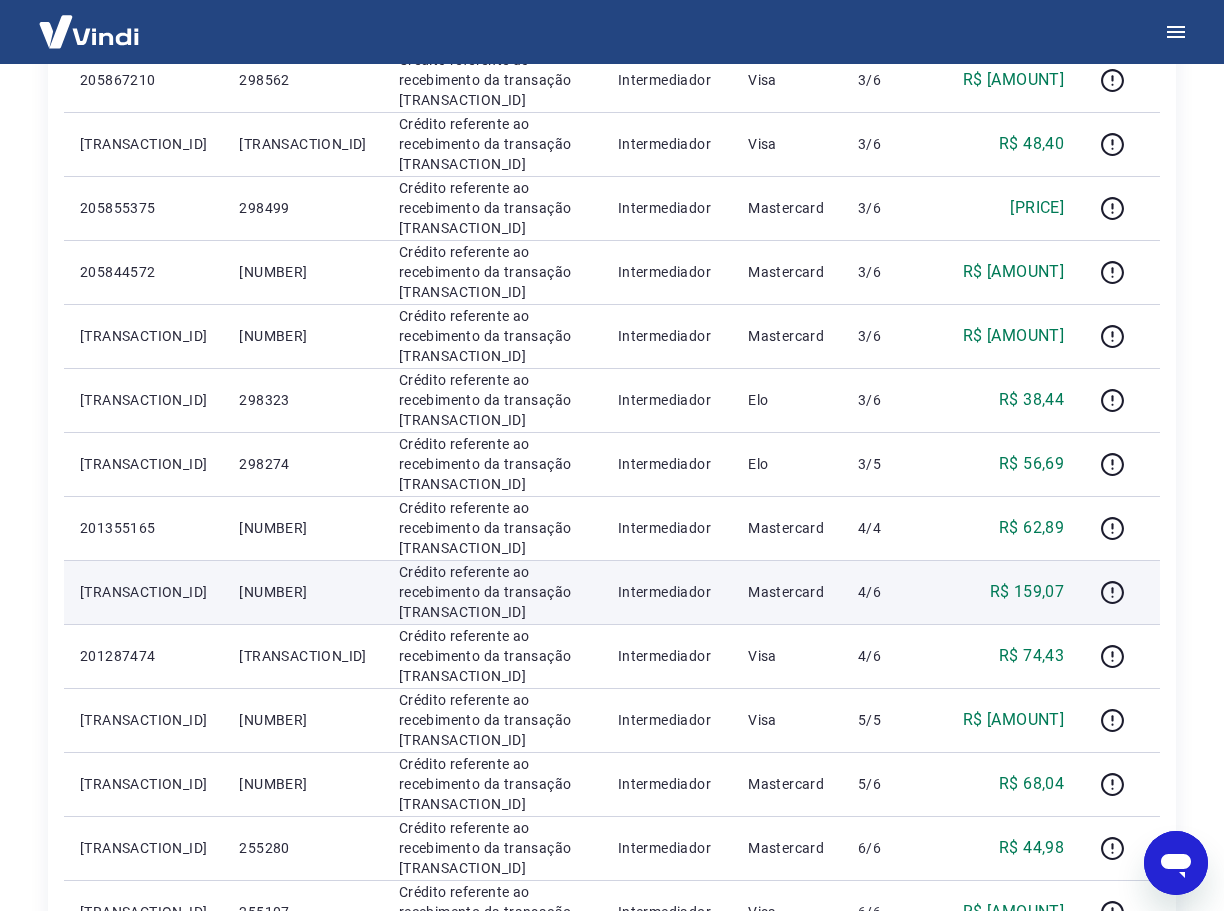 scroll, scrollTop: 507, scrollLeft: 0, axis: vertical 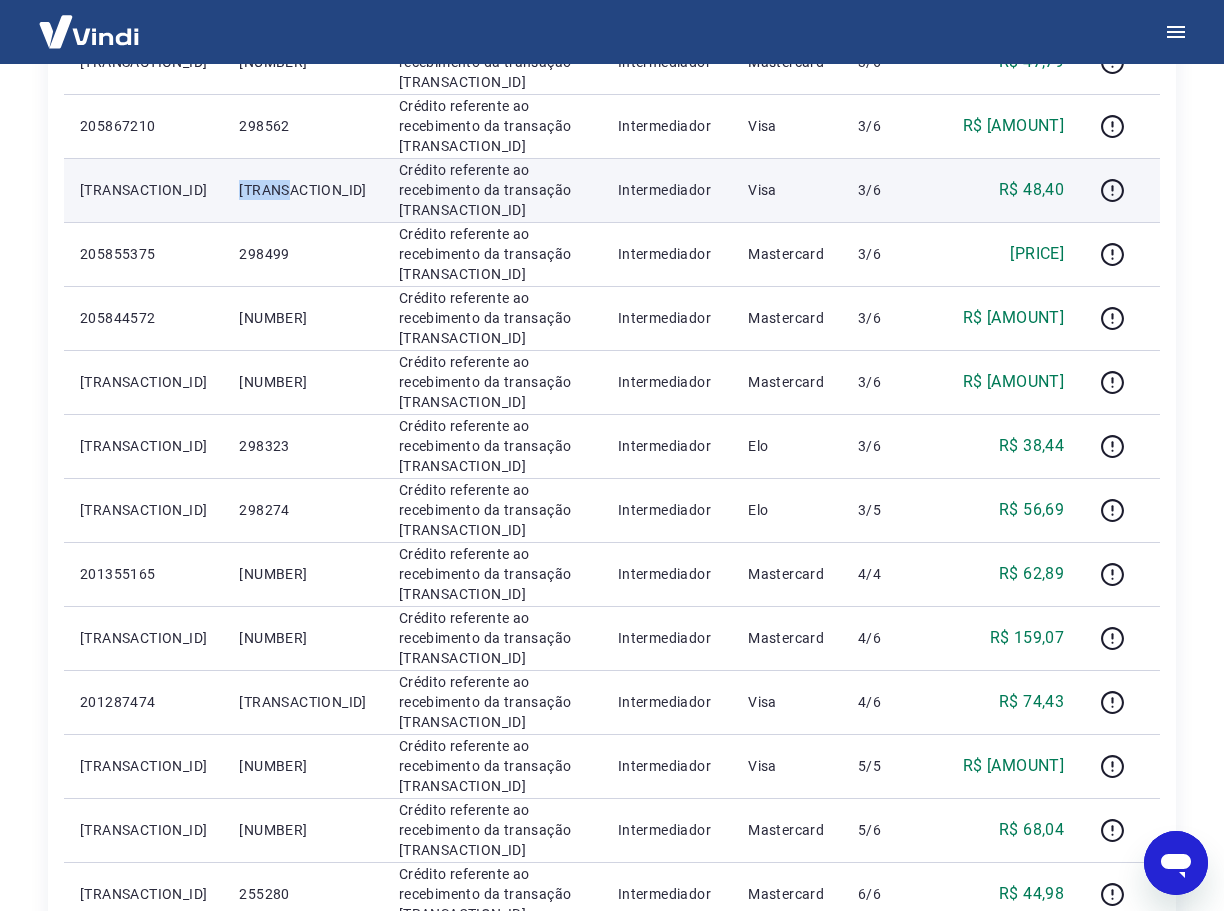 drag, startPoint x: 256, startPoint y: 192, endPoint x: 191, endPoint y: 193, distance: 65.00769 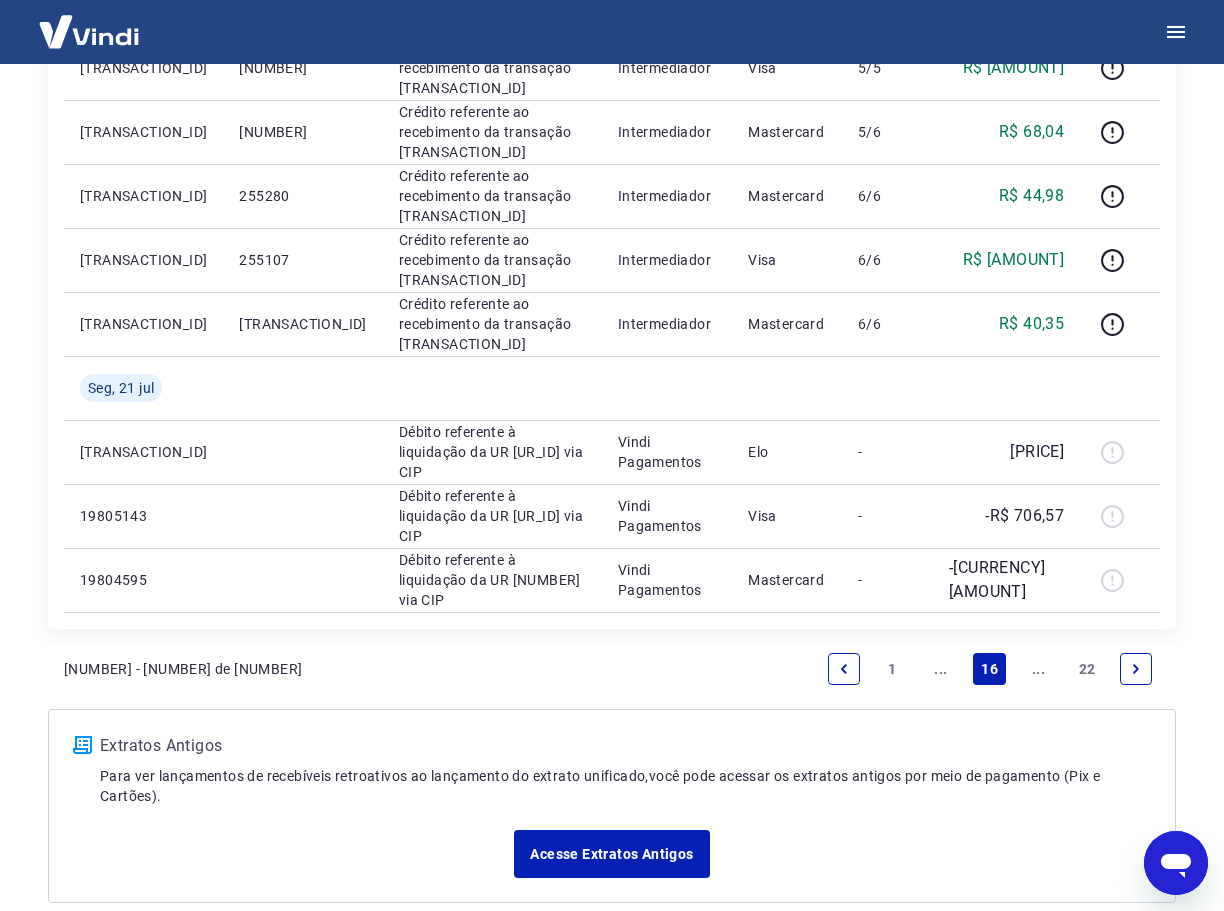 scroll, scrollTop: 1207, scrollLeft: 0, axis: vertical 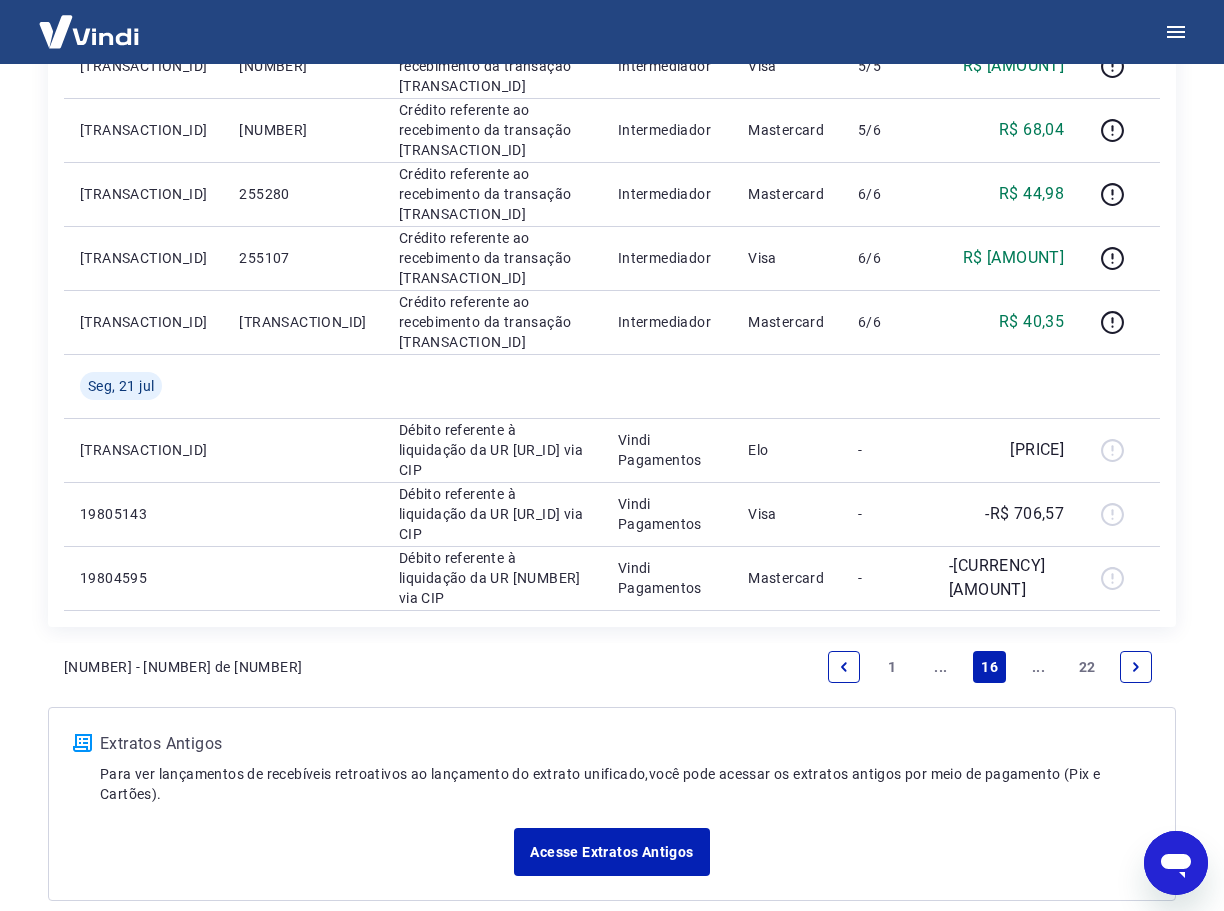 click on "..." at bounding box center [941, 667] 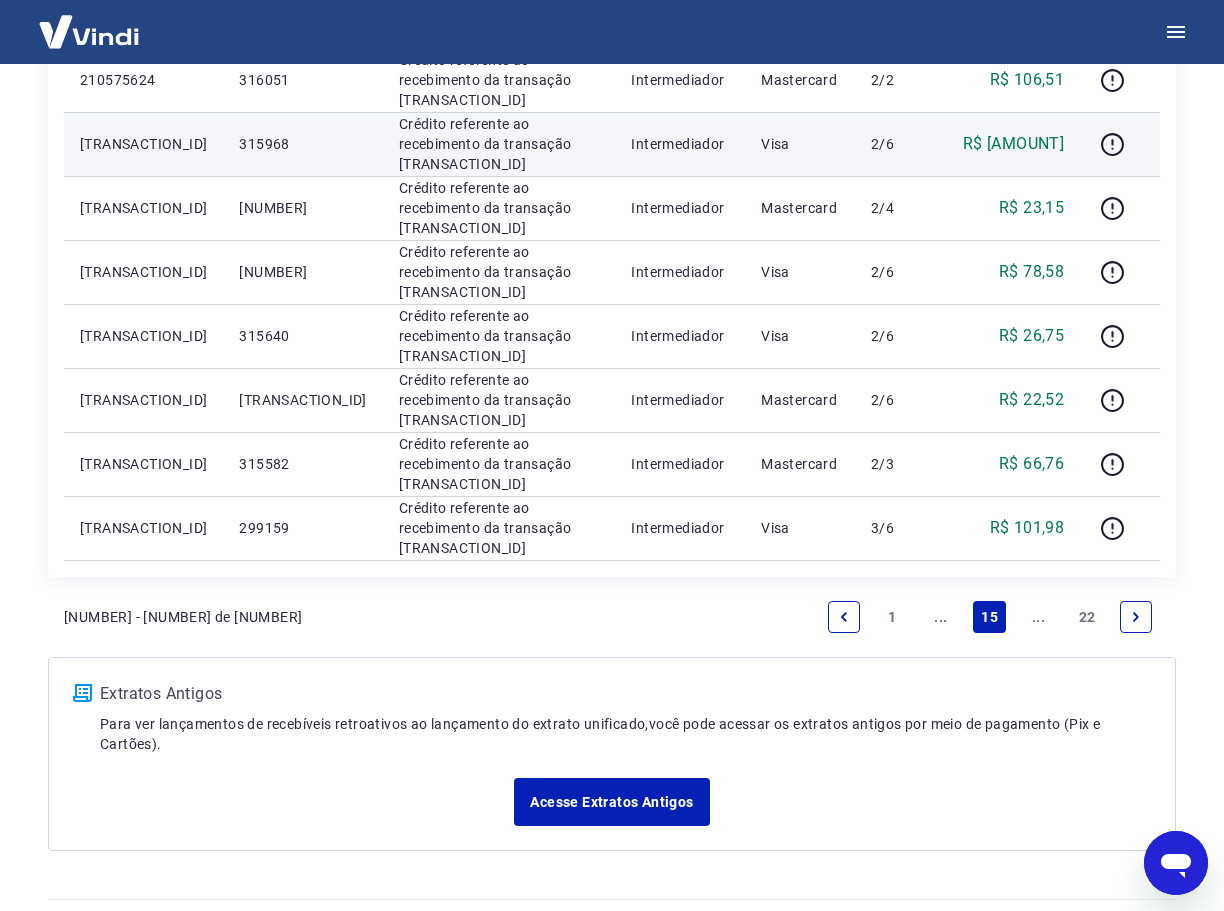 scroll, scrollTop: 1300, scrollLeft: 0, axis: vertical 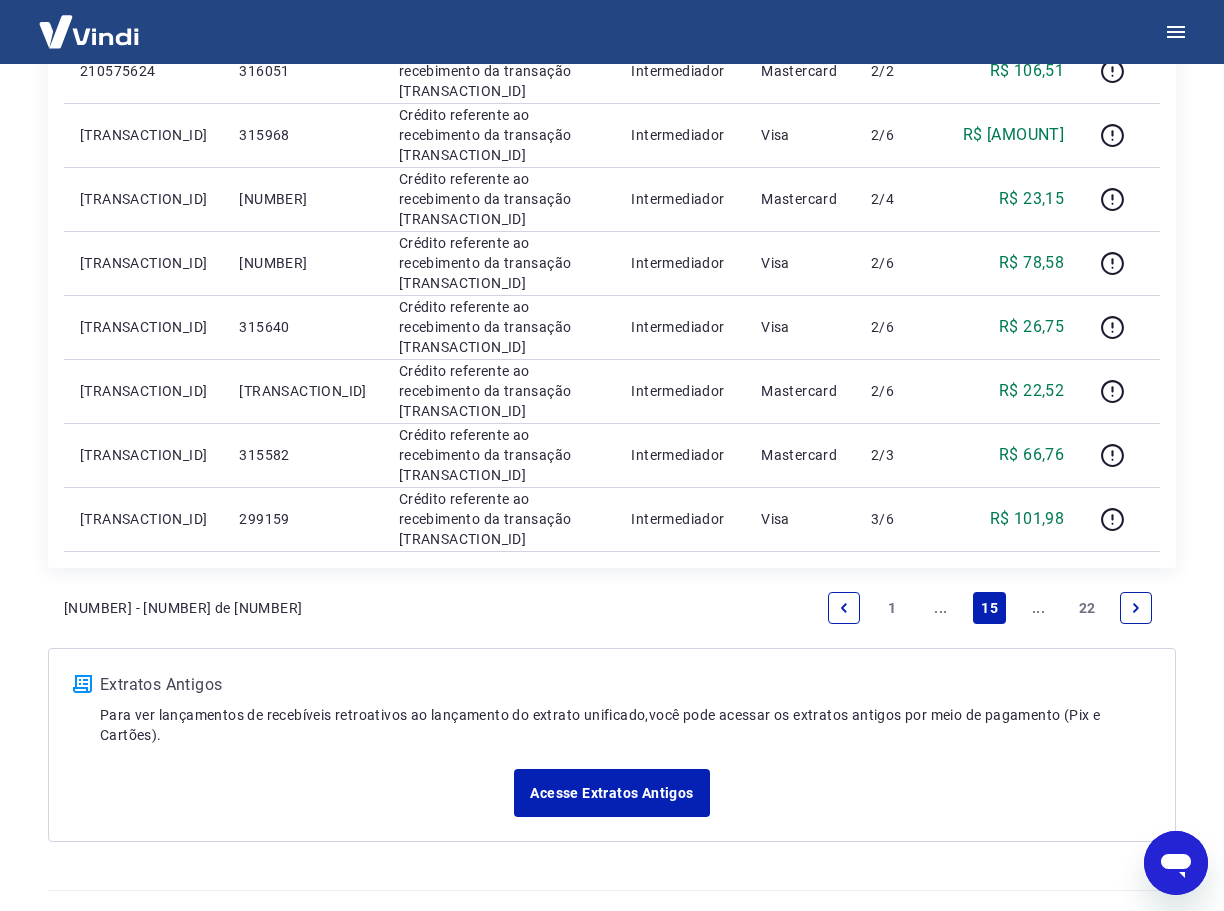 click on "..." at bounding box center [1038, 608] 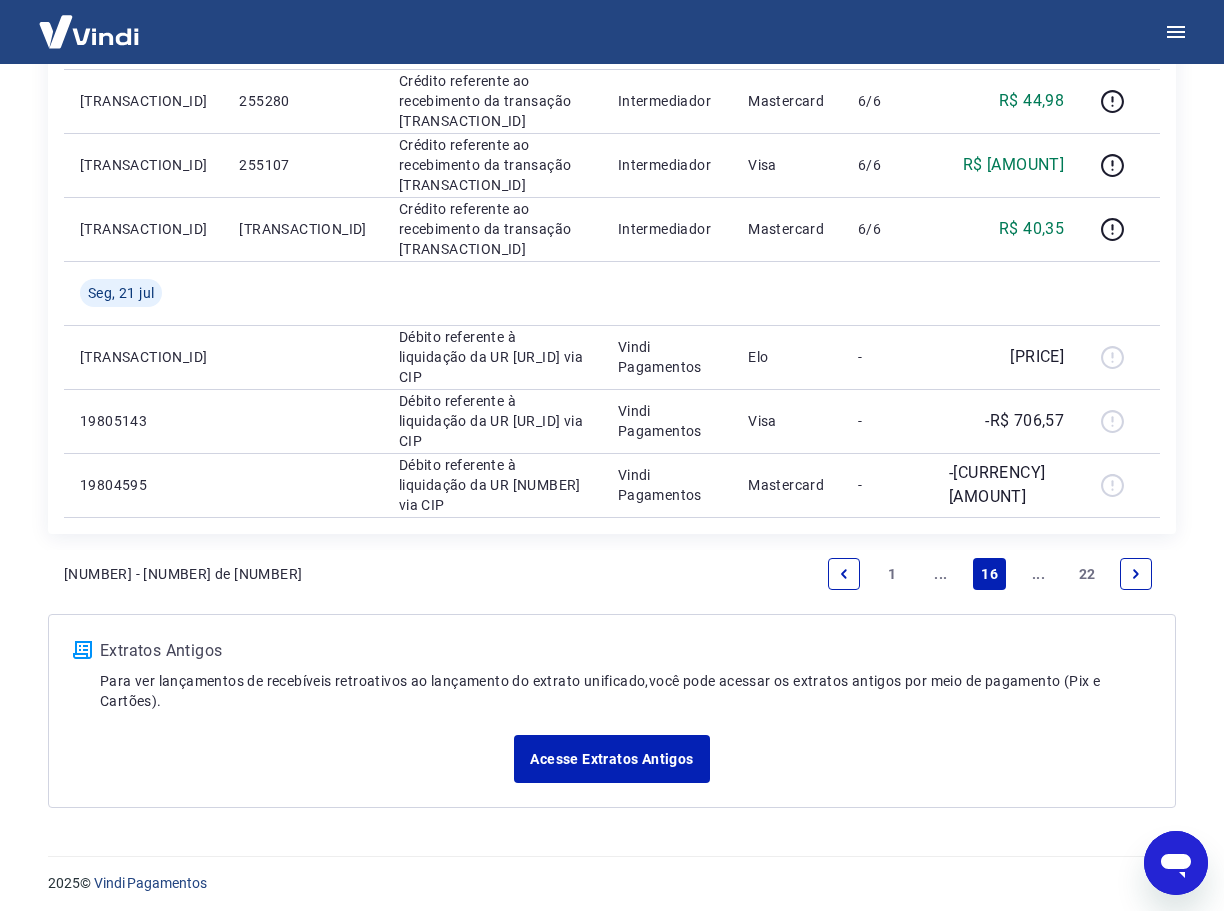 scroll, scrollTop: 1307, scrollLeft: 0, axis: vertical 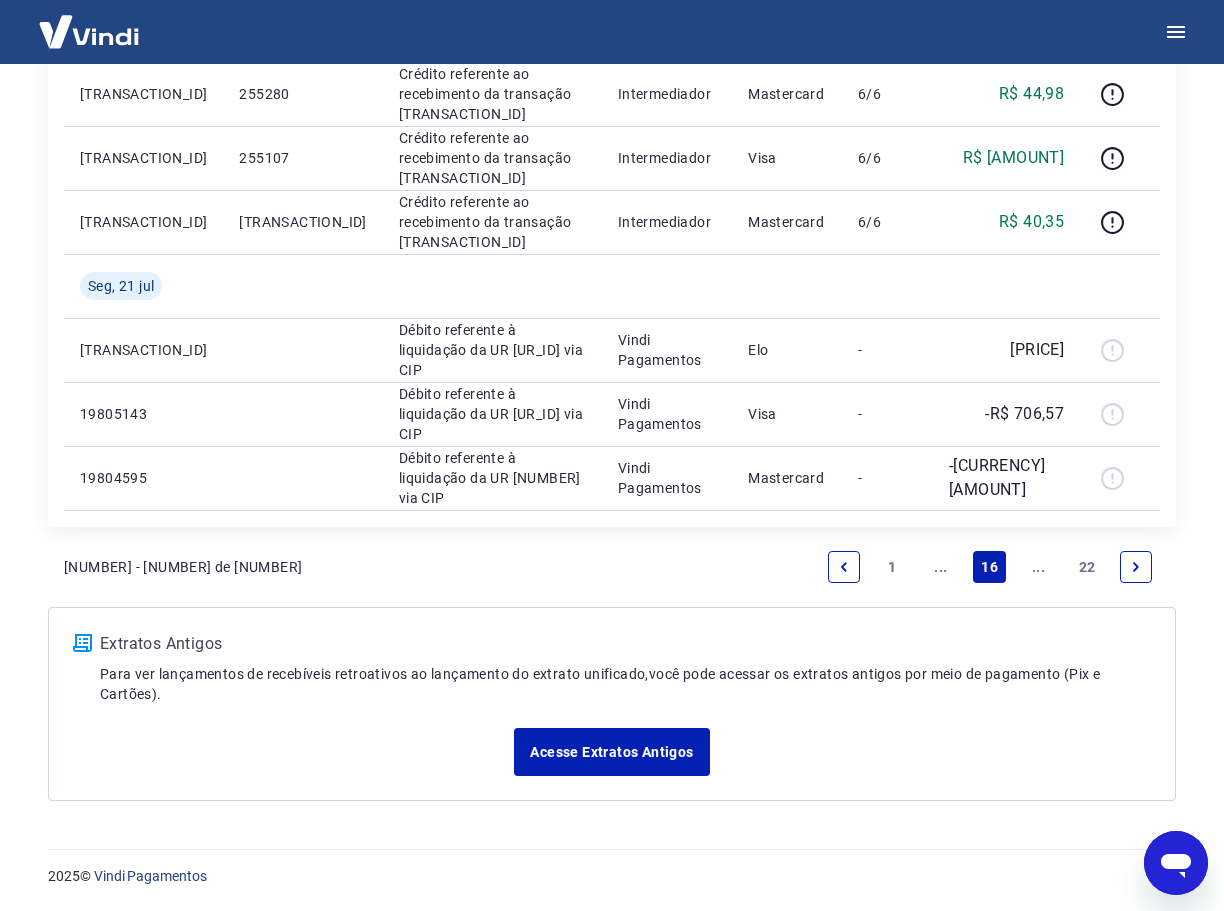 click on "..." at bounding box center (941, 567) 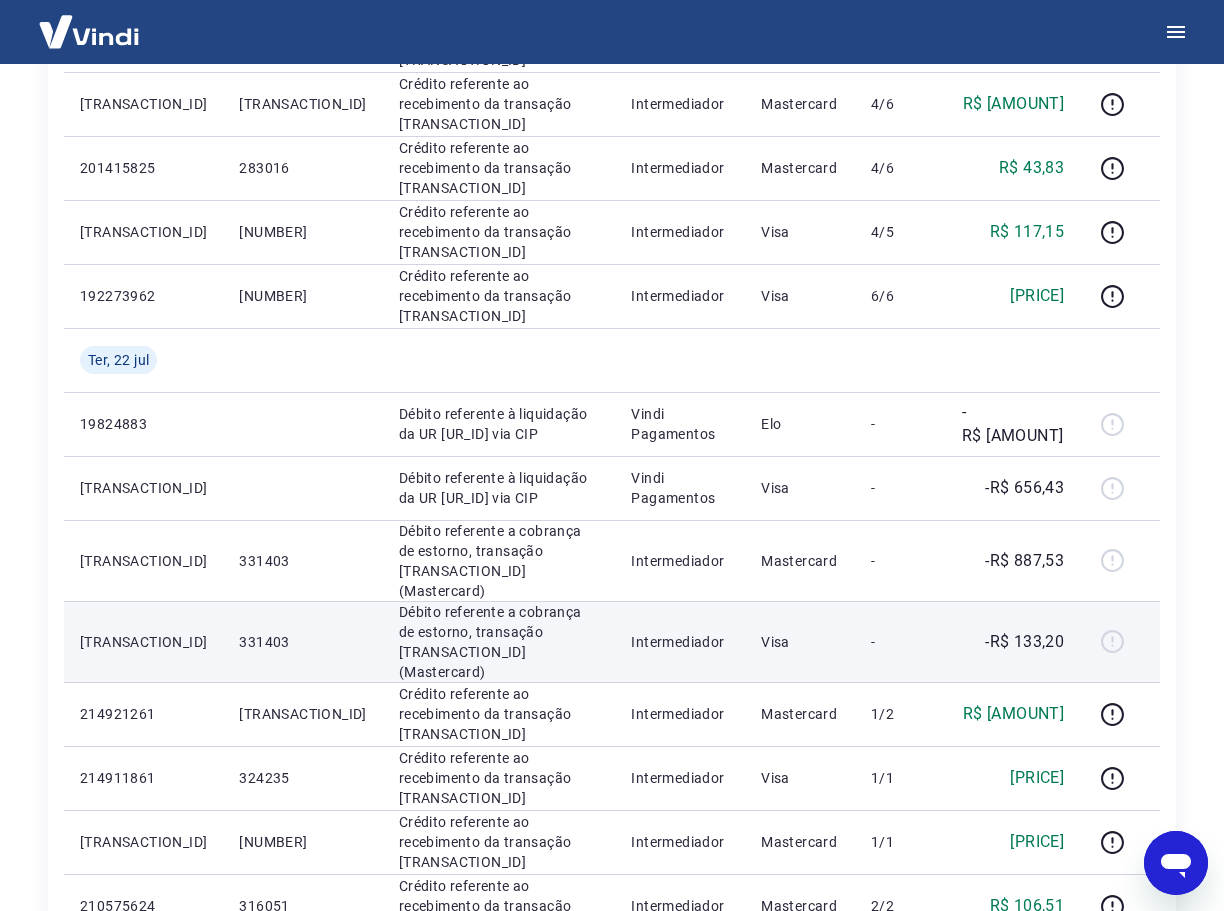 scroll, scrollTop: 500, scrollLeft: 0, axis: vertical 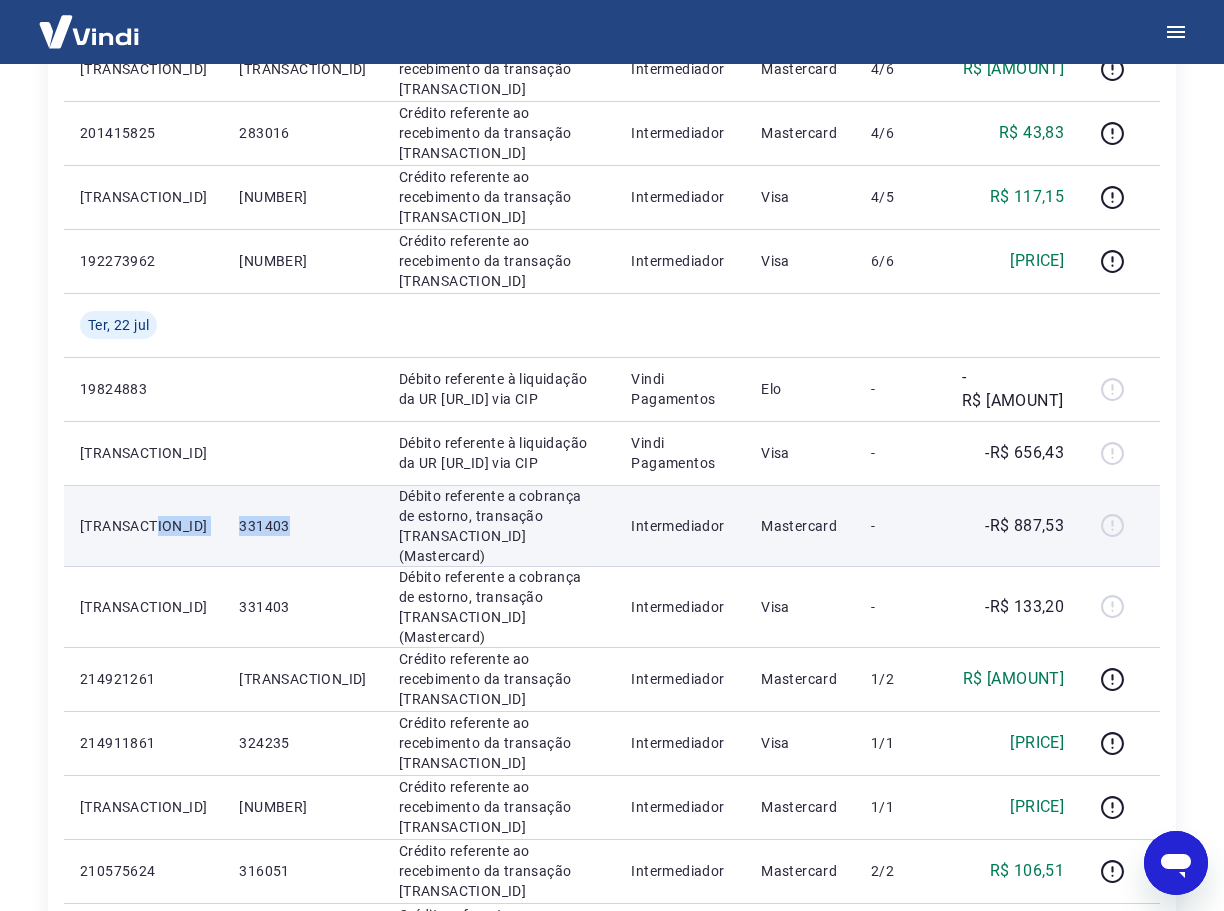 drag, startPoint x: 248, startPoint y: 517, endPoint x: 175, endPoint y: 519, distance: 73.02739 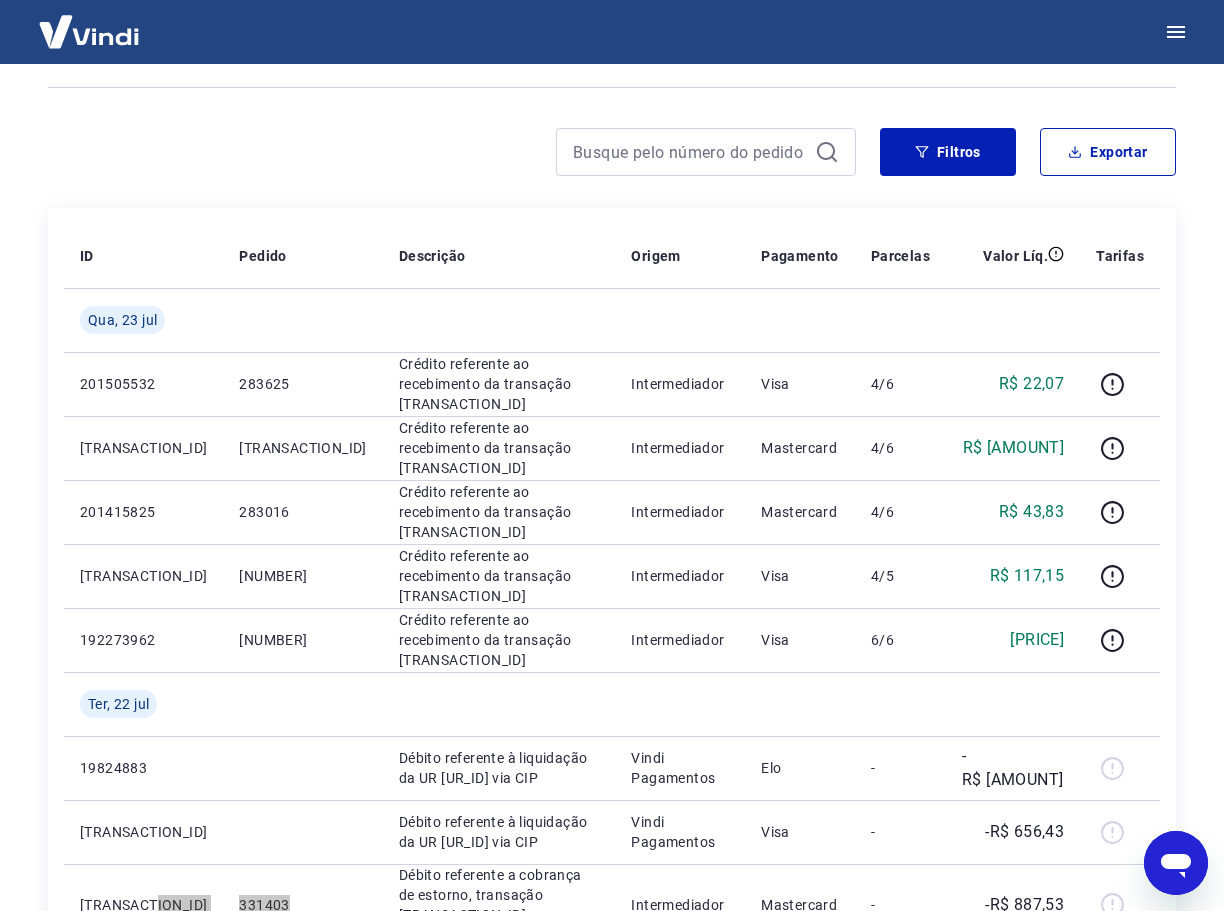 scroll, scrollTop: 100, scrollLeft: 0, axis: vertical 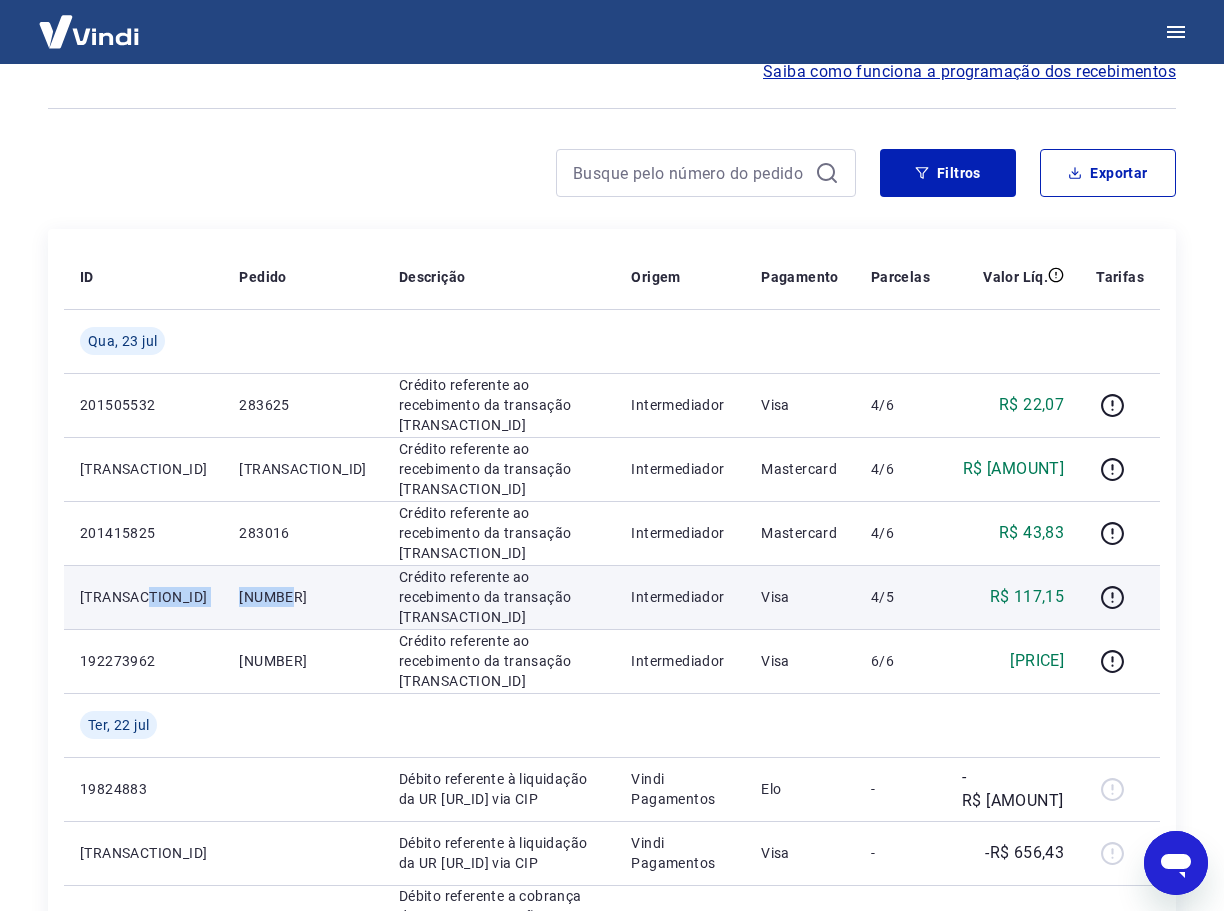 drag, startPoint x: 249, startPoint y: 594, endPoint x: 190, endPoint y: 587, distance: 59.413803 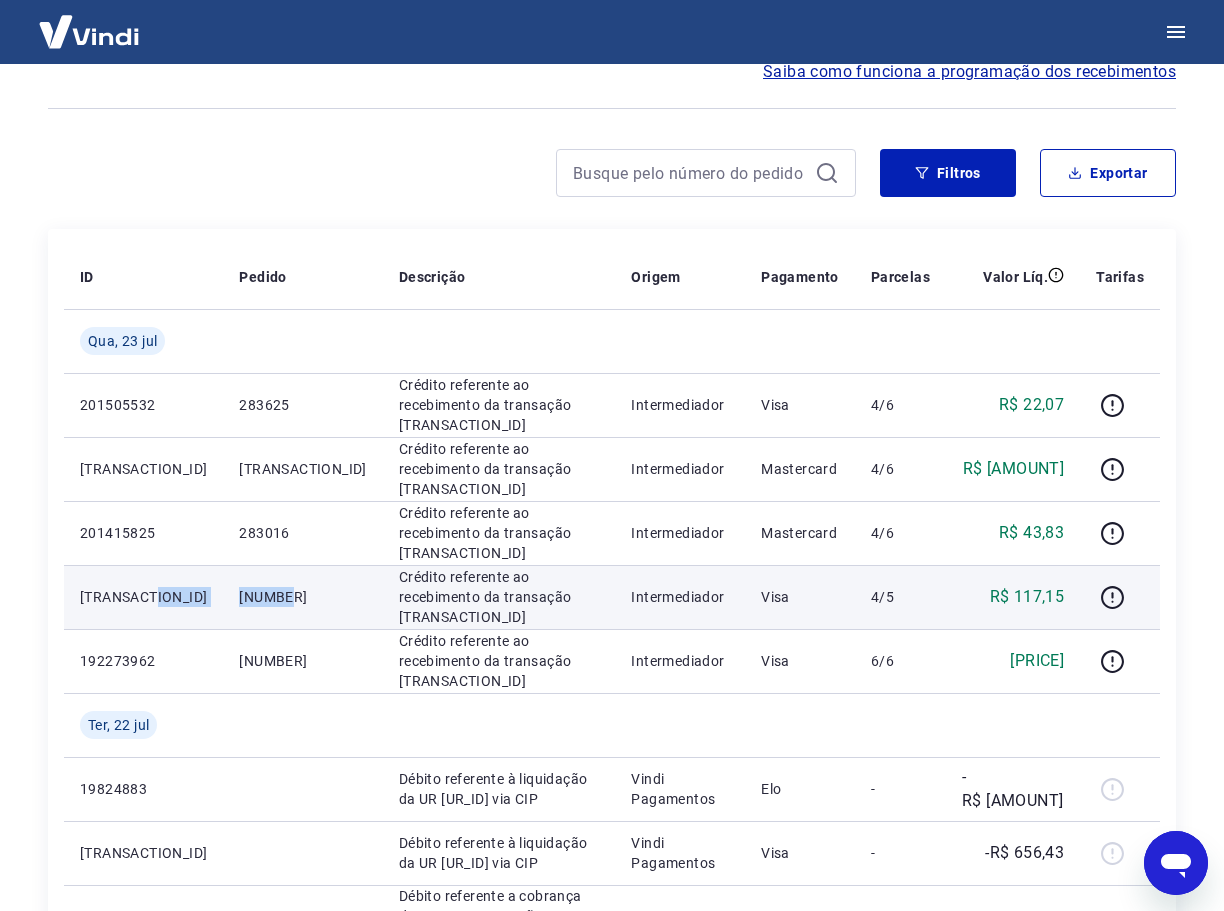 copy on "[NUMBER]" 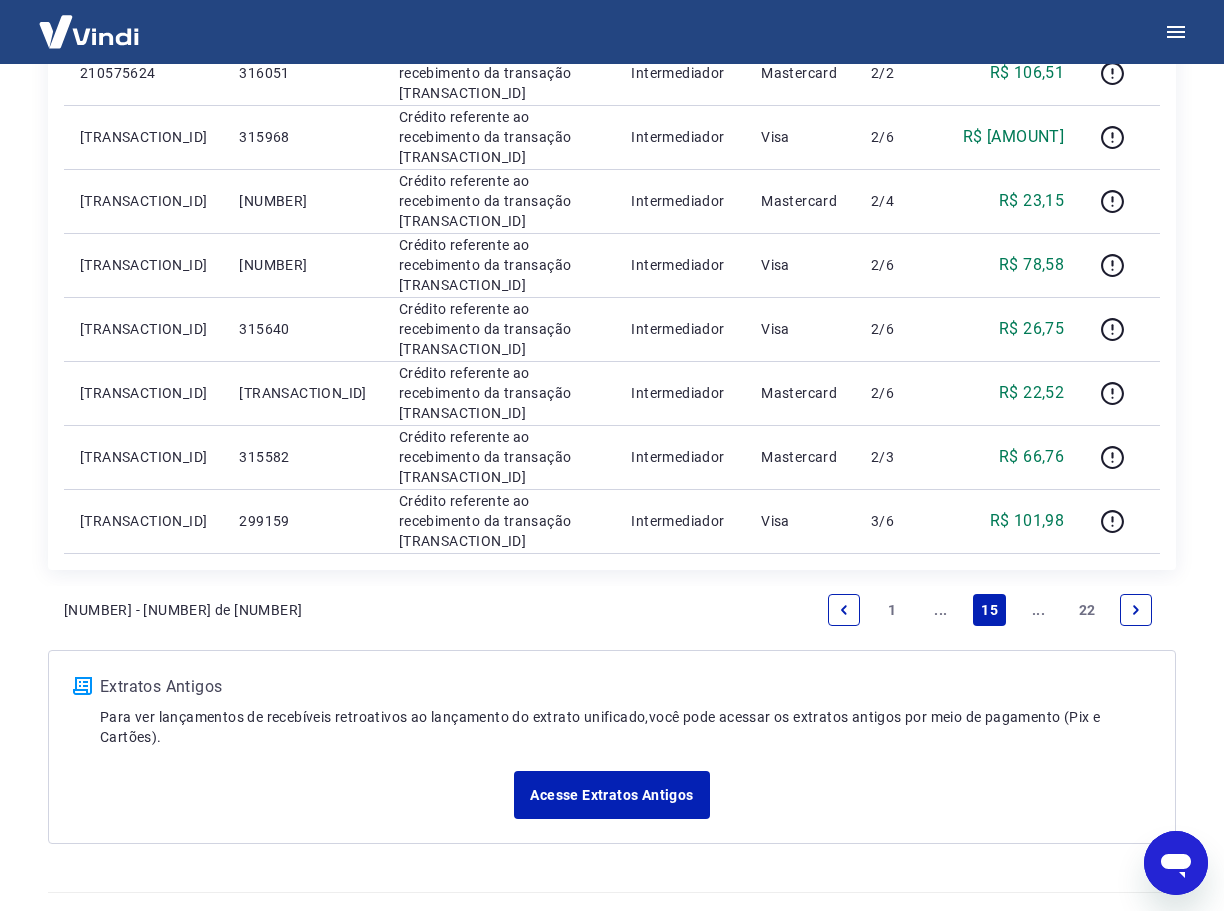 scroll, scrollTop: 1307, scrollLeft: 0, axis: vertical 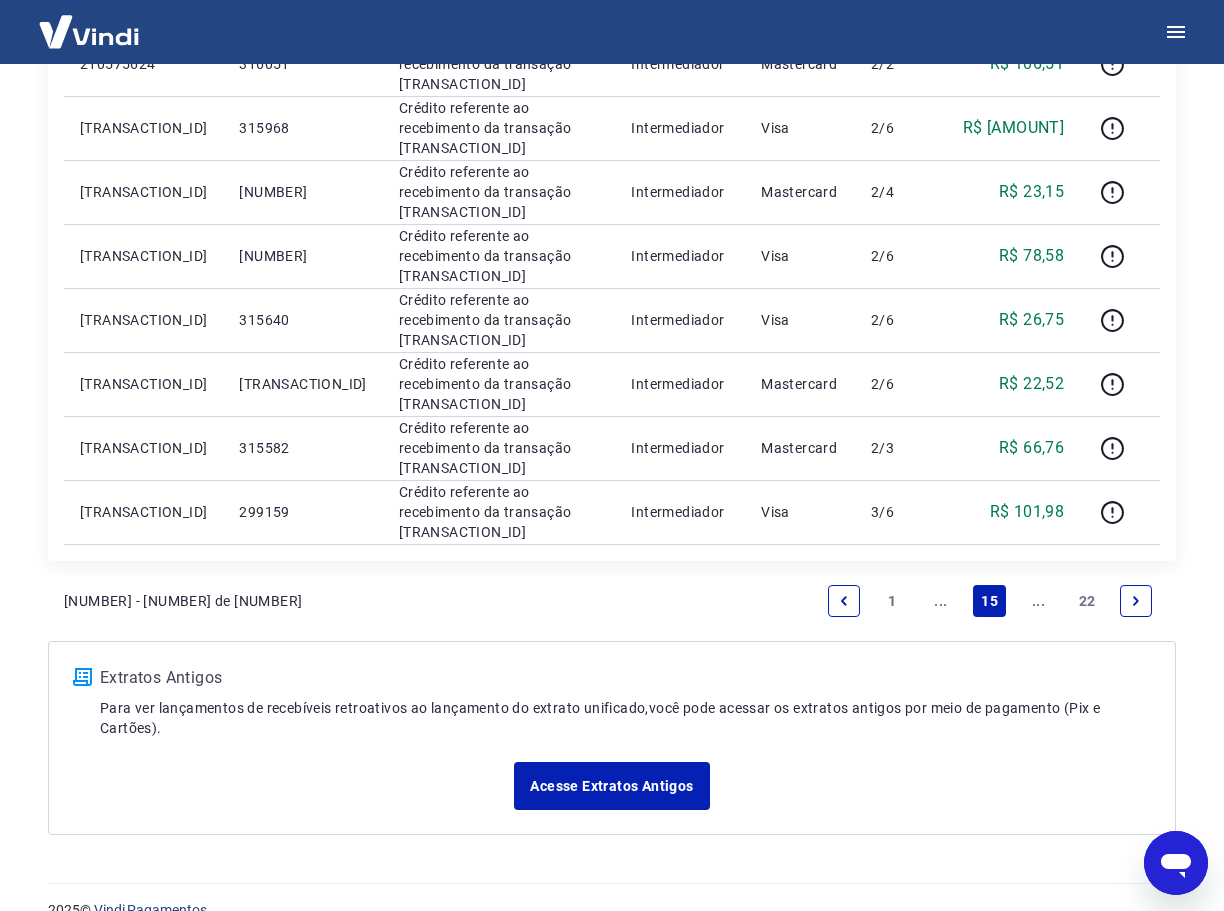click on "..." at bounding box center (941, 601) 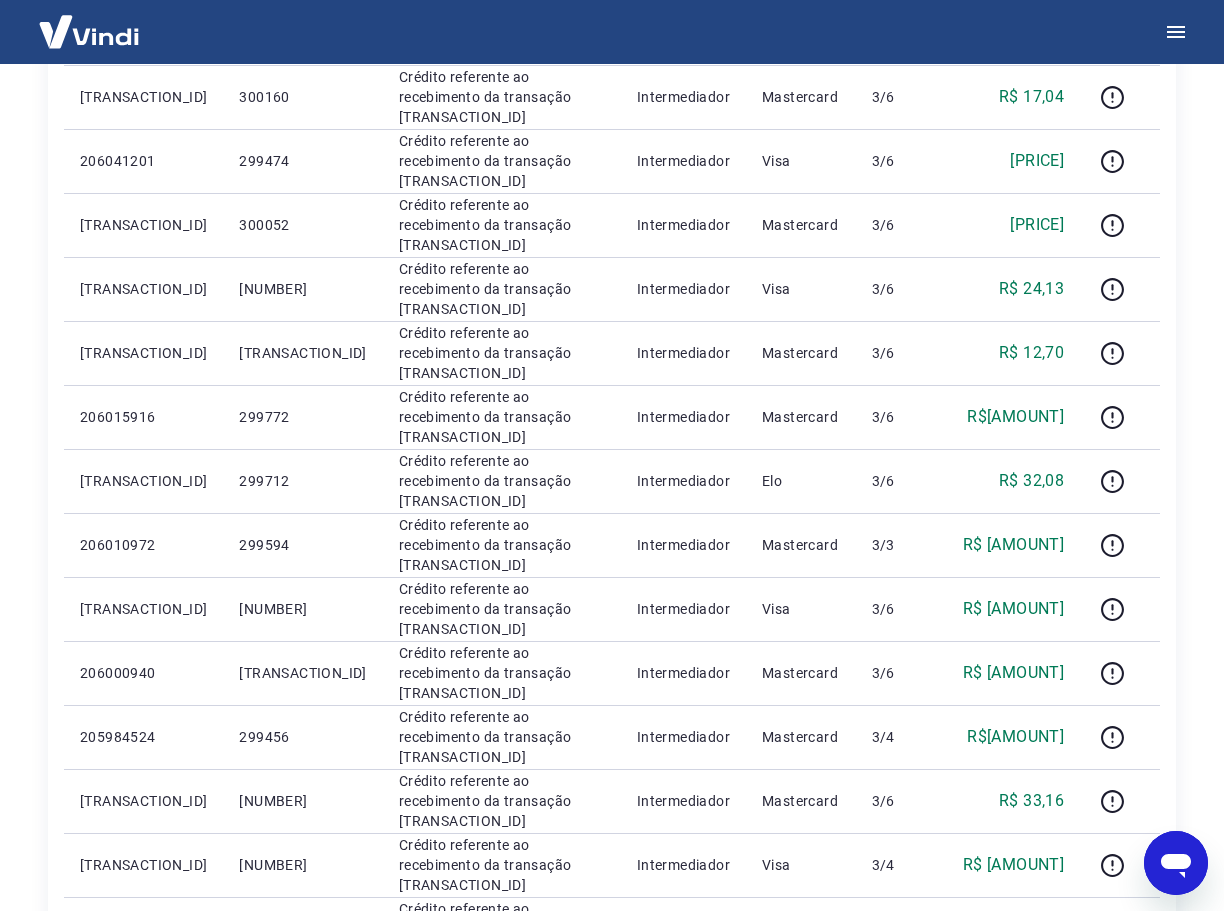 scroll, scrollTop: 1100, scrollLeft: 0, axis: vertical 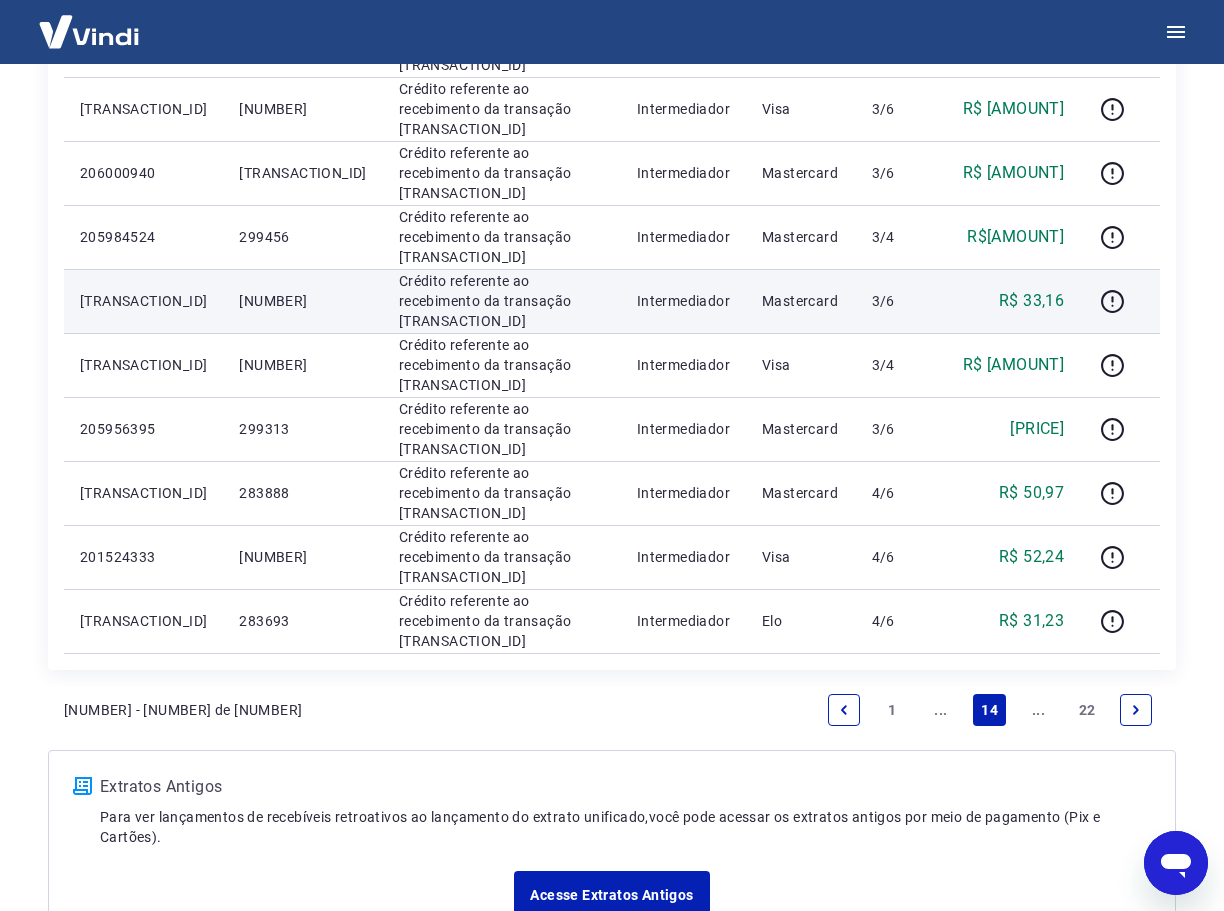 click on "[NUMBER]" at bounding box center [302, 301] 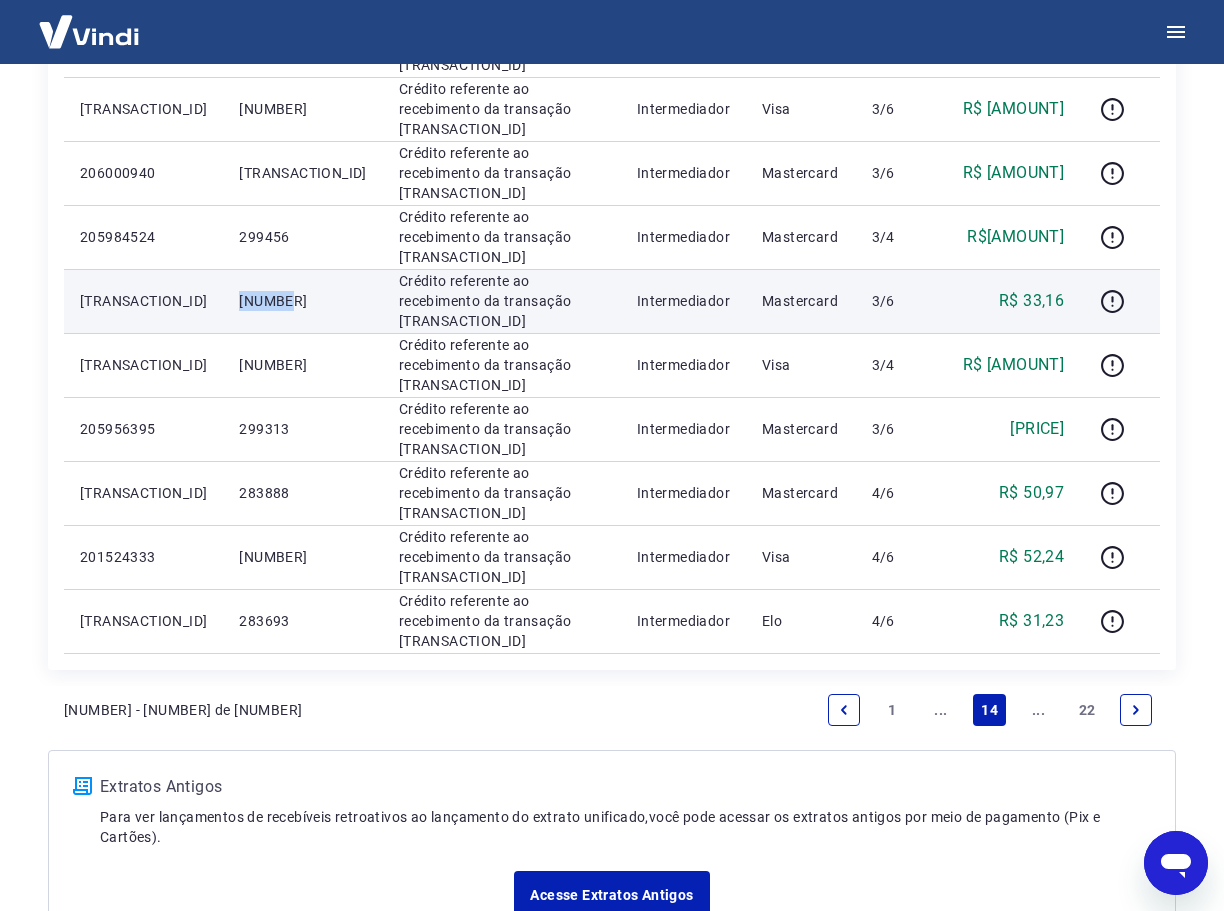 drag, startPoint x: 255, startPoint y: 297, endPoint x: 193, endPoint y: 303, distance: 62.289646 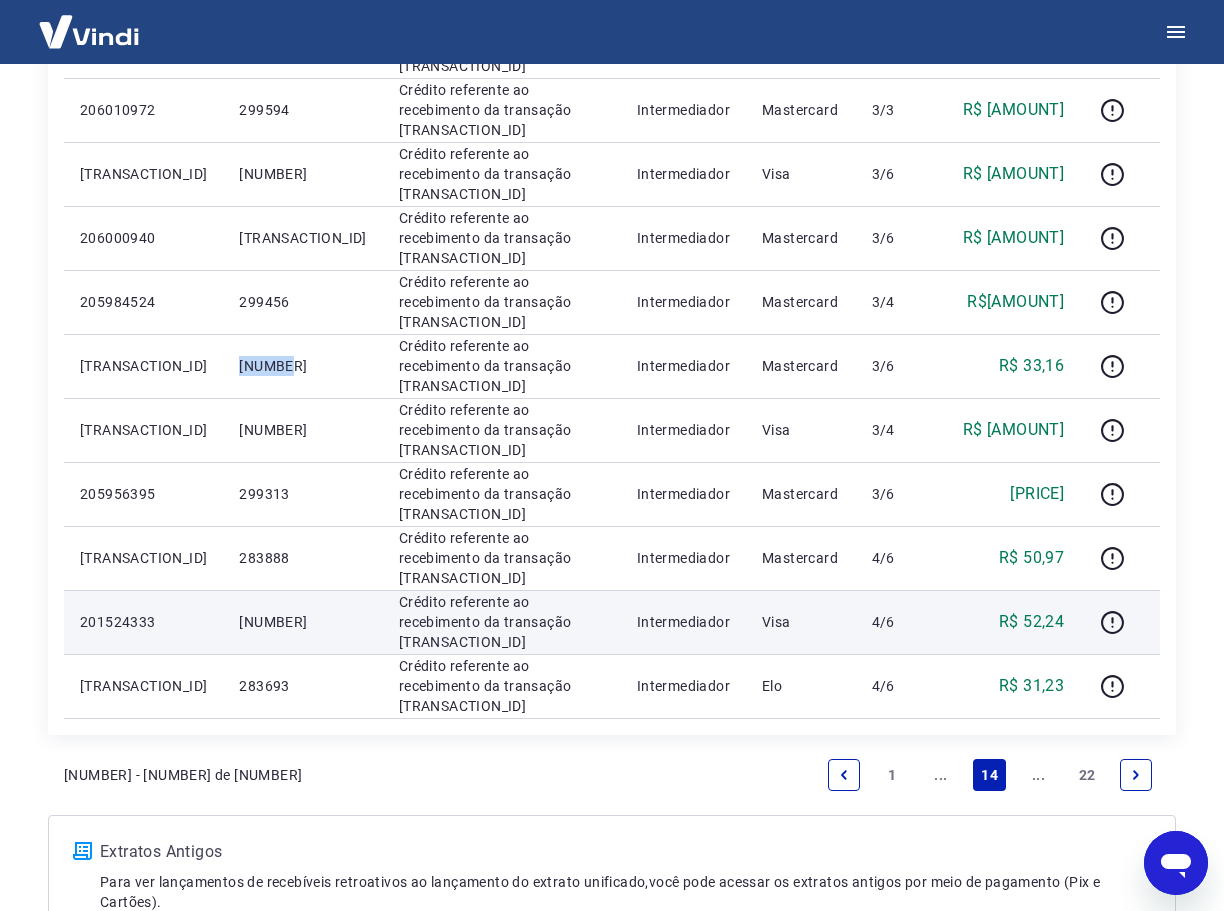 scroll, scrollTop: 1000, scrollLeft: 0, axis: vertical 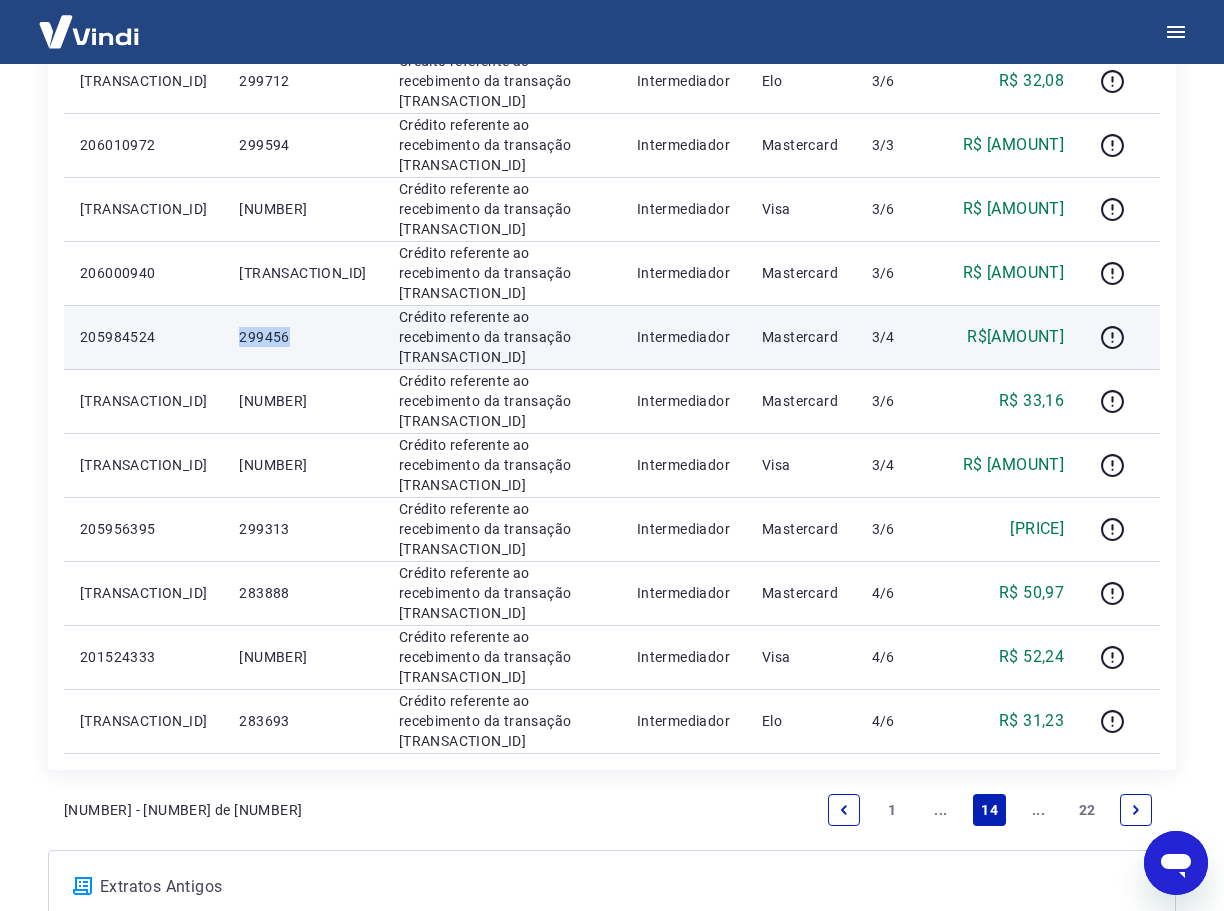drag, startPoint x: 257, startPoint y: 339, endPoint x: 209, endPoint y: 339, distance: 48 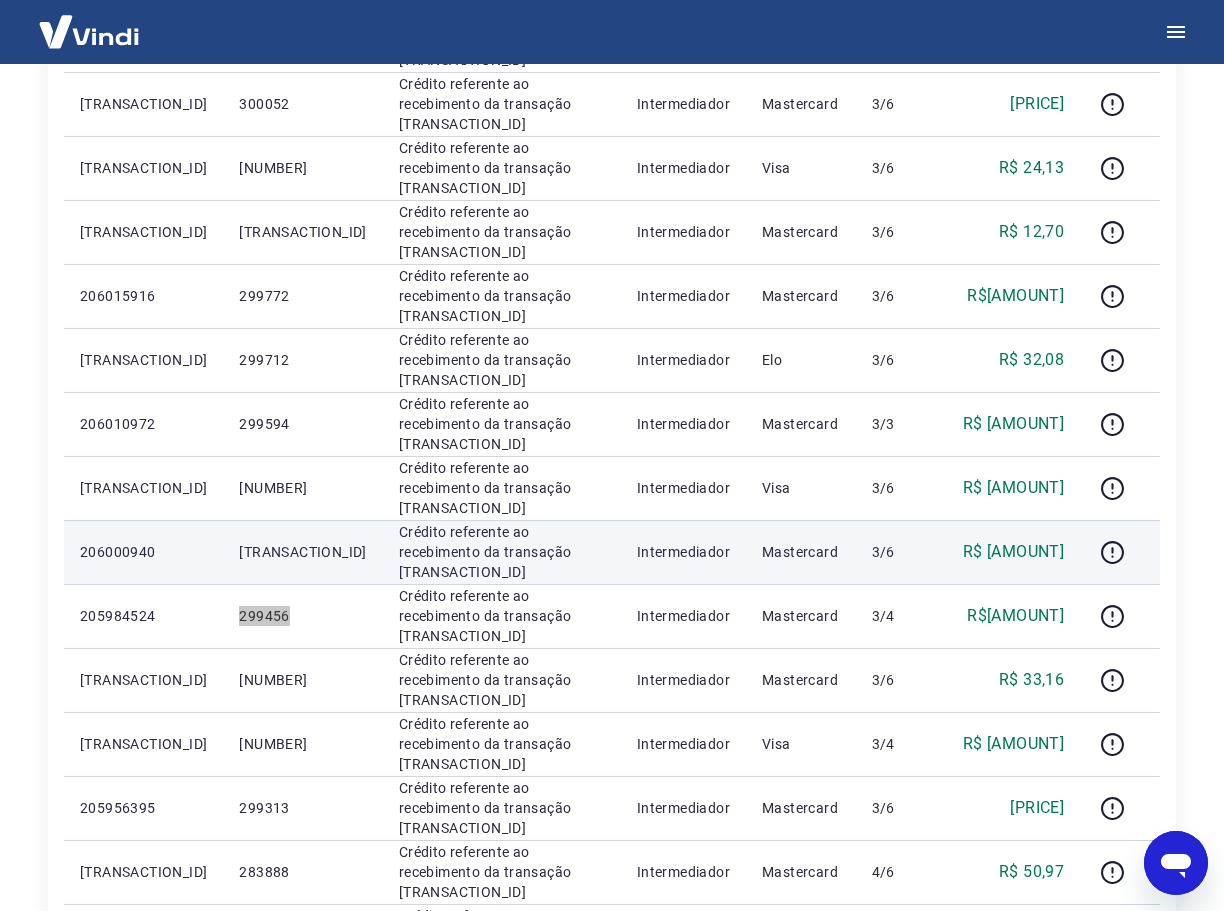 scroll, scrollTop: 700, scrollLeft: 0, axis: vertical 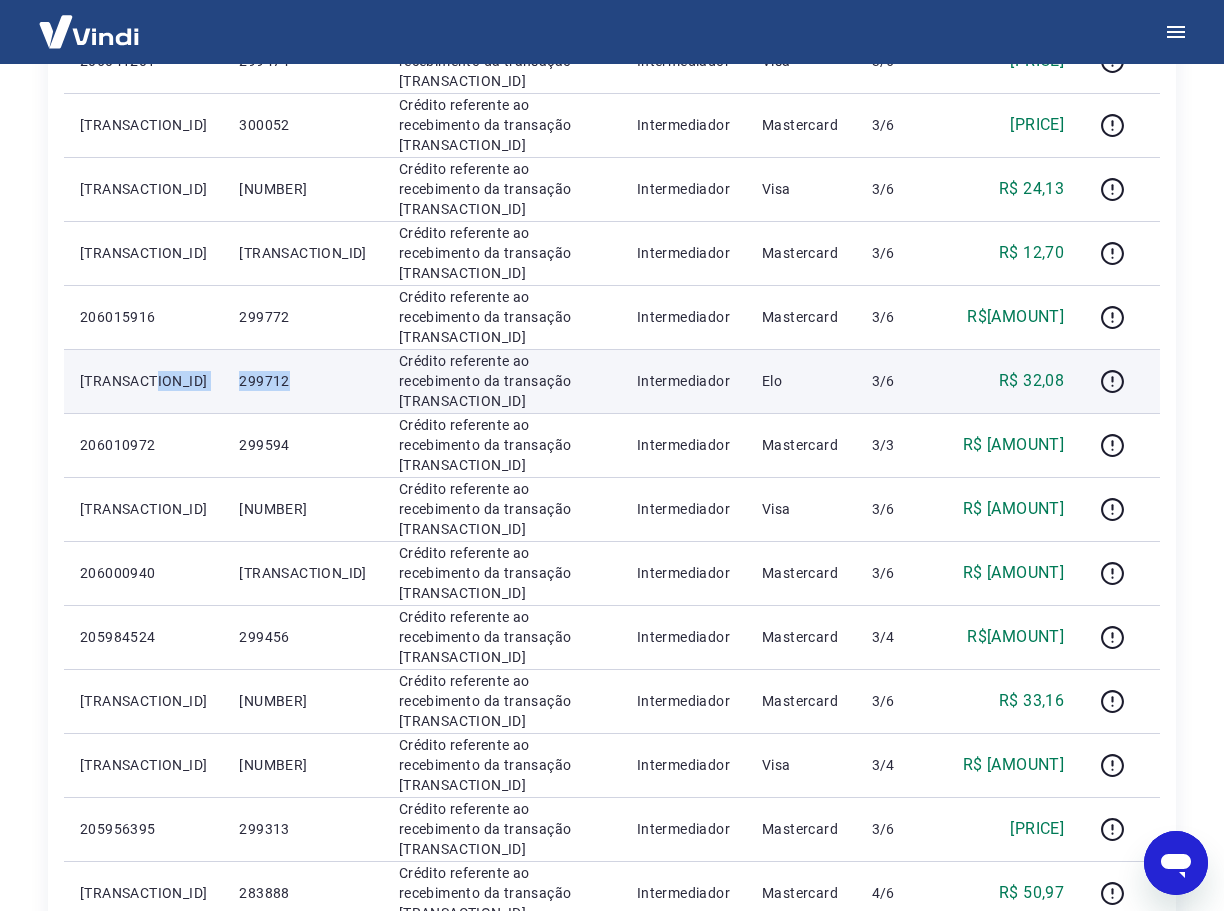 drag, startPoint x: 256, startPoint y: 375, endPoint x: 168, endPoint y: 378, distance: 88.051125 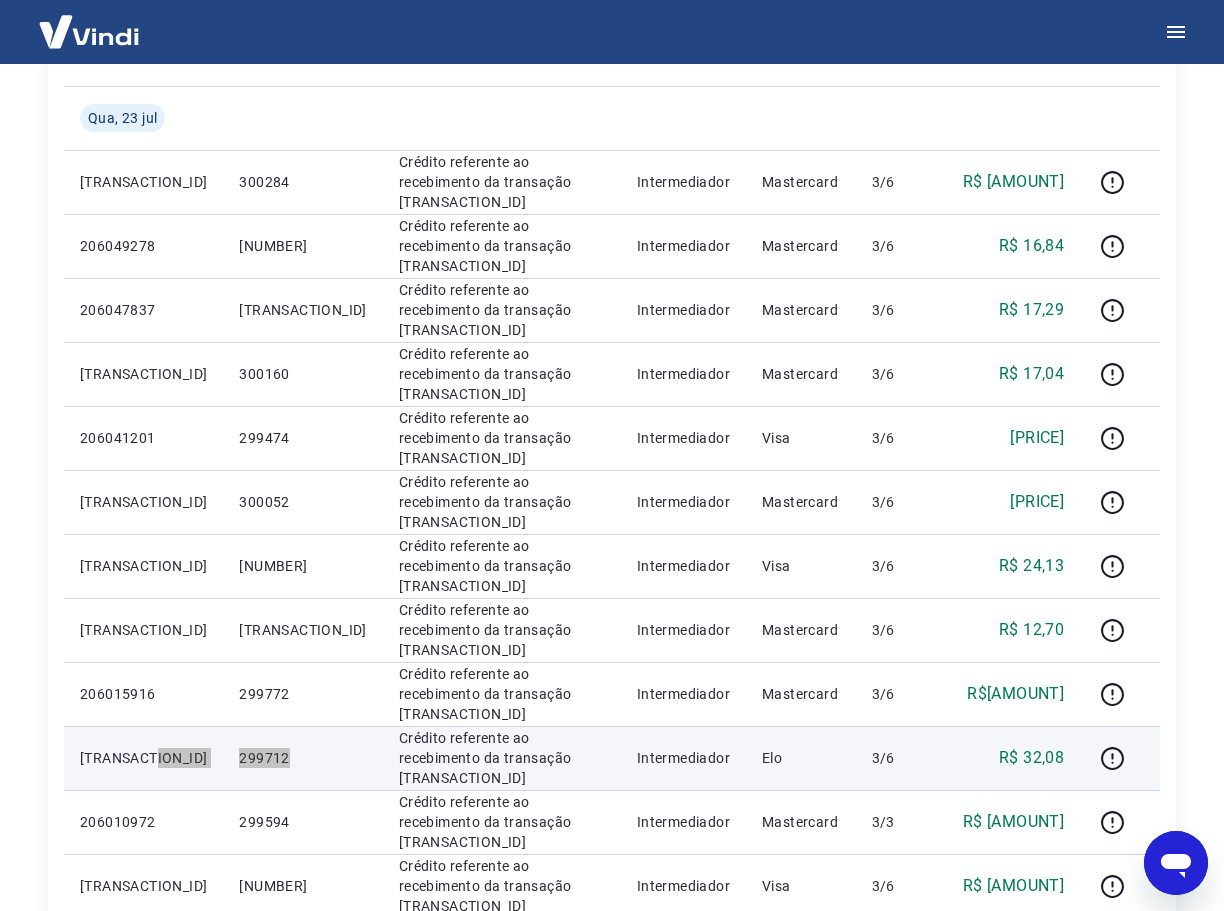 scroll, scrollTop: 300, scrollLeft: 0, axis: vertical 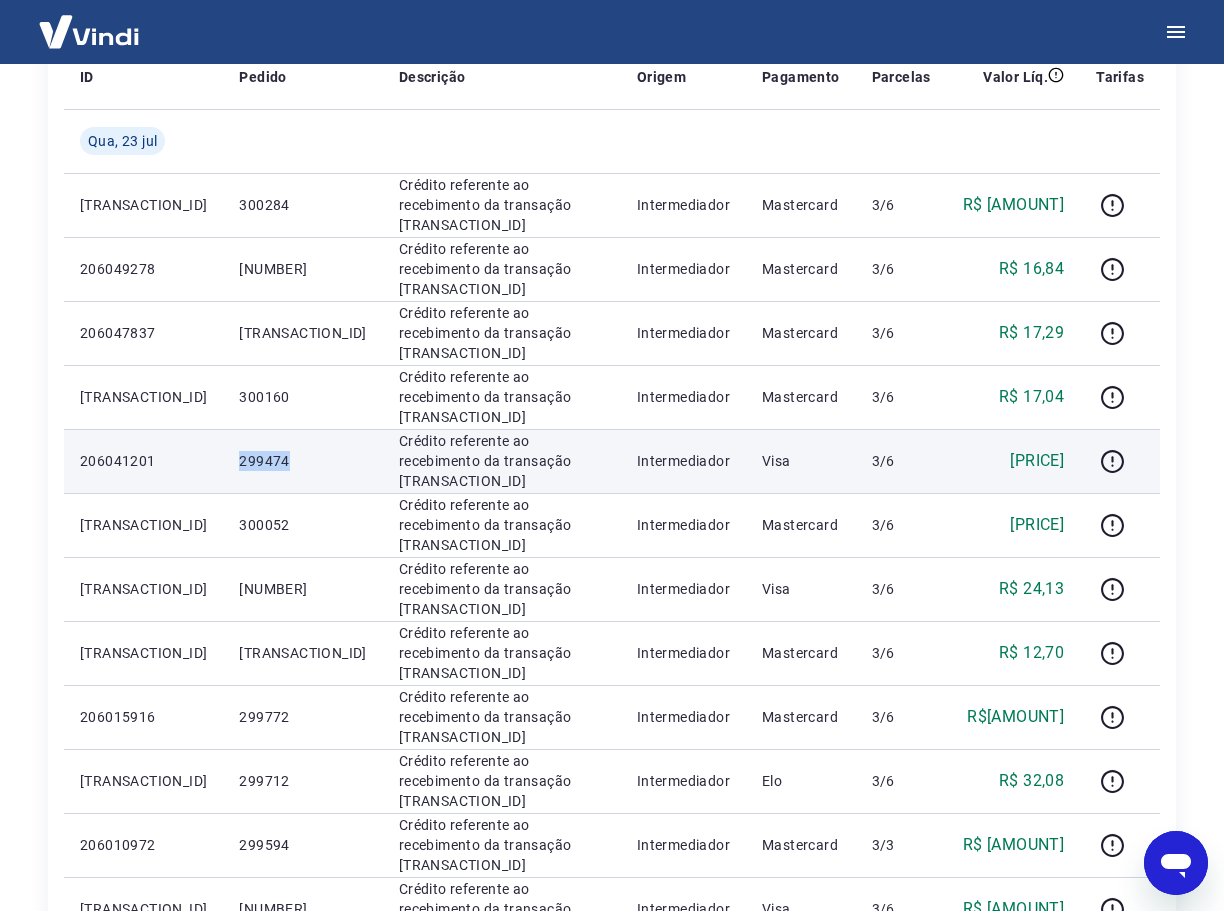 drag, startPoint x: 252, startPoint y: 464, endPoint x: 188, endPoint y: 465, distance: 64.00781 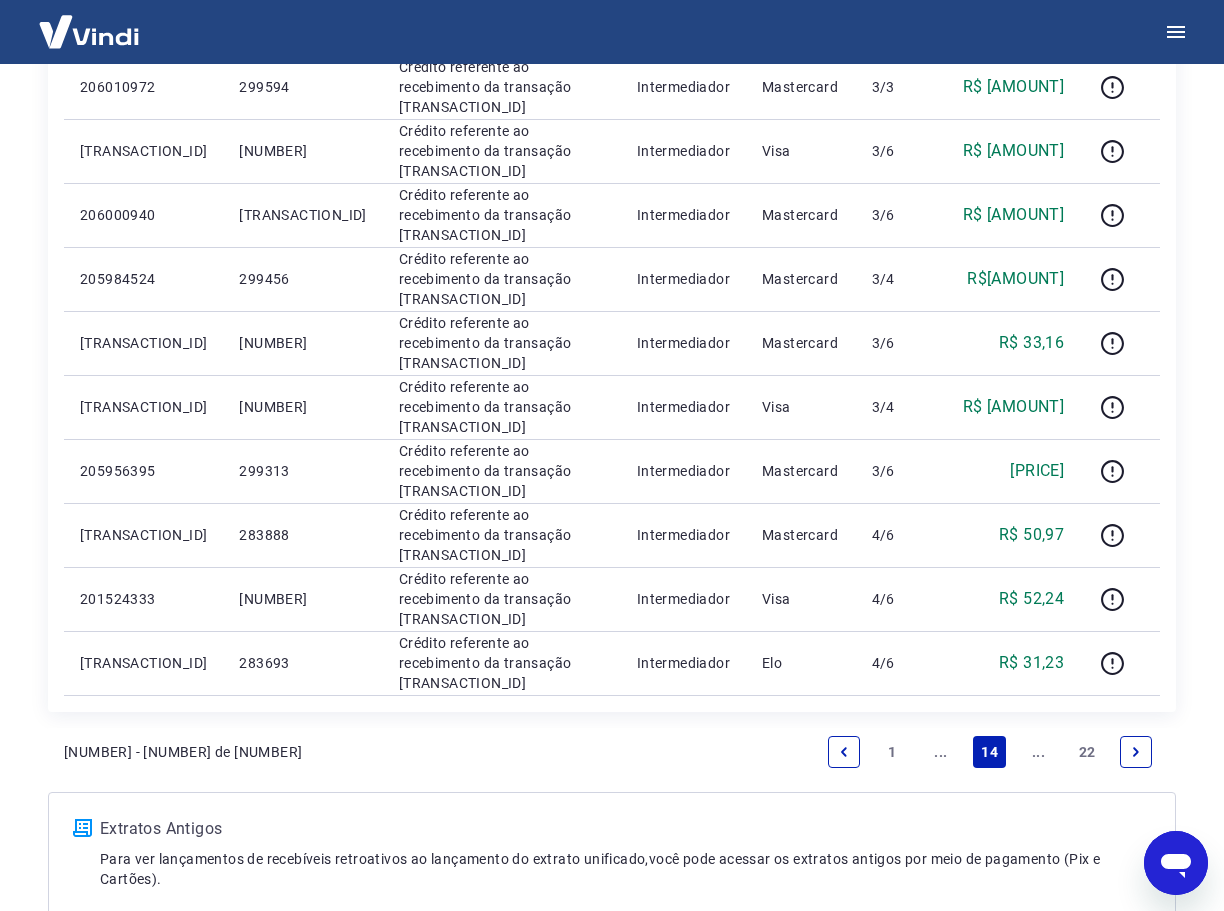 scroll, scrollTop: 1243, scrollLeft: 0, axis: vertical 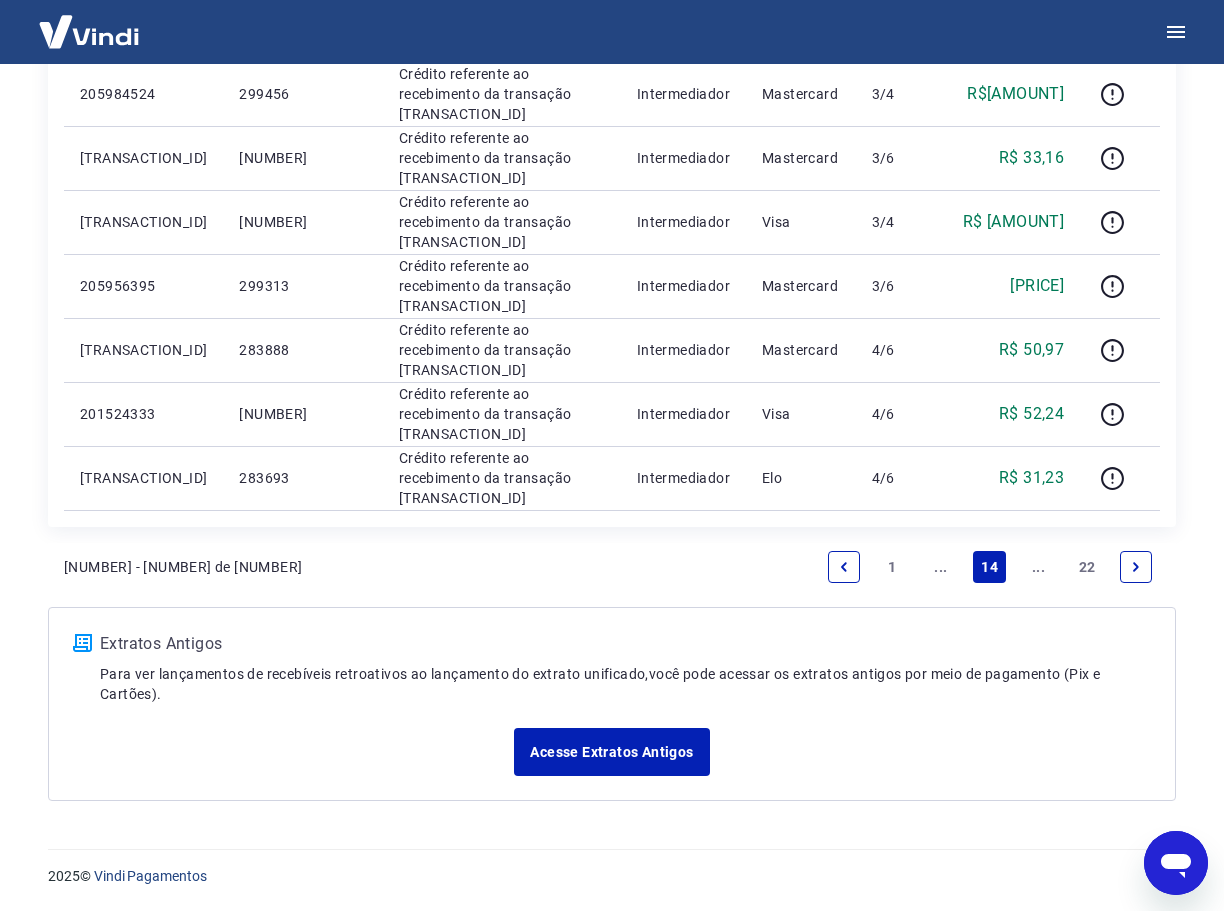 click on "..." at bounding box center (941, 567) 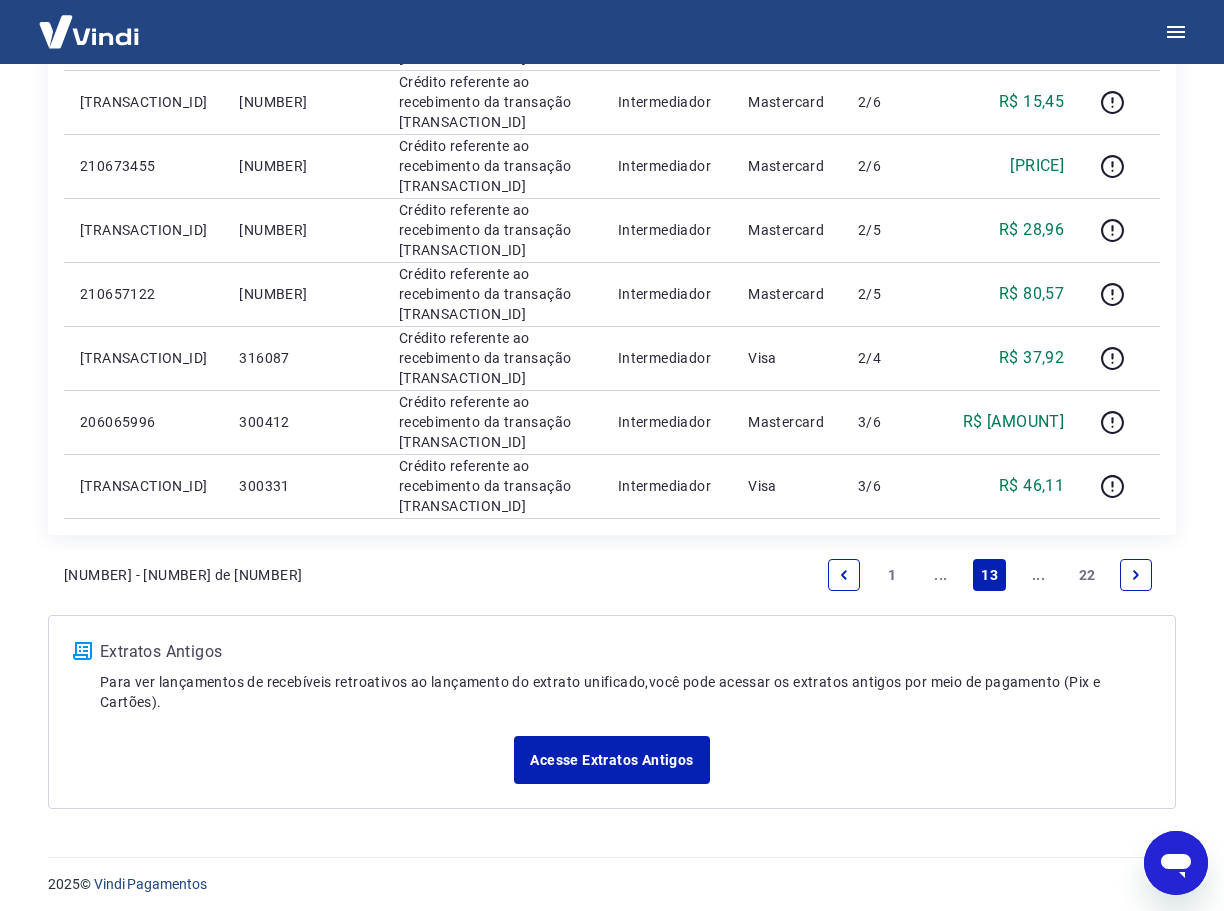 scroll, scrollTop: 1300, scrollLeft: 0, axis: vertical 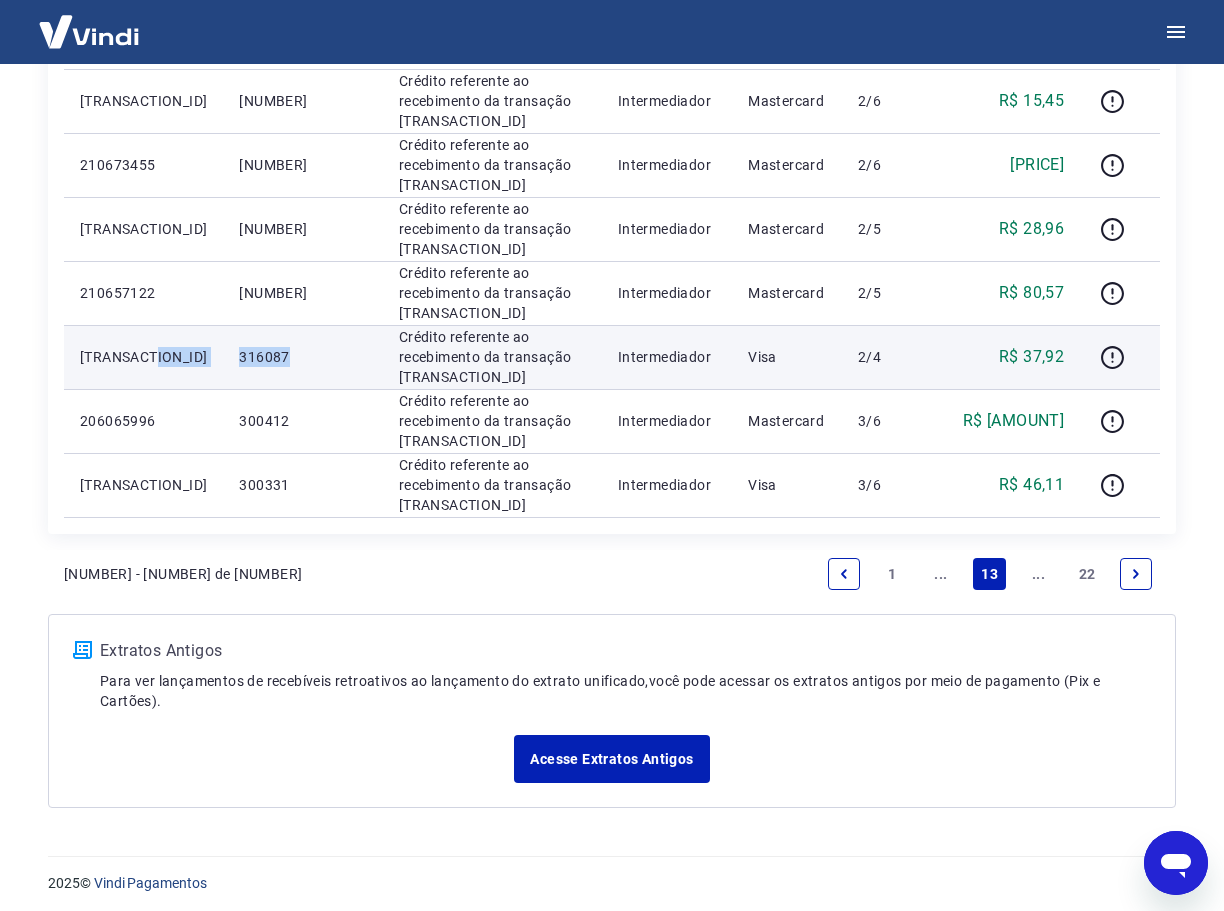 drag, startPoint x: 261, startPoint y: 355, endPoint x: 179, endPoint y: 359, distance: 82.0975 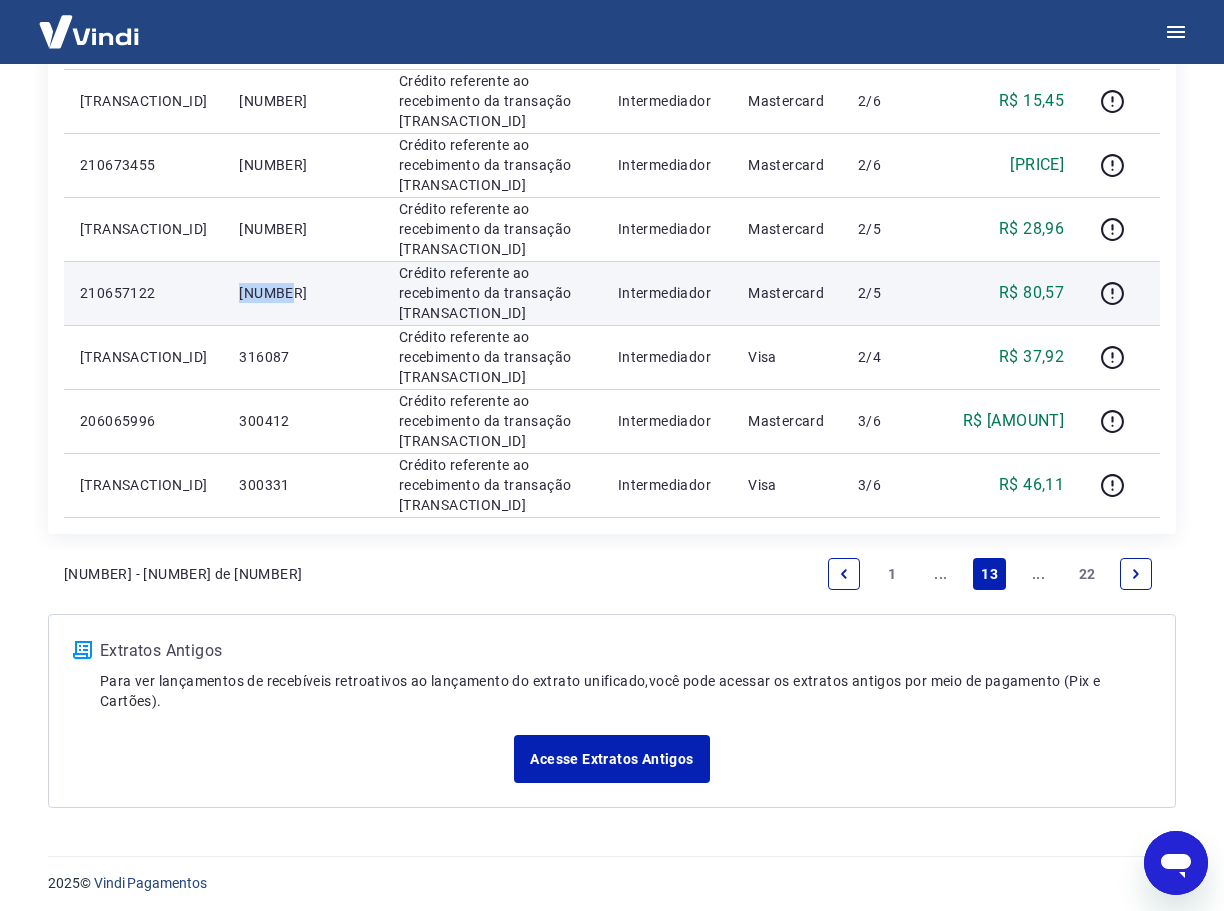 drag, startPoint x: 261, startPoint y: 292, endPoint x: 174, endPoint y: 297, distance: 87.14356 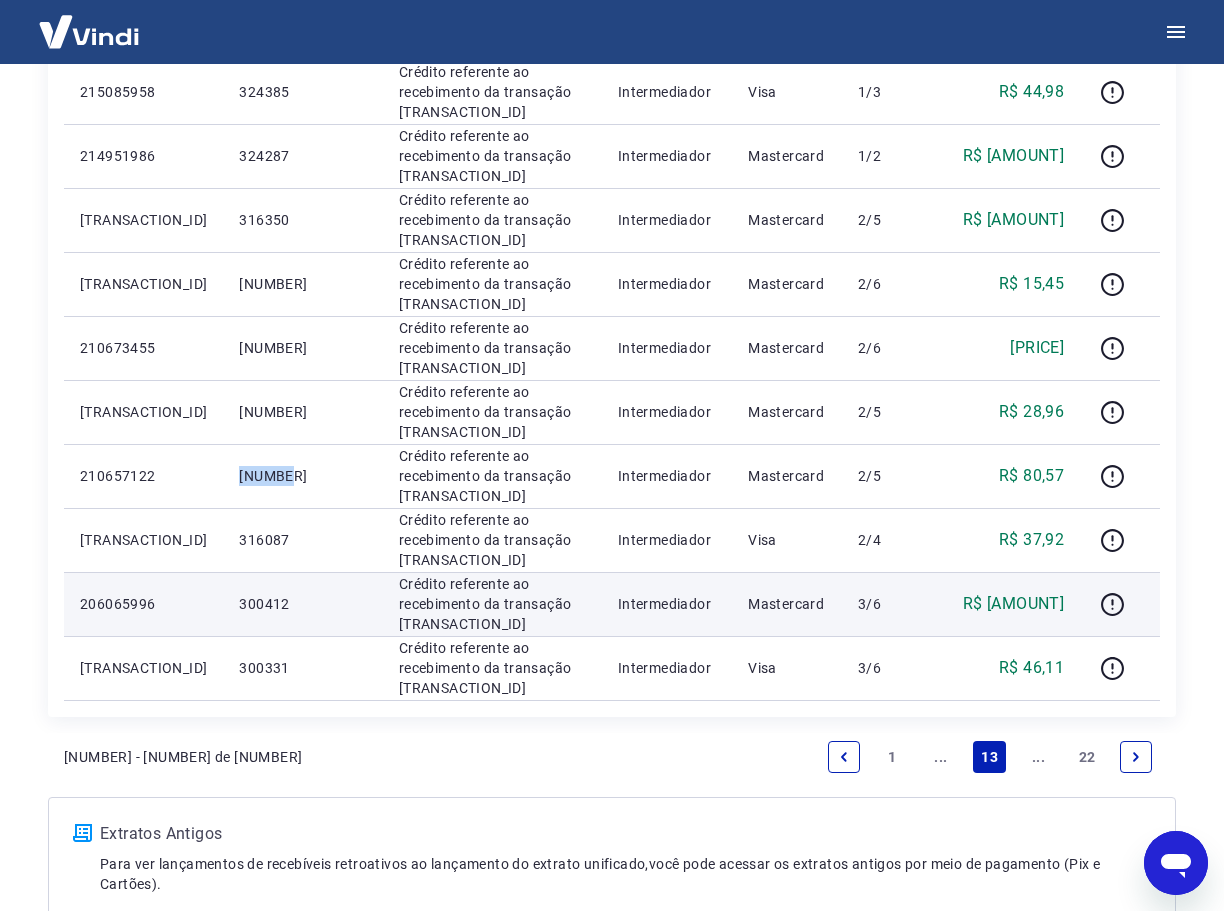 scroll, scrollTop: 1100, scrollLeft: 0, axis: vertical 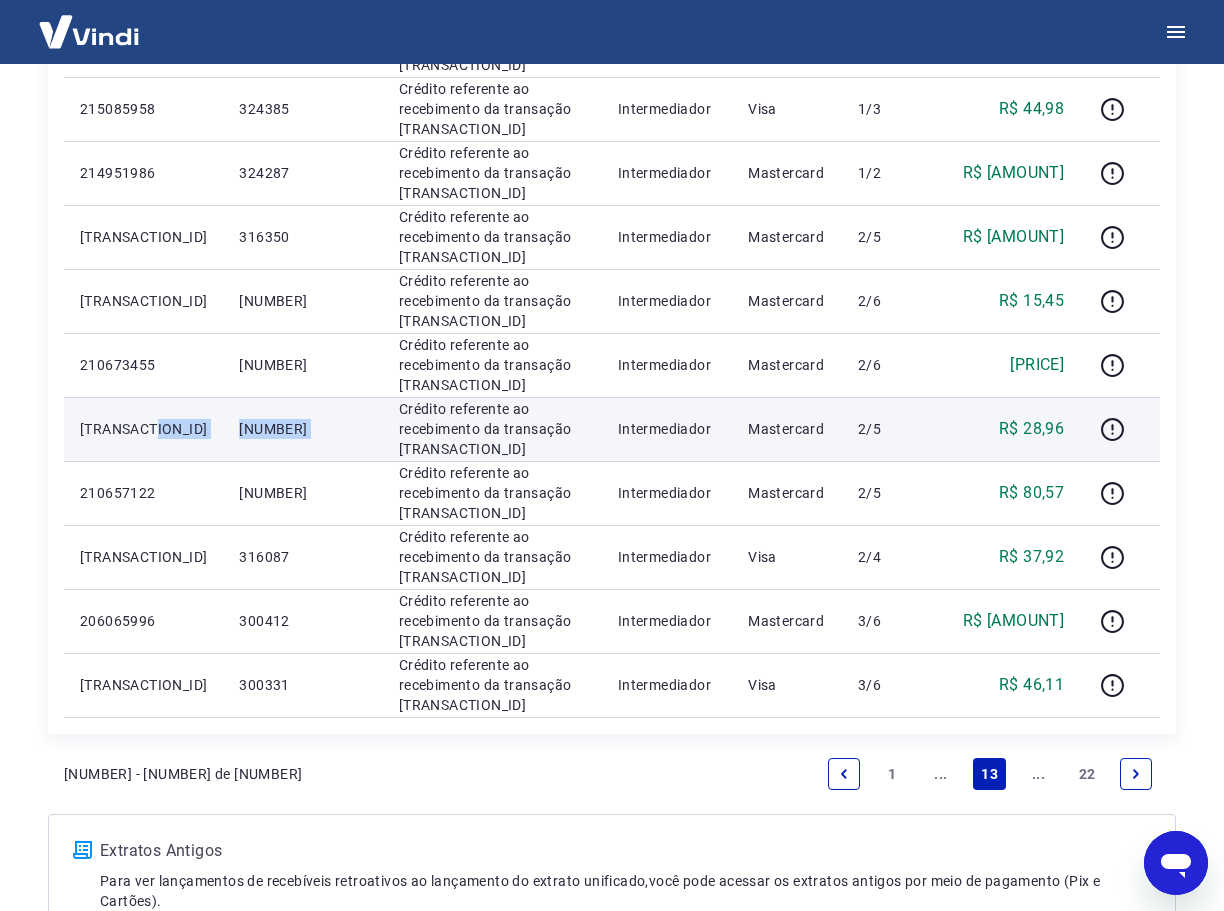drag, startPoint x: 268, startPoint y: 425, endPoint x: 238, endPoint y: 435, distance: 31.622776 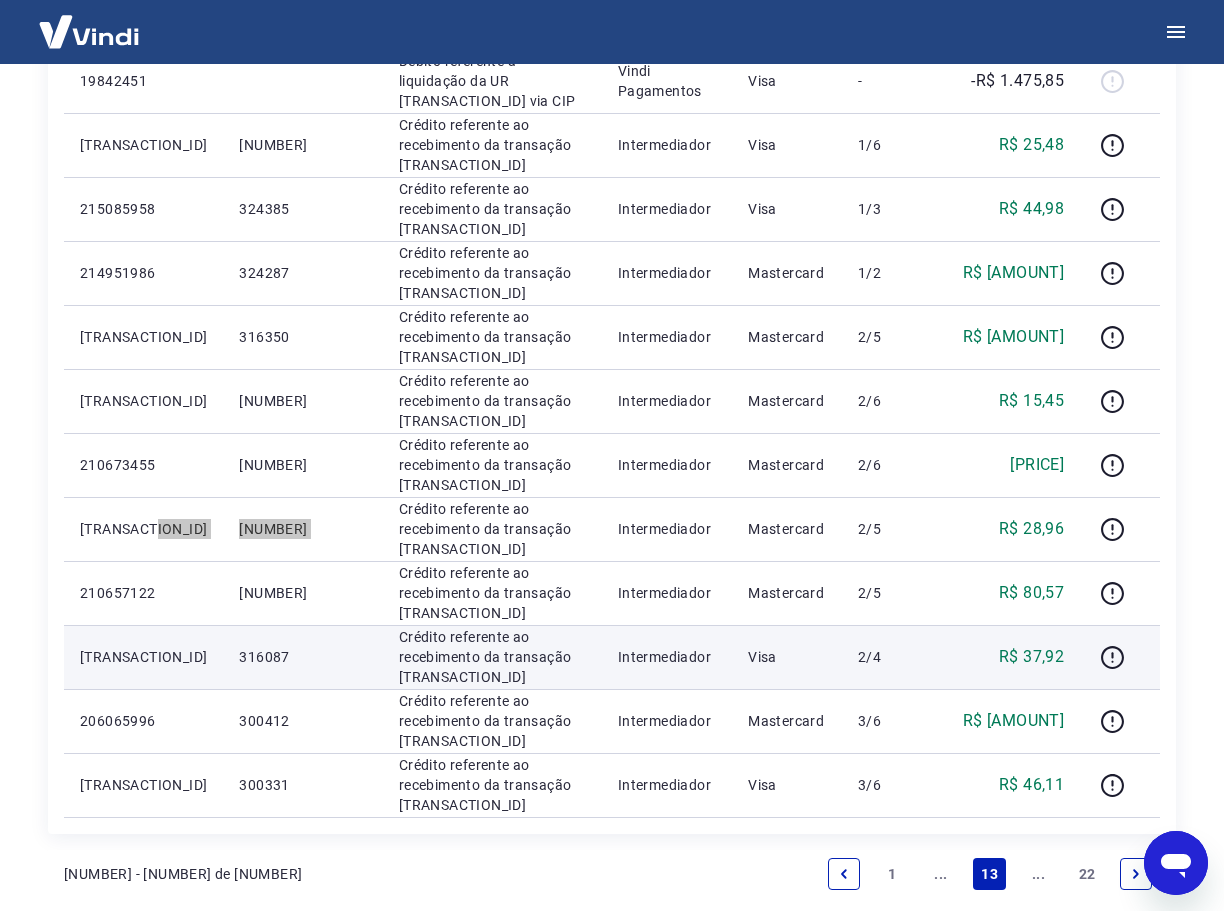 scroll, scrollTop: 900, scrollLeft: 0, axis: vertical 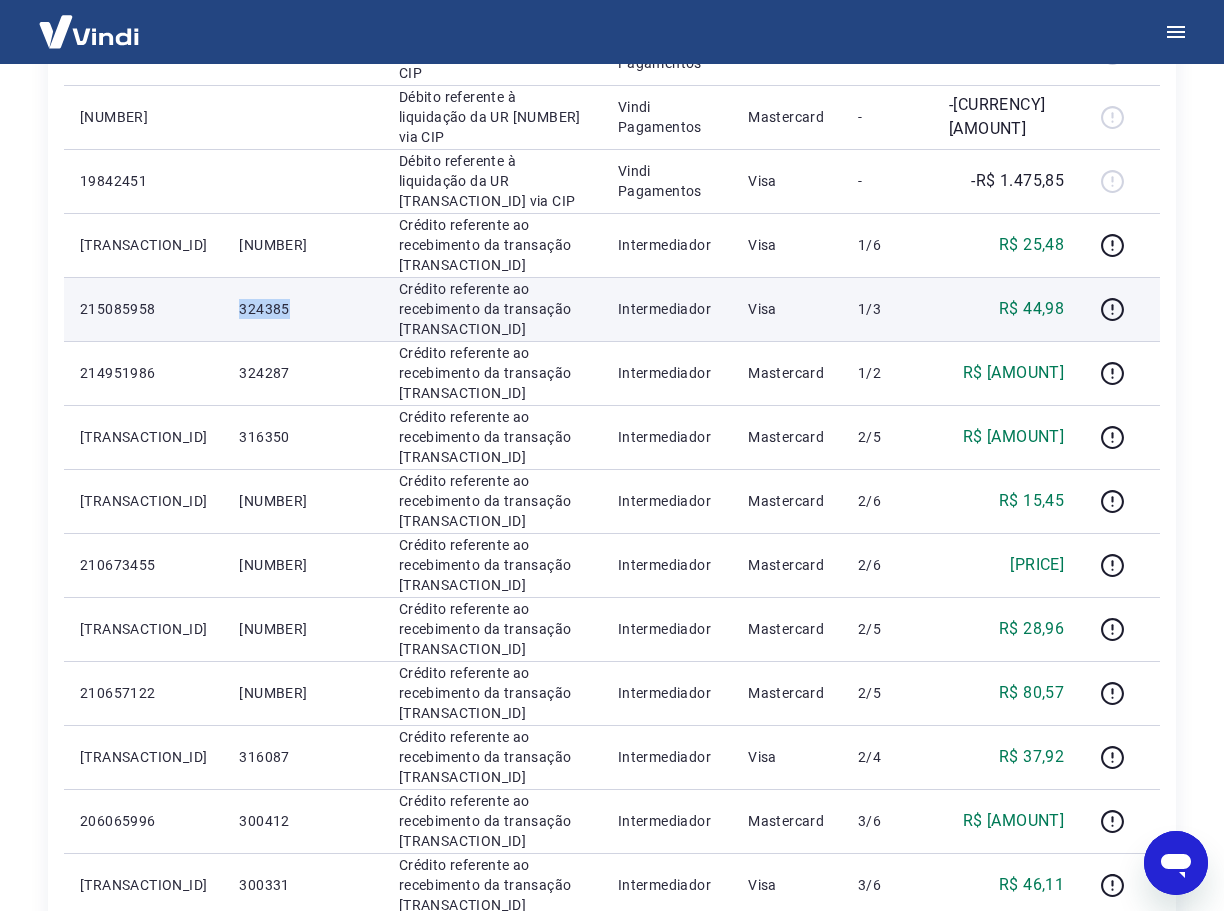 drag, startPoint x: 253, startPoint y: 306, endPoint x: 152, endPoint y: 303, distance: 101.04455 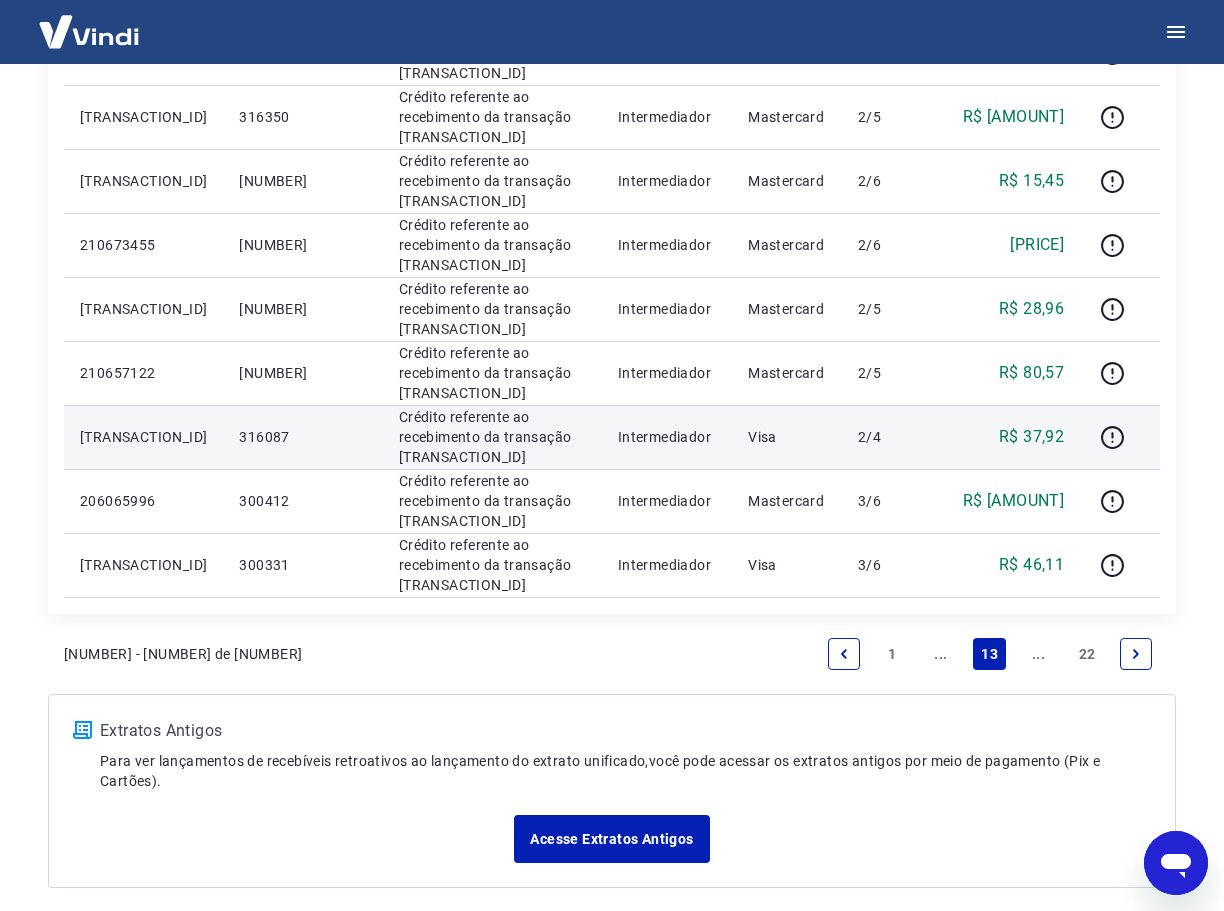 scroll, scrollTop: 1307, scrollLeft: 0, axis: vertical 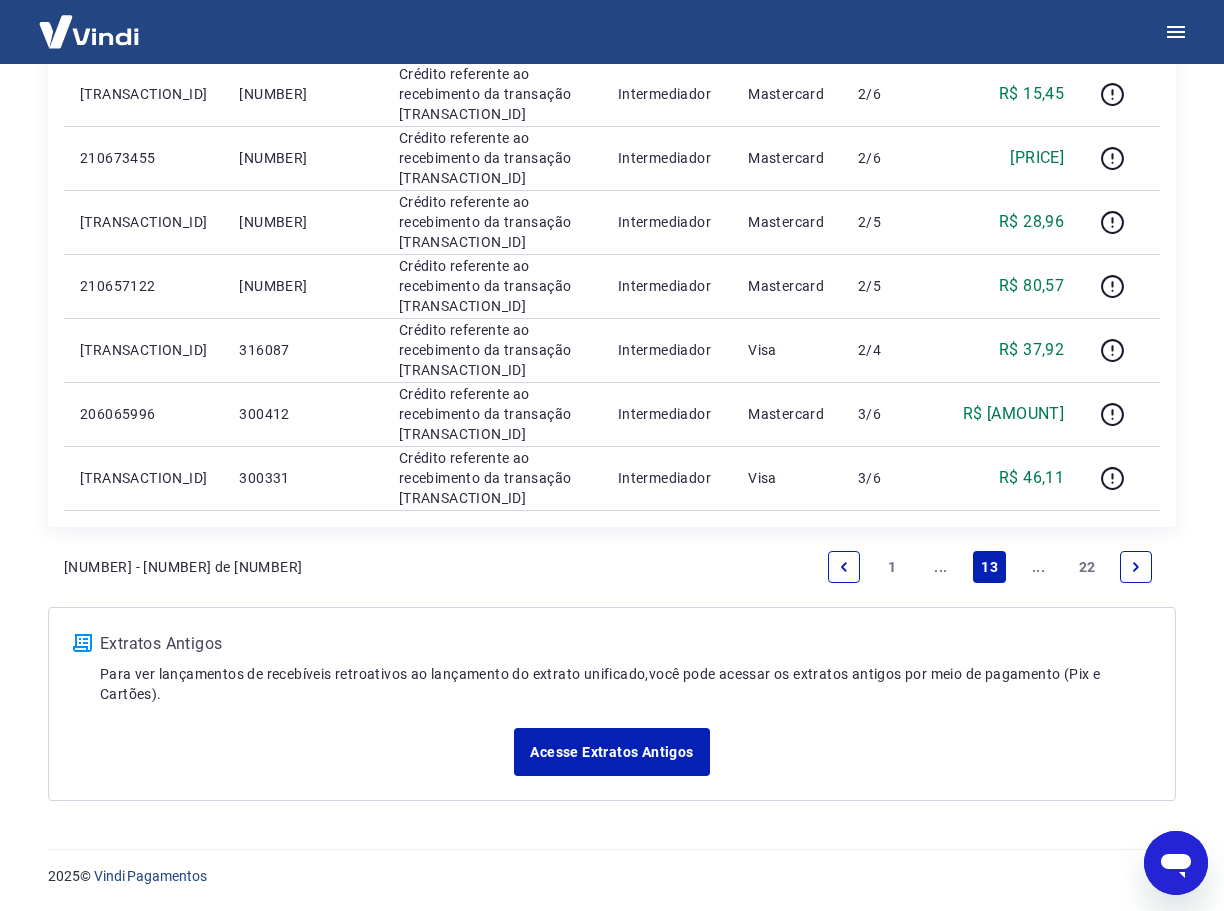 click on "..." at bounding box center [941, 567] 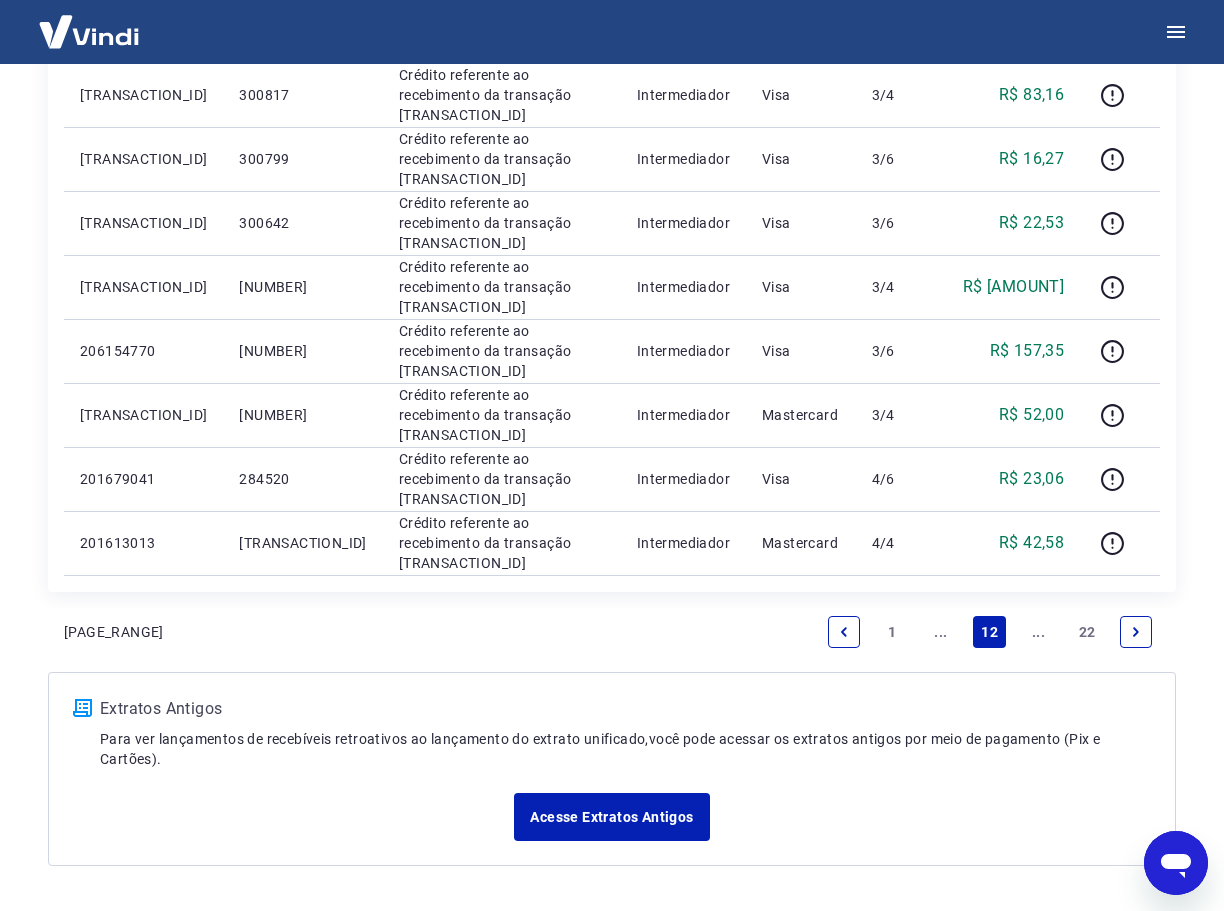 scroll, scrollTop: 1200, scrollLeft: 0, axis: vertical 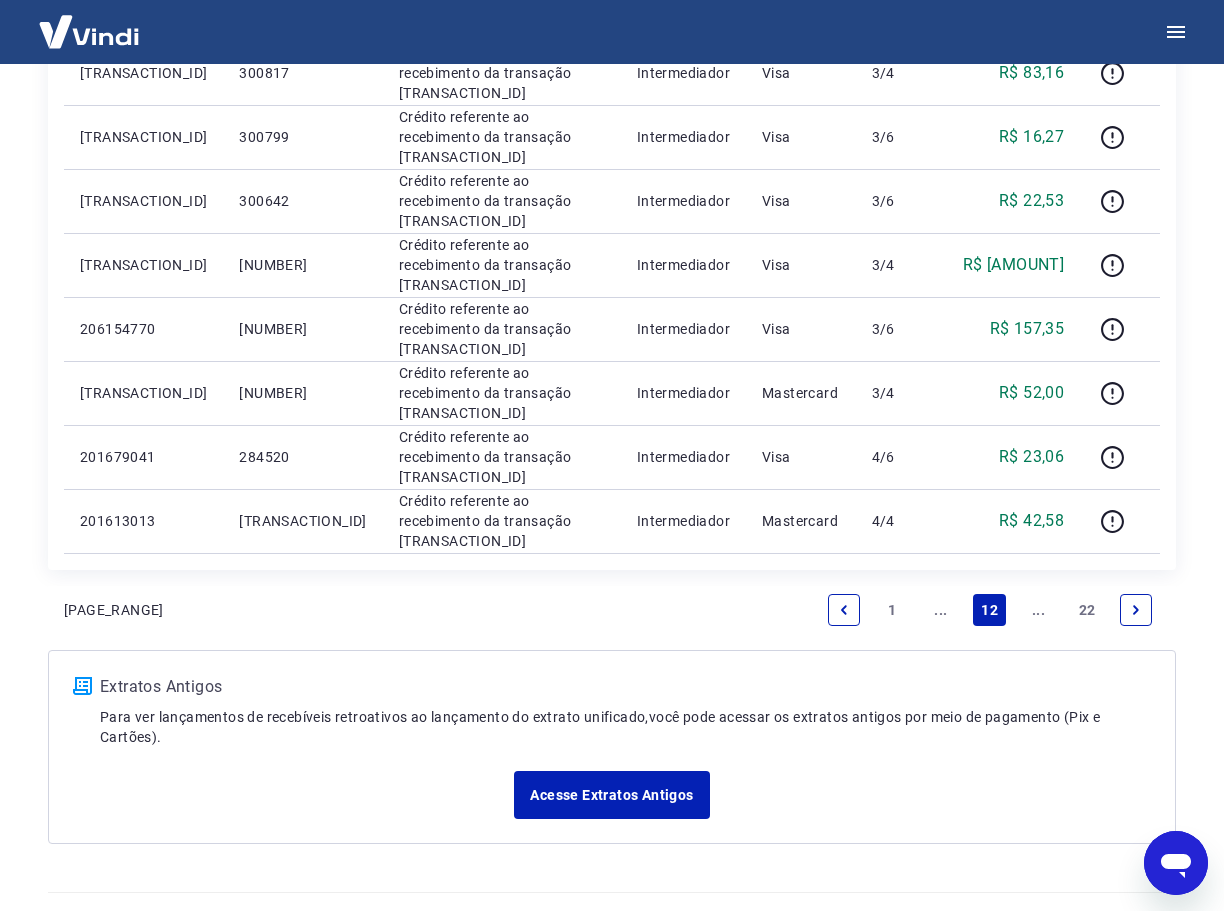 click on "..." at bounding box center (941, 610) 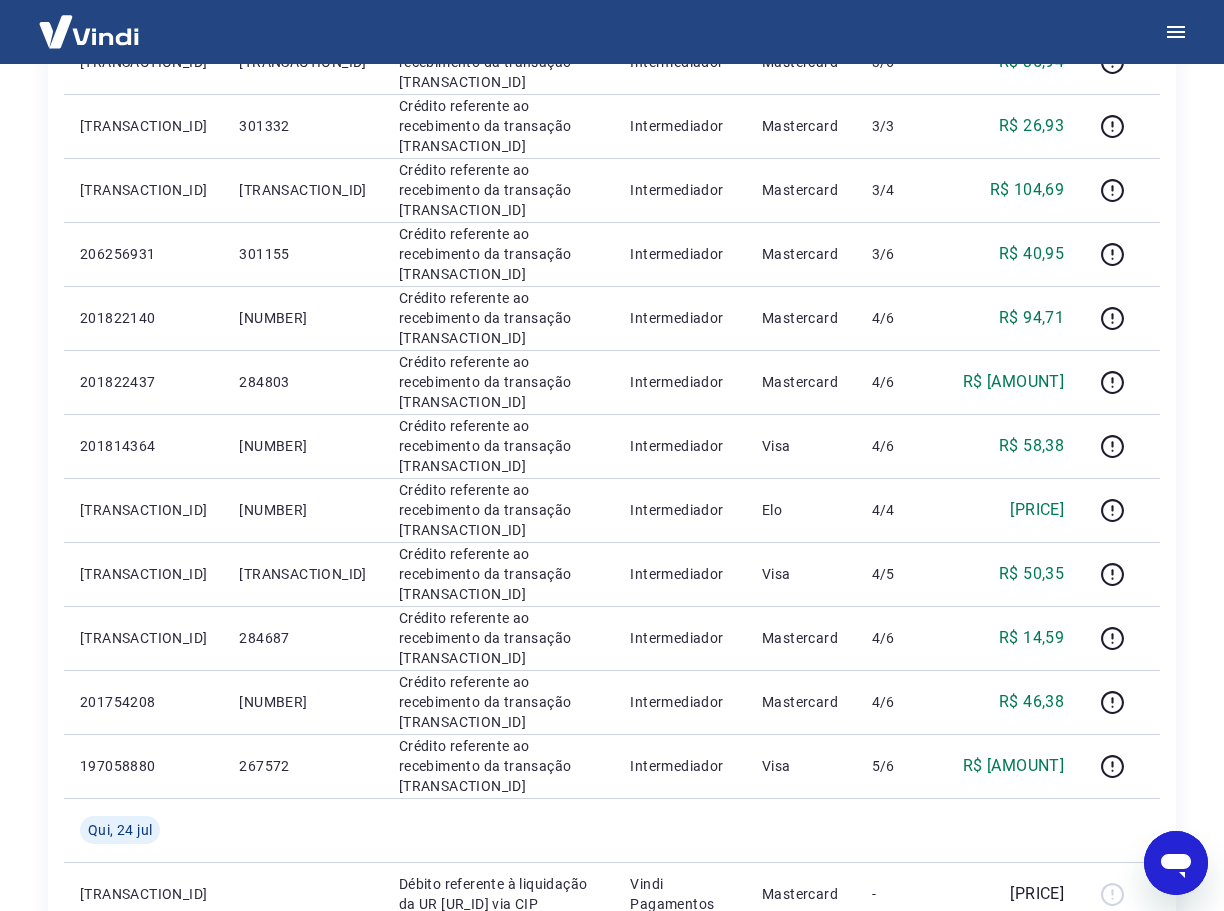 scroll, scrollTop: 700, scrollLeft: 0, axis: vertical 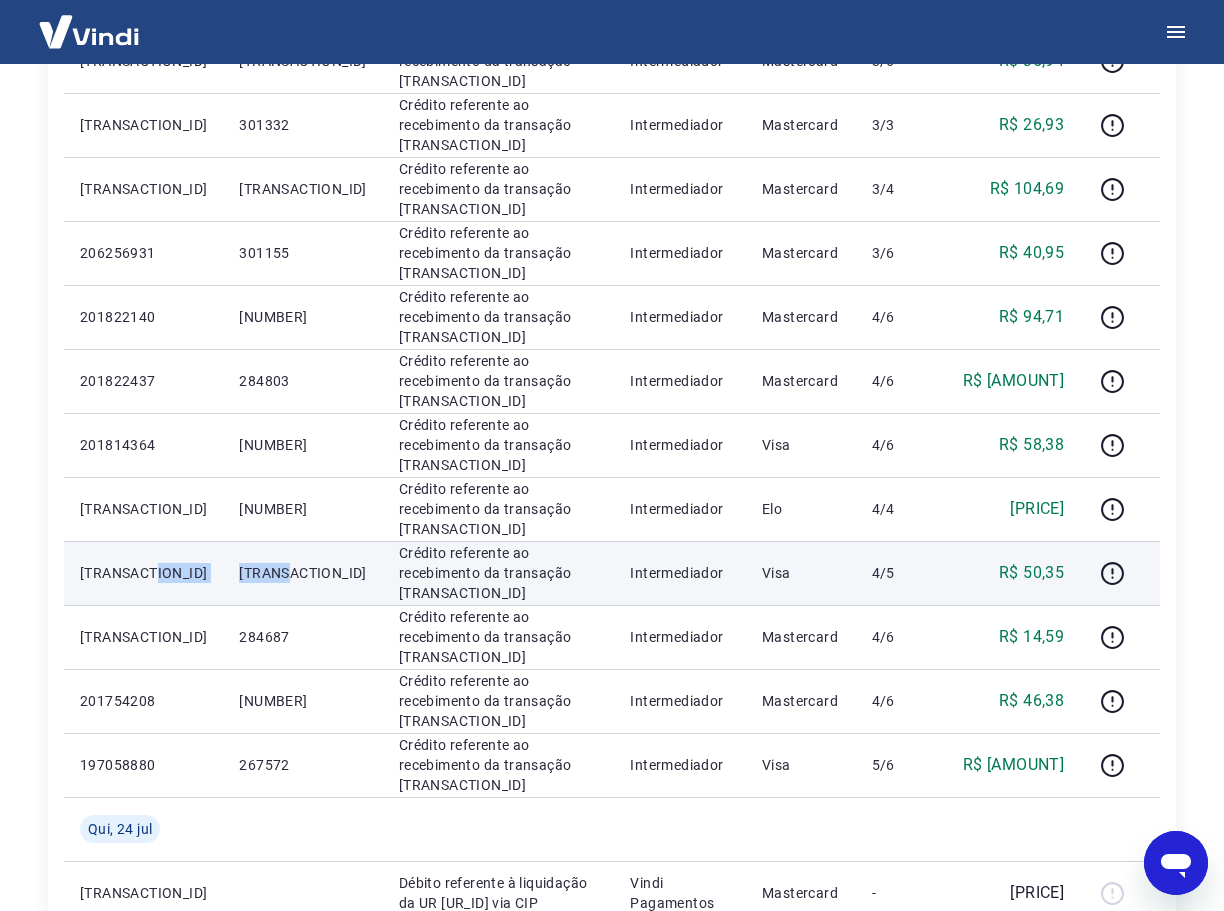 drag, startPoint x: 252, startPoint y: 568, endPoint x: 161, endPoint y: 564, distance: 91.08787 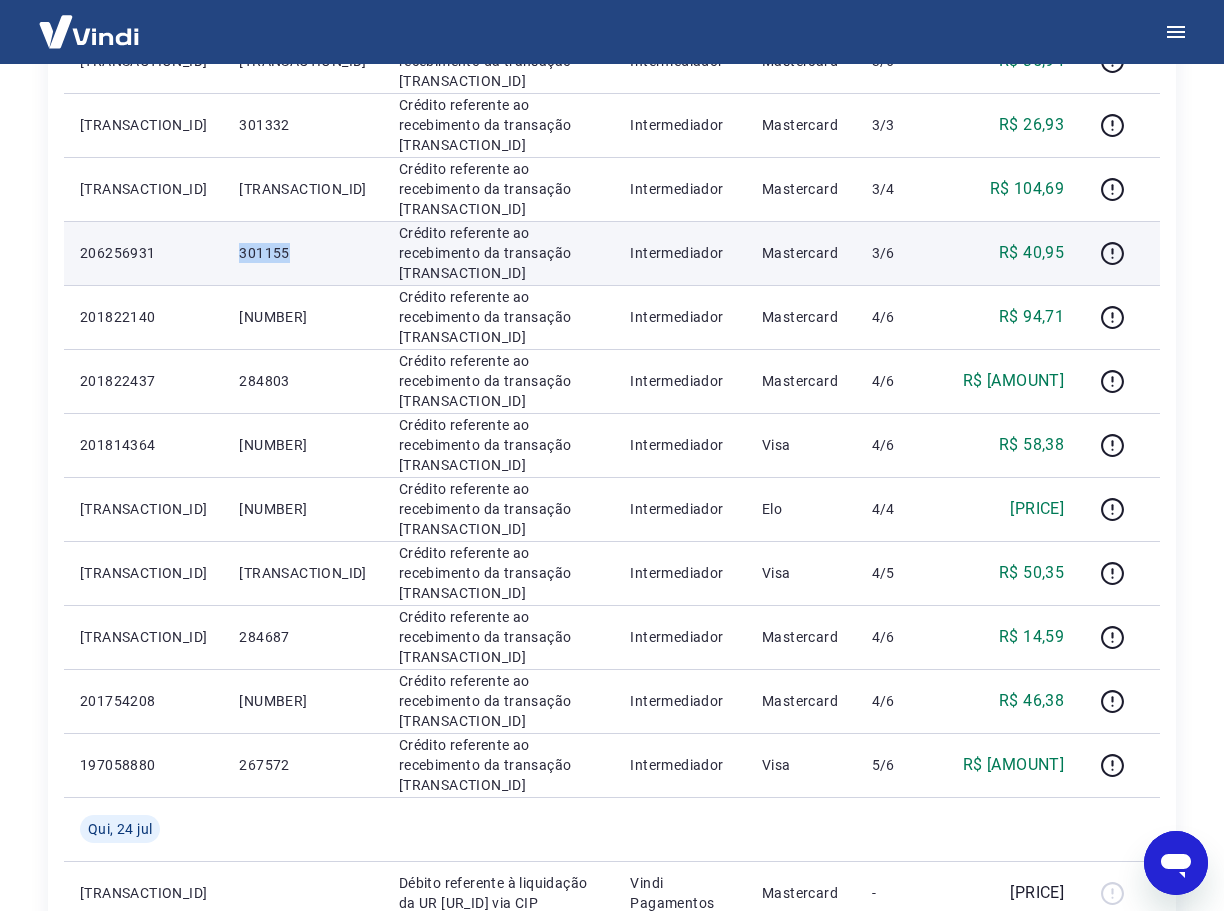 drag, startPoint x: 247, startPoint y: 250, endPoint x: 190, endPoint y: 256, distance: 57.31492 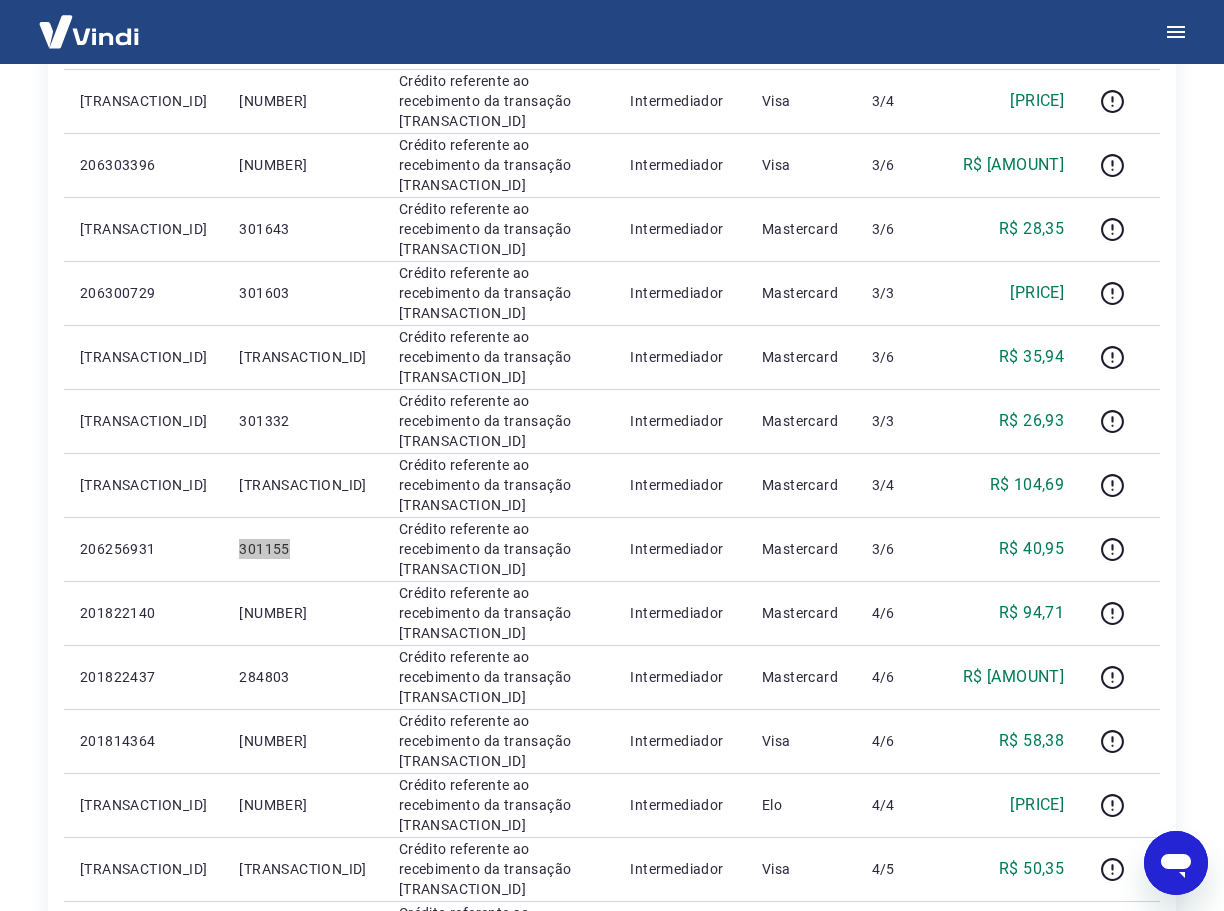 scroll, scrollTop: 400, scrollLeft: 0, axis: vertical 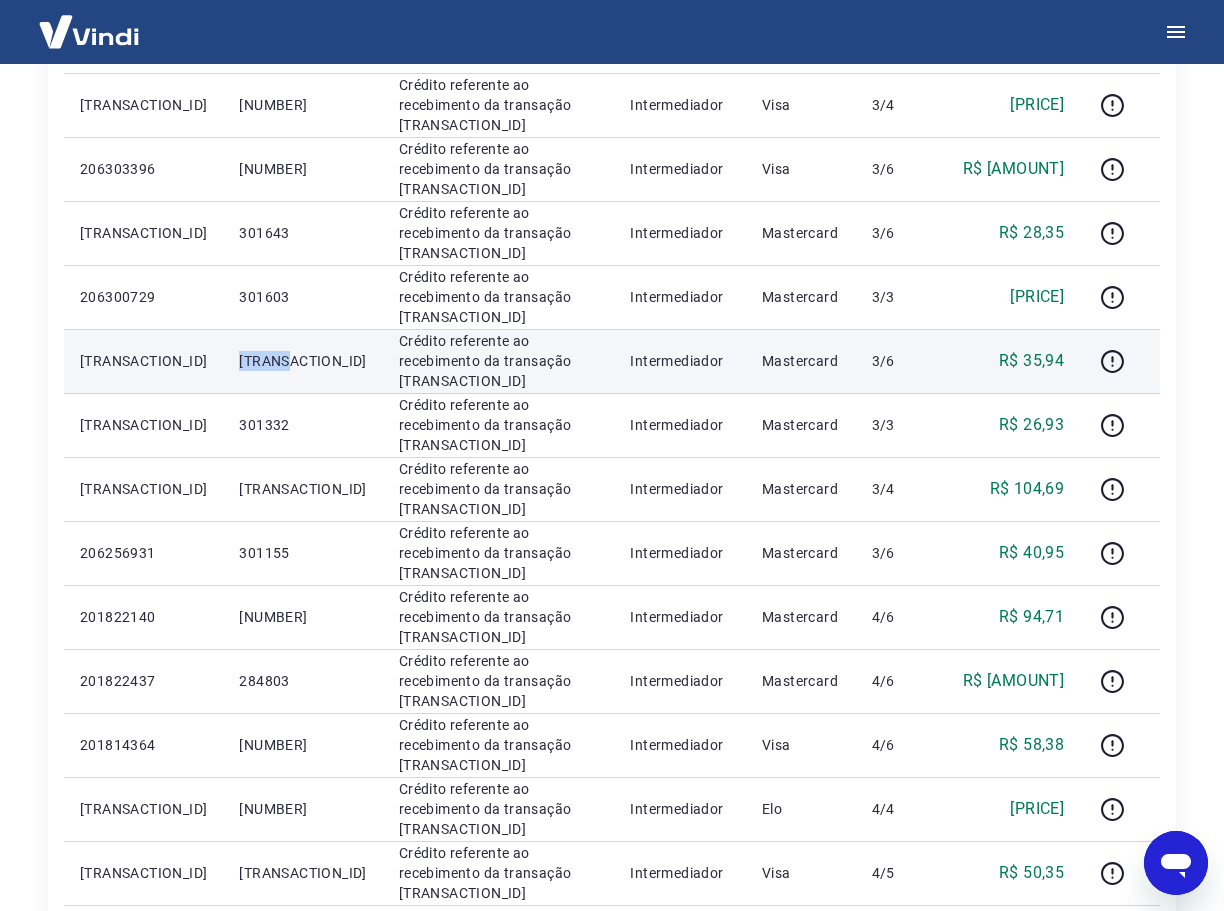 drag, startPoint x: 249, startPoint y: 369, endPoint x: 181, endPoint y: 359, distance: 68.73136 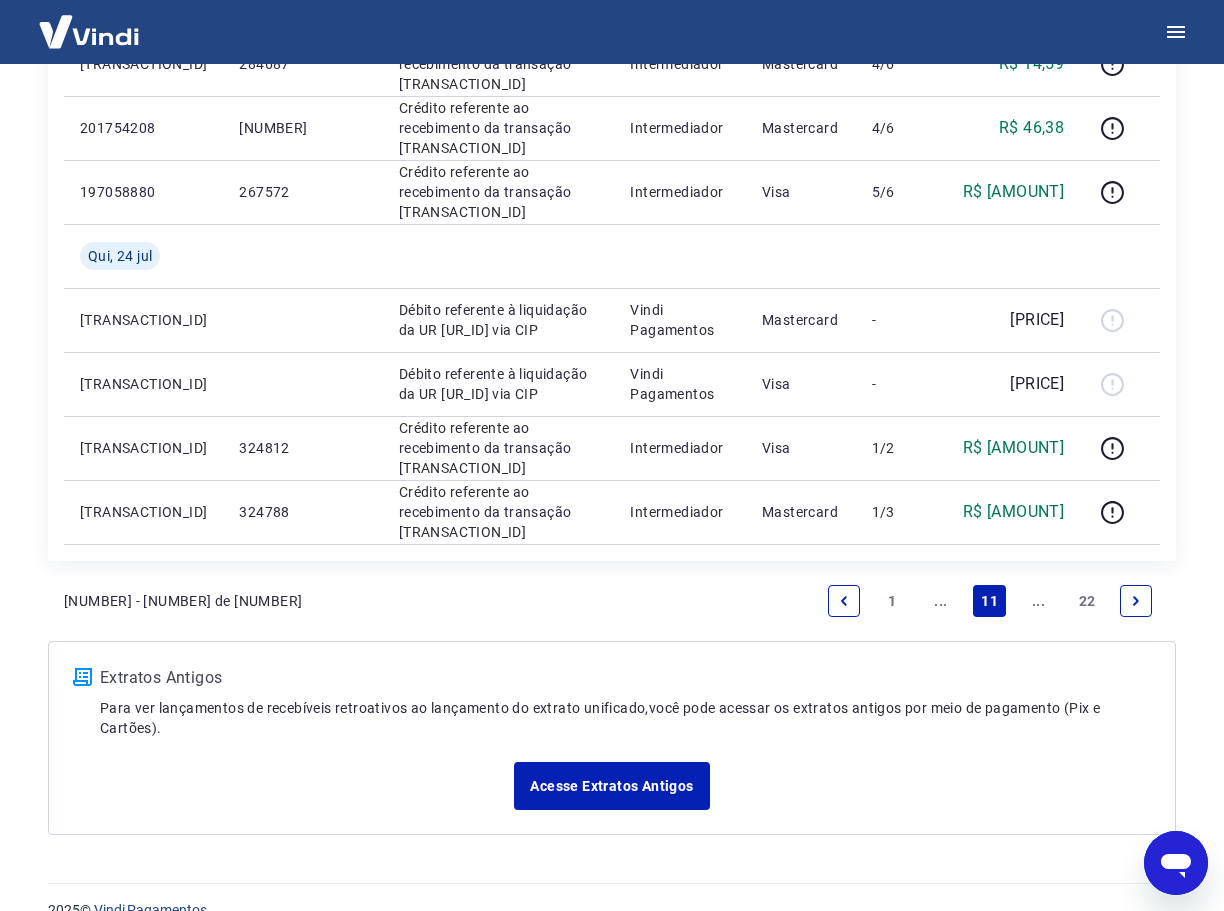 scroll, scrollTop: 1307, scrollLeft: 0, axis: vertical 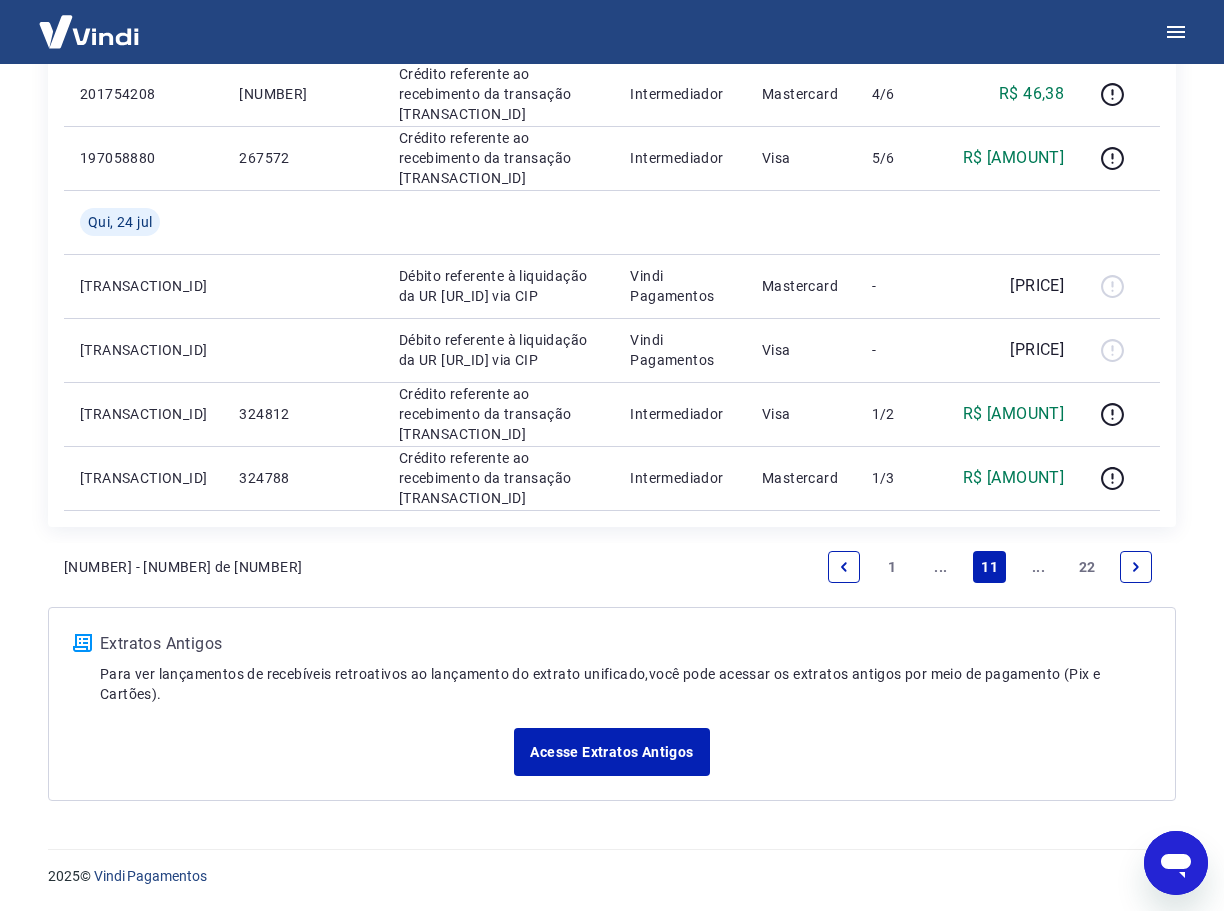 click on "..." at bounding box center [941, 567] 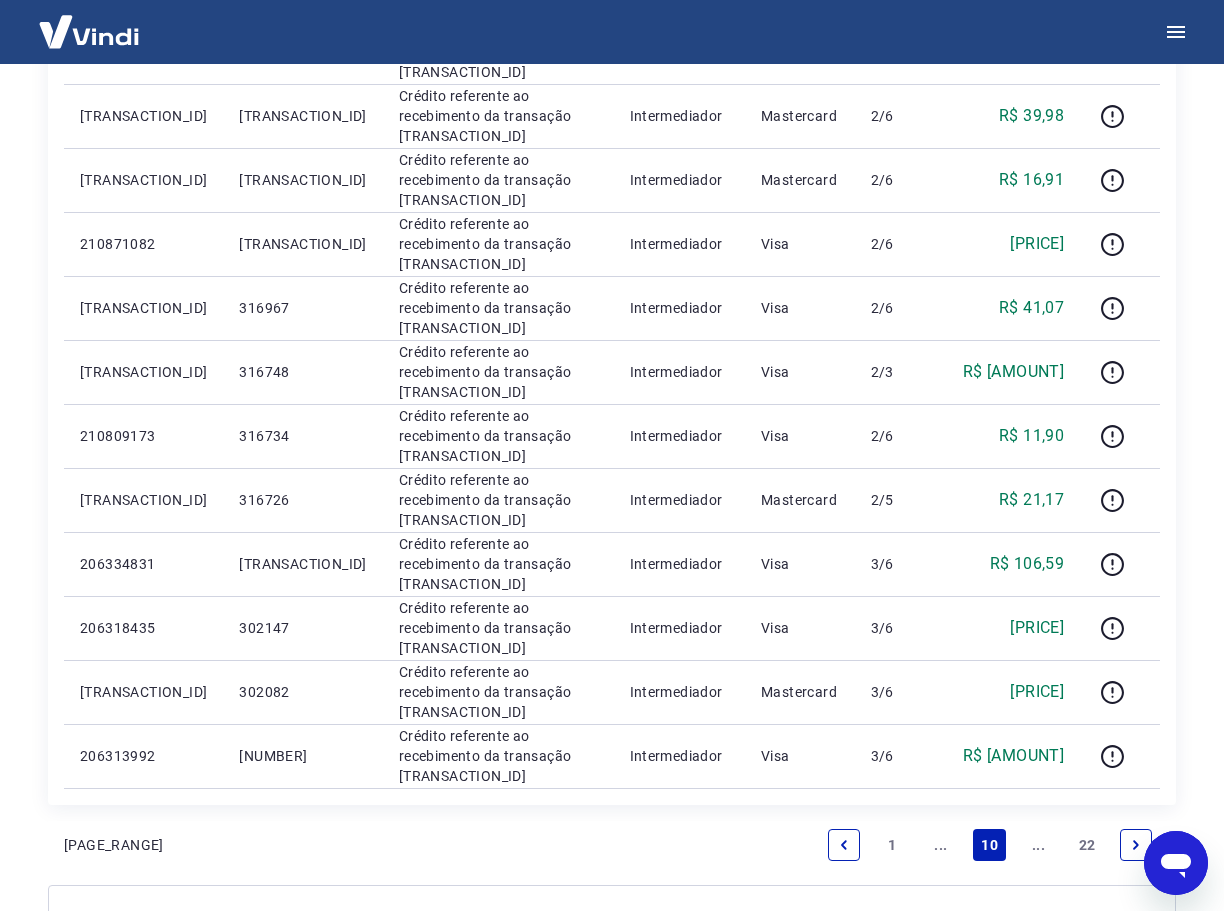 scroll, scrollTop: 1000, scrollLeft: 0, axis: vertical 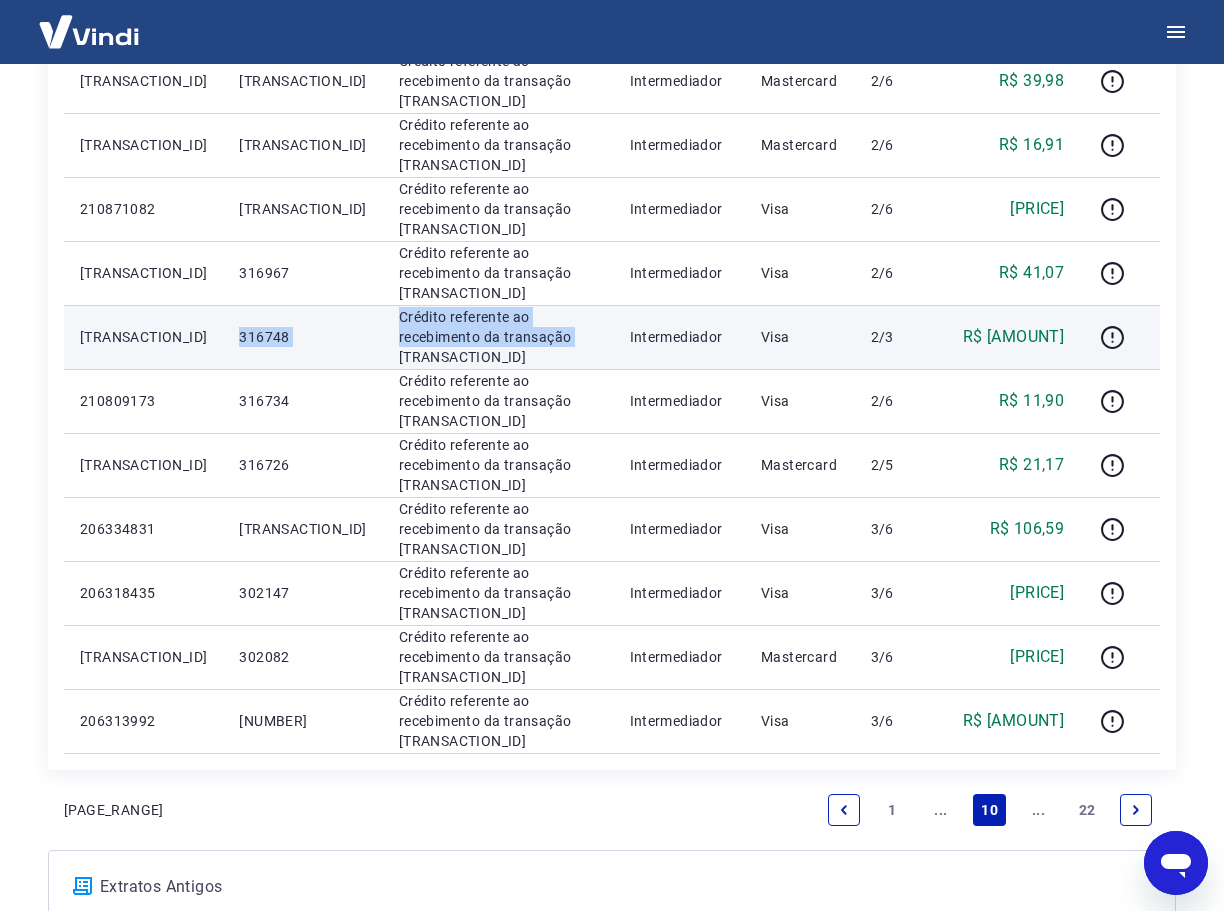 drag, startPoint x: 267, startPoint y: 339, endPoint x: 193, endPoint y: 341, distance: 74.02702 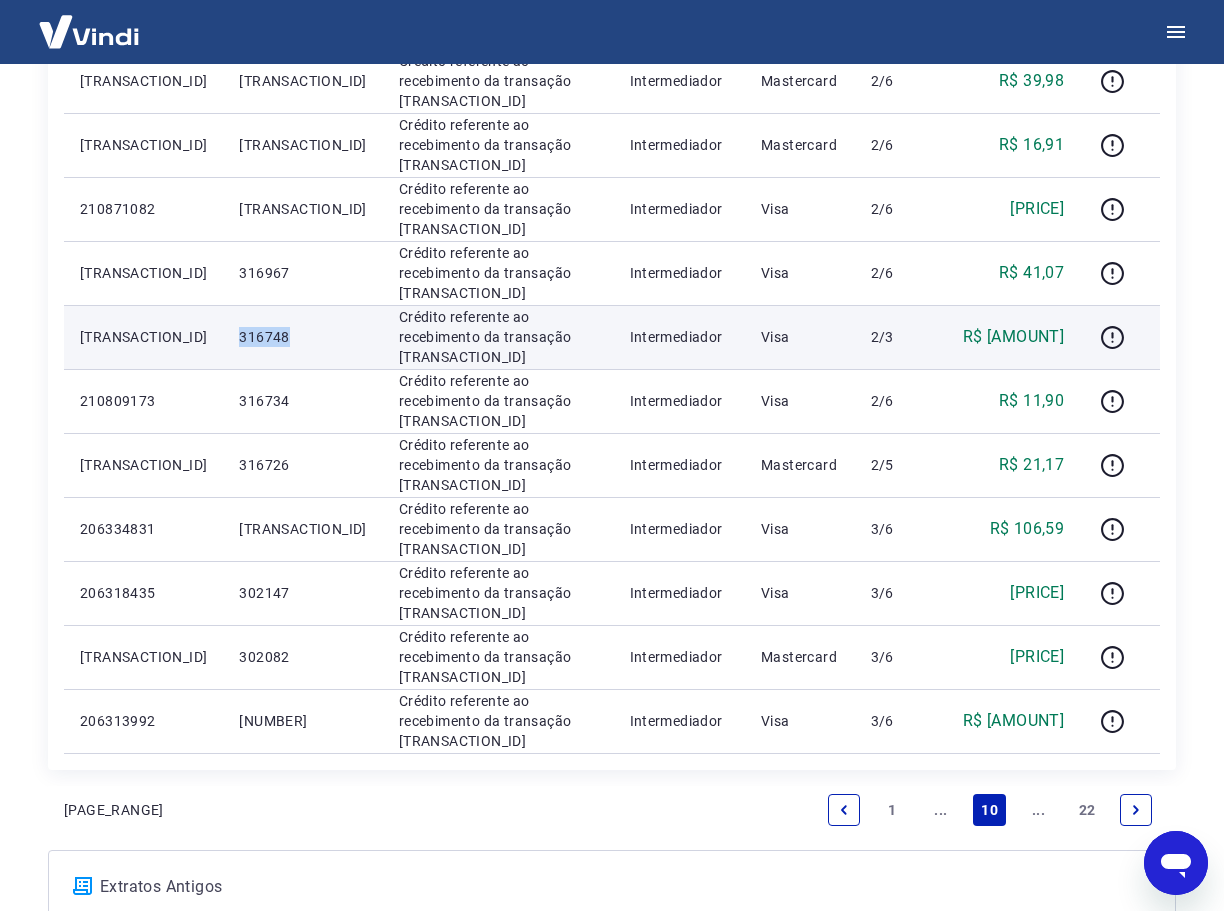 drag, startPoint x: 252, startPoint y: 335, endPoint x: 194, endPoint y: 338, distance: 58.077534 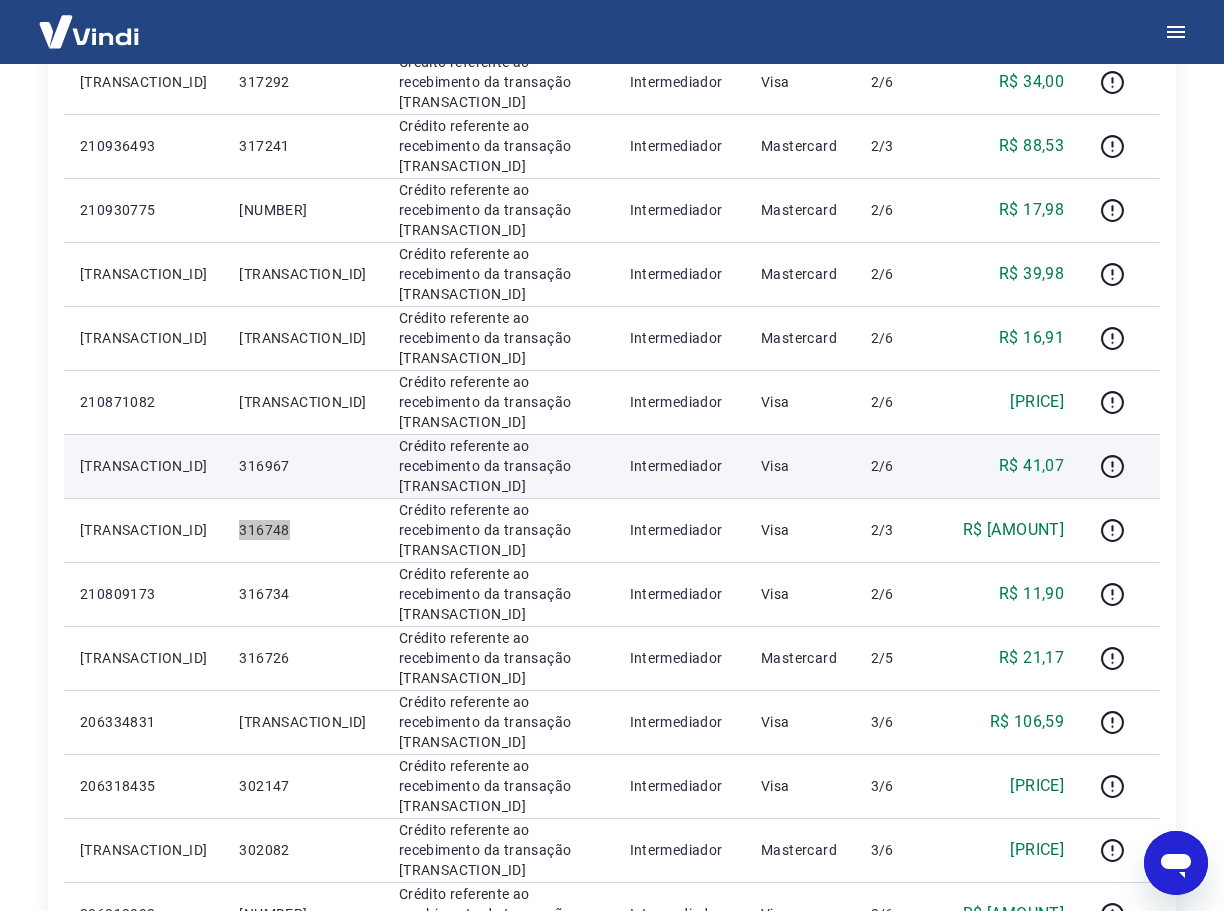 scroll, scrollTop: 800, scrollLeft: 0, axis: vertical 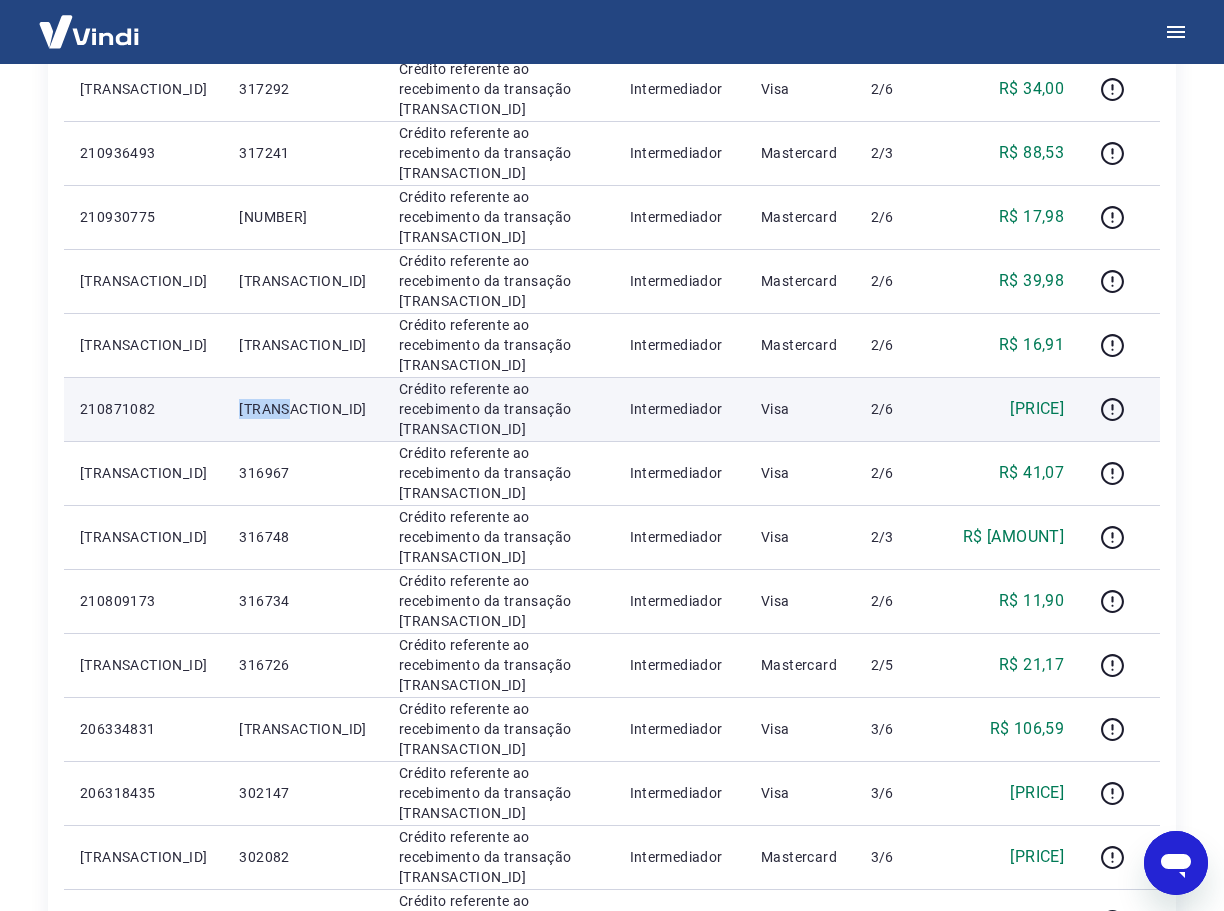 drag, startPoint x: 248, startPoint y: 409, endPoint x: 160, endPoint y: 407, distance: 88.02273 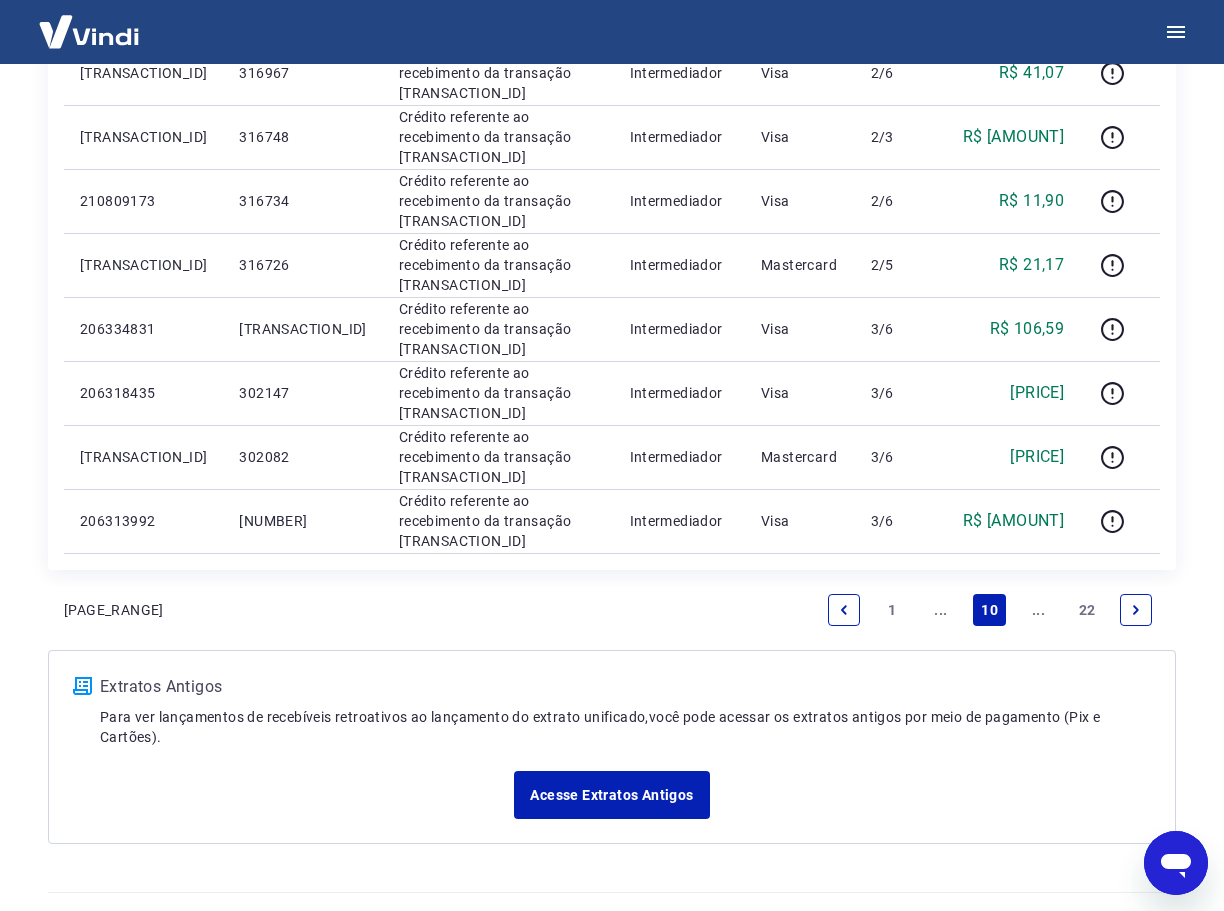 scroll, scrollTop: 1243, scrollLeft: 0, axis: vertical 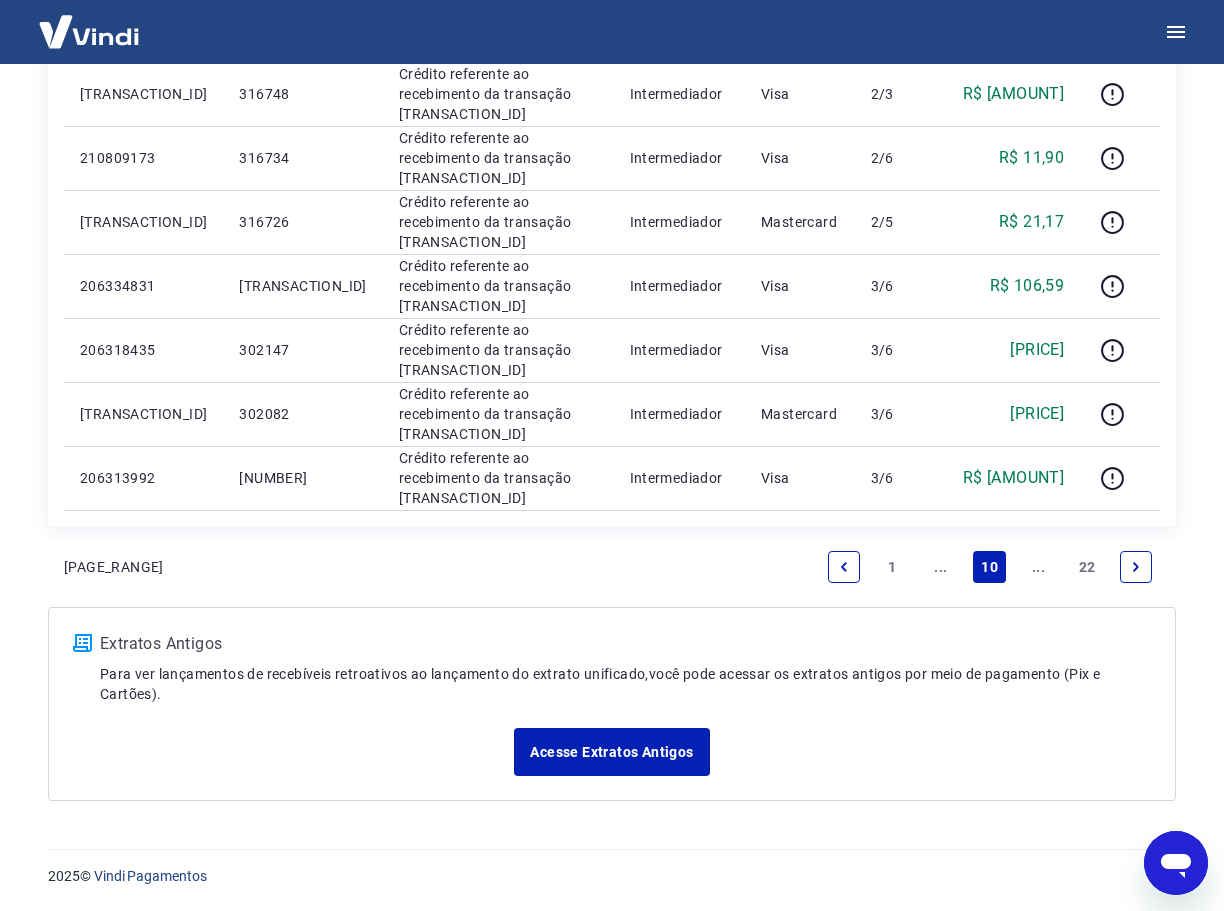 click on "..." at bounding box center (941, 567) 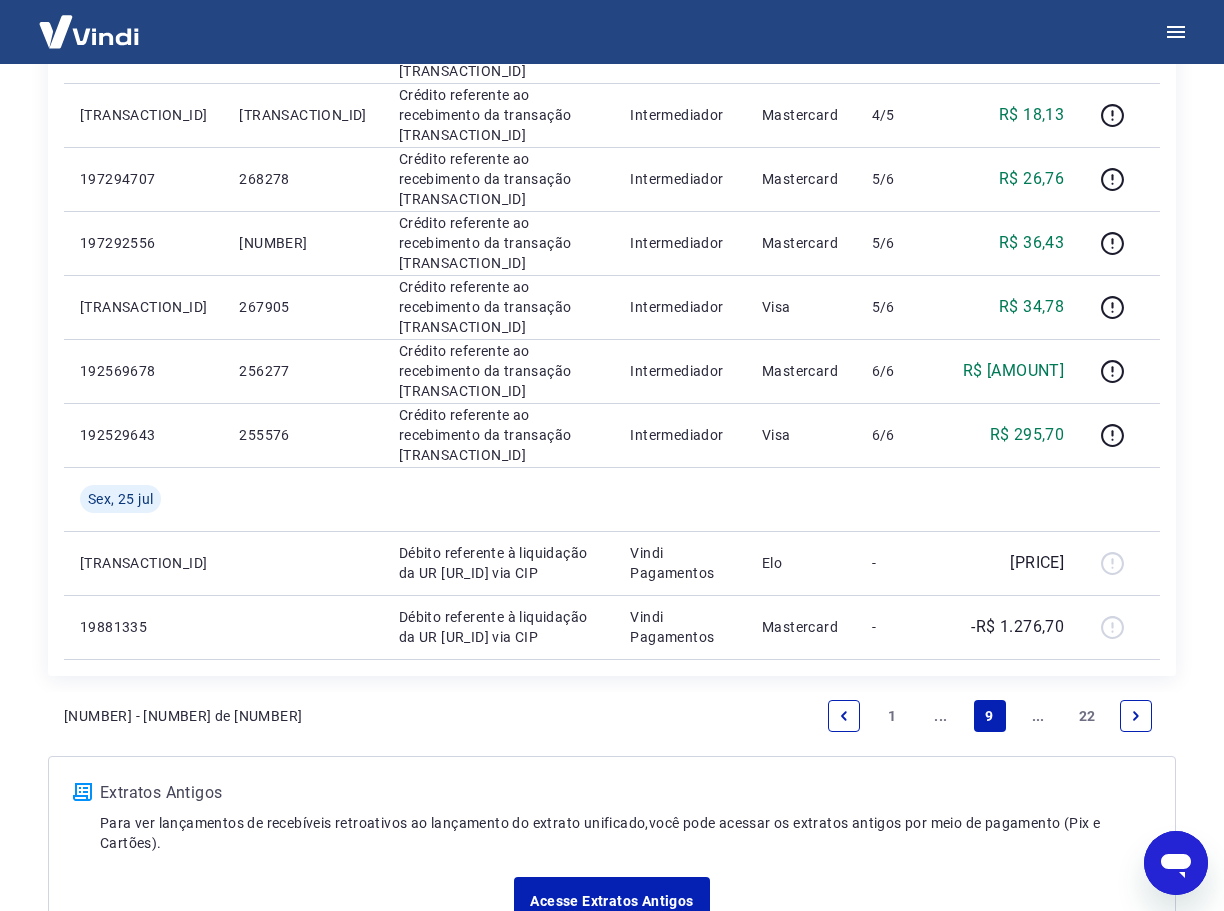 scroll, scrollTop: 1200, scrollLeft: 0, axis: vertical 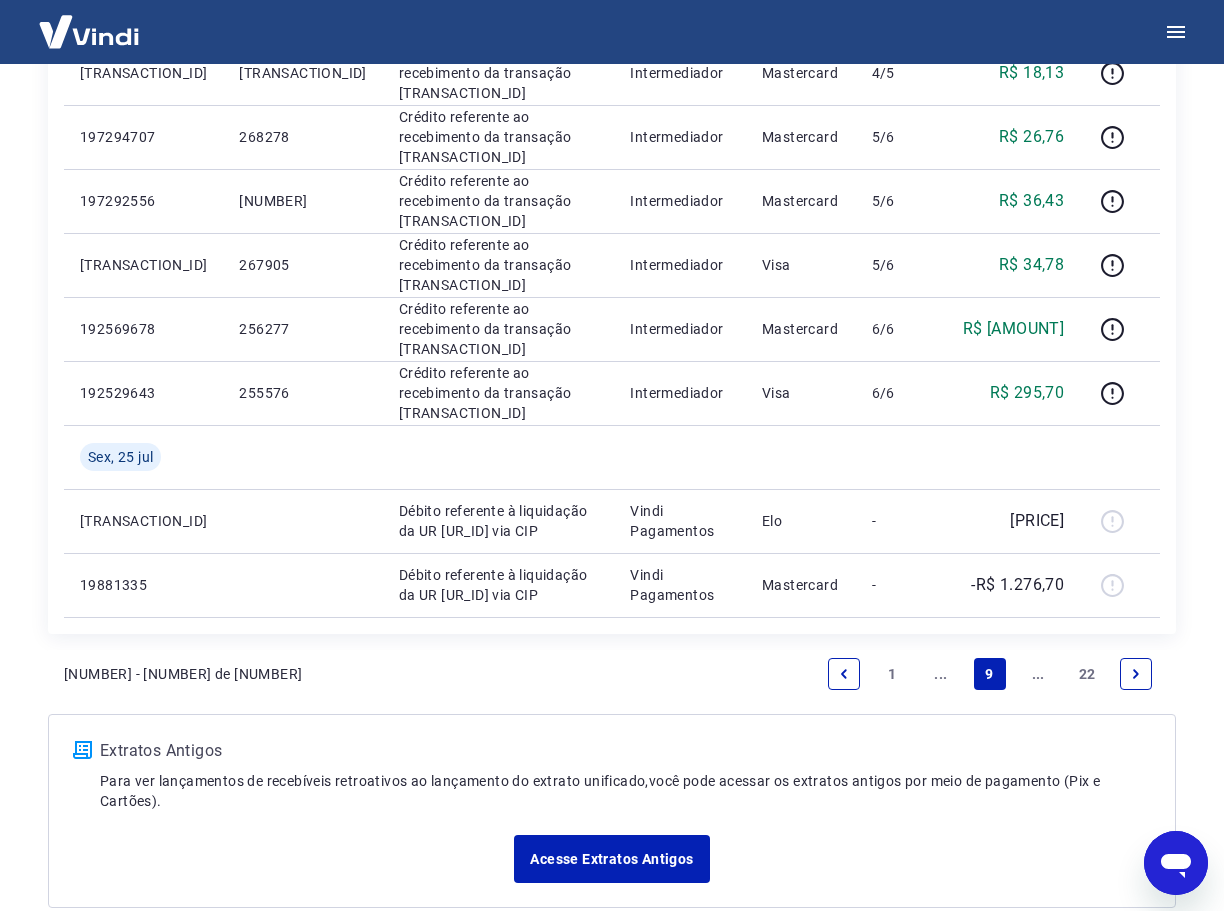 click on "Início / Meus Recebíveis / Relatório de Recebíveis Relatório de Recebíveis Saiba como funciona a programação dos recebimentos Saiba como funciona a programação dos recebimentos Filtros Exportar ID Pedido Descrição Origem Pagamento Parcelas Valor Líq. Tarifas Sáb, 26 jul [TRANSACTION_ID] [ID] Crédito referente ao recebimento da transação [TRANSACTION_ID] Intermediador Mastercard 3/6 R$ 31,86 [TRANSACTION_ID] [ID] Crédito referente ao recebimento da transação [TRANSACTION_ID] Intermediador Mastercard 3/6 R$ 173,42 [TRANSACTION_ID] [ID] Crédito referente ao recebimento da transação [TRANSACTION_ID] Intermediador Visa 3/6 R$ 30,95 [TRANSACTION_ID] [ID] Crédito referente ao recebimento da transação [TRANSACTION_ID] Intermediador Visa 3/4 R$ 54,44 [TRANSACTION_ID] [ID] Crédito referente ao recebimento da transação [TRANSACTION_ID] Intermediador Mastercard 3/6 R$ 27,97 [TRANSACTION_ID] [ID] Crédito referente ao recebimento da transação [TRANSACTION_ID] Intermediador Visa 3/6 R$ 25,87 [TRANSACTION_ID] Intermediador Mastercard 3/6 R$ 55,82 [TRANSACTION_ID]" at bounding box center [612, -102] 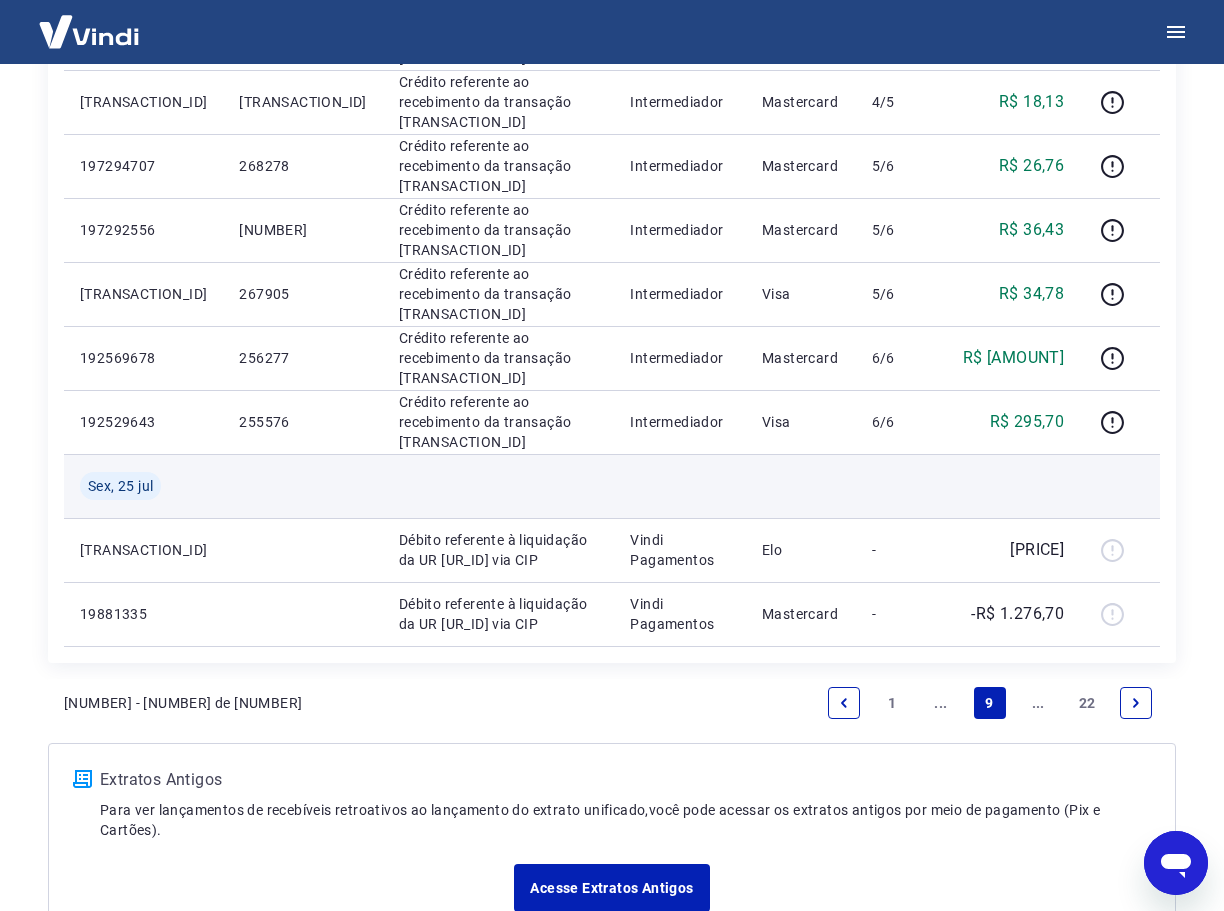 scroll, scrollTop: 1200, scrollLeft: 0, axis: vertical 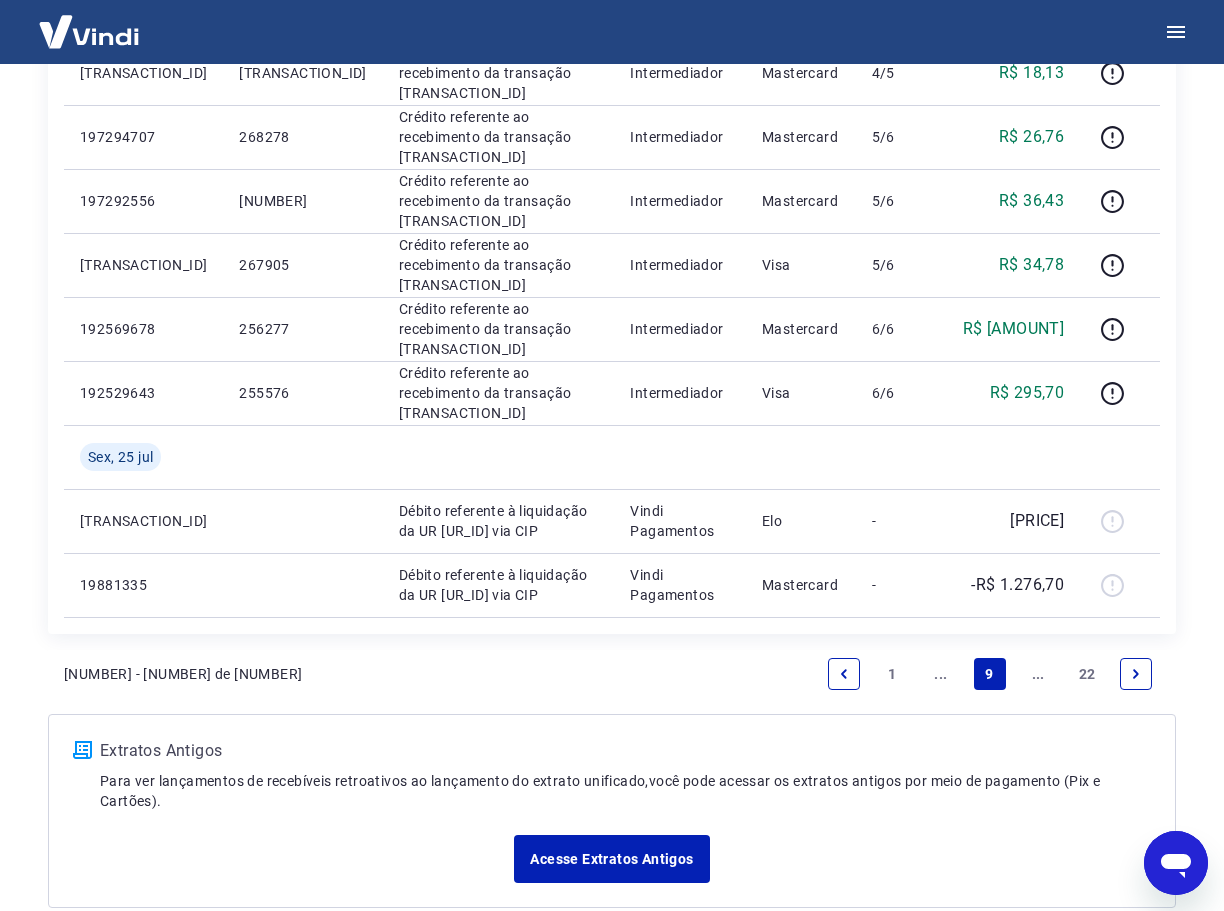 click on "..." at bounding box center (941, 674) 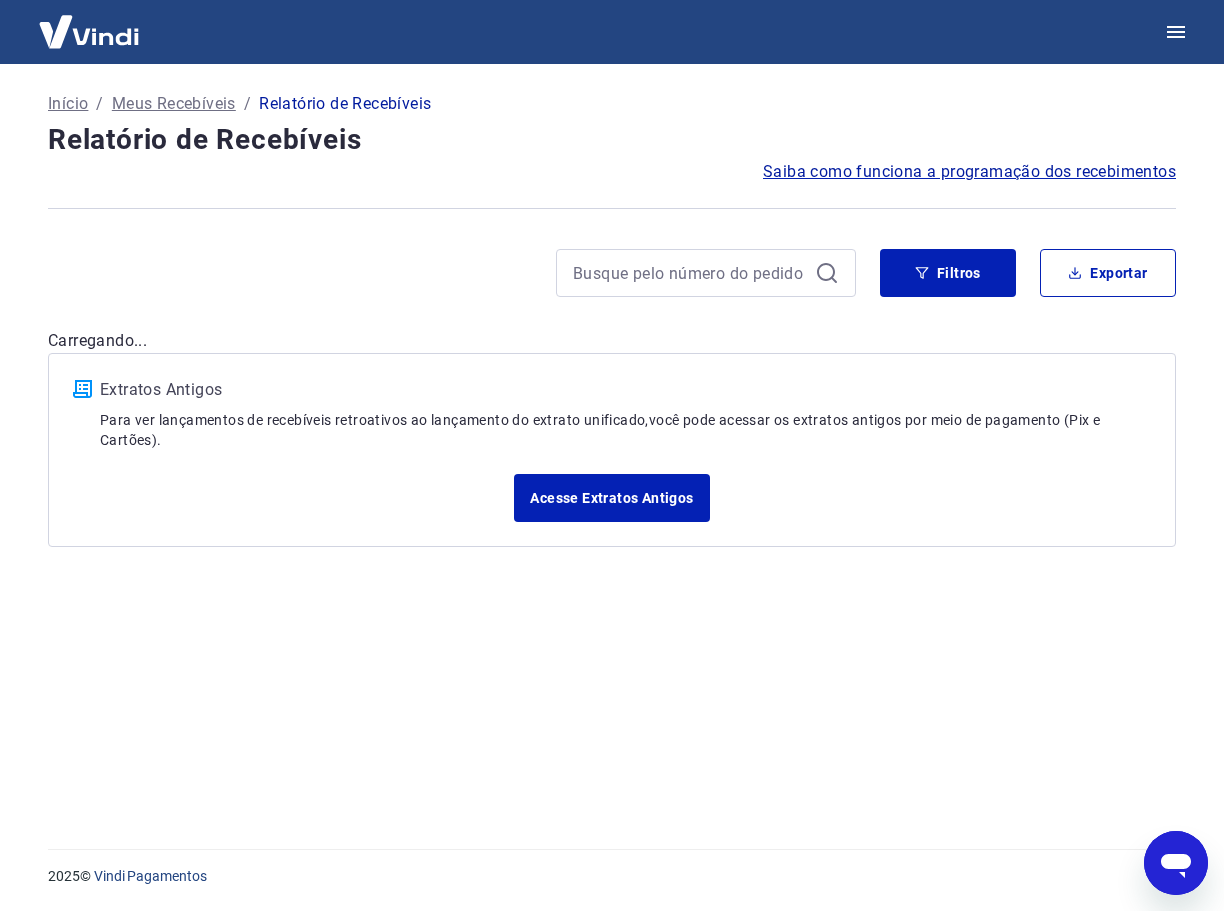click on "Início / Meus Recebíveis / Relatório de Recebíveis Relatório de Recebíveis Saiba como funciona a programação dos recebimentos Saiba como funciona a programação dos recebimentos Filtros Exportar Carregando...   Extratos Antigos Para ver lançamentos de recebíveis retroativos ao lançamento do extrato unificado,   você pode acessar os extratos antigos por meio de pagamento (Pix e Cartões). Acesse Extratos Antigos" at bounding box center [612, 444] 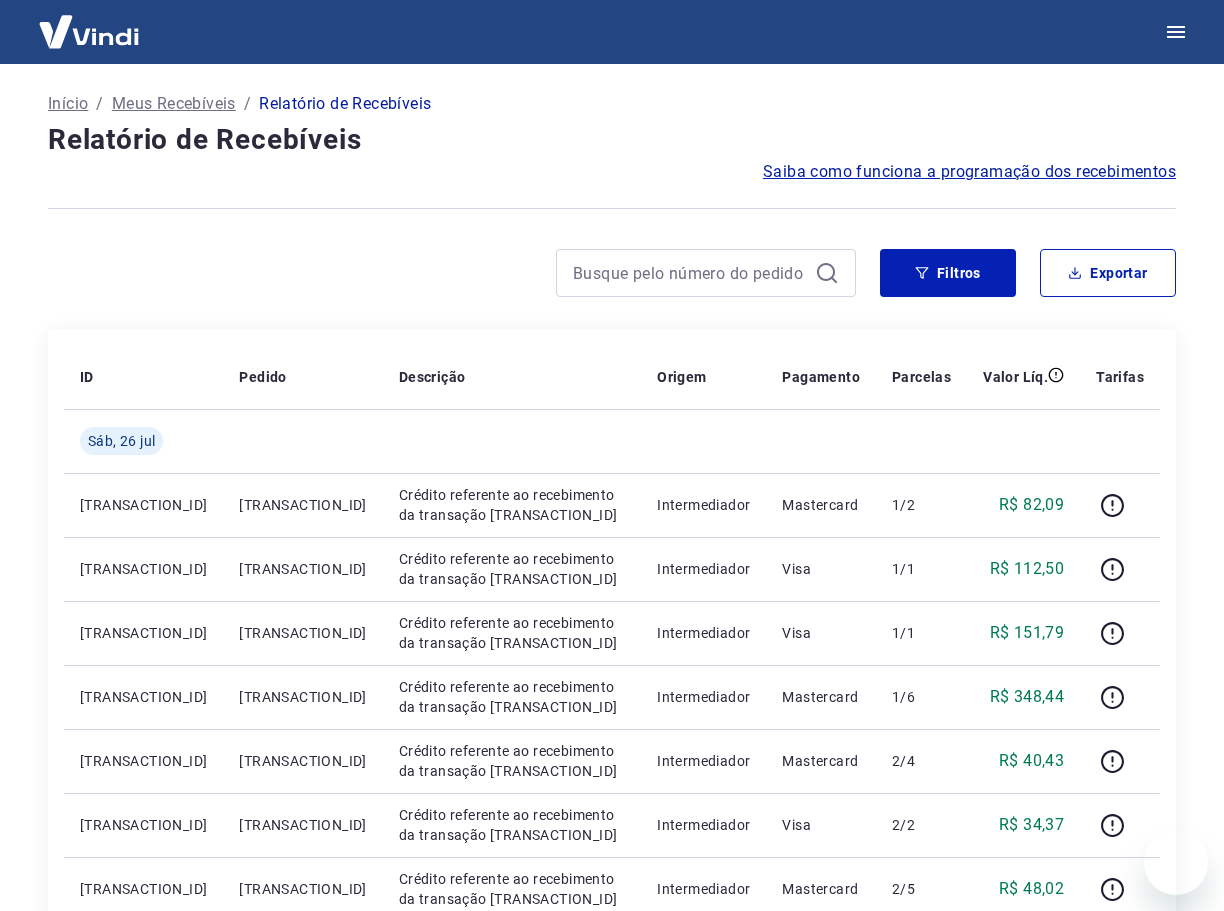 scroll, scrollTop: 0, scrollLeft: 0, axis: both 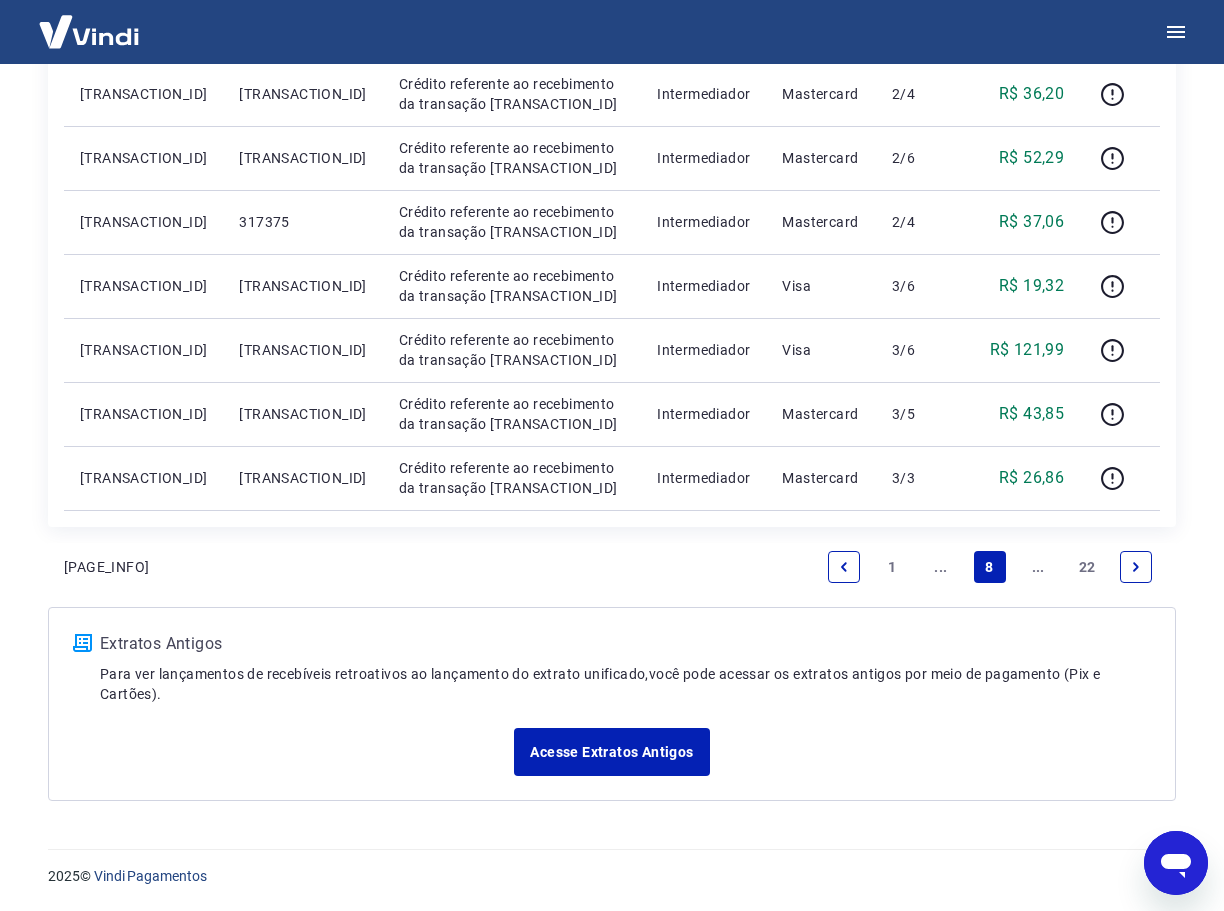 click on "..." at bounding box center (941, 567) 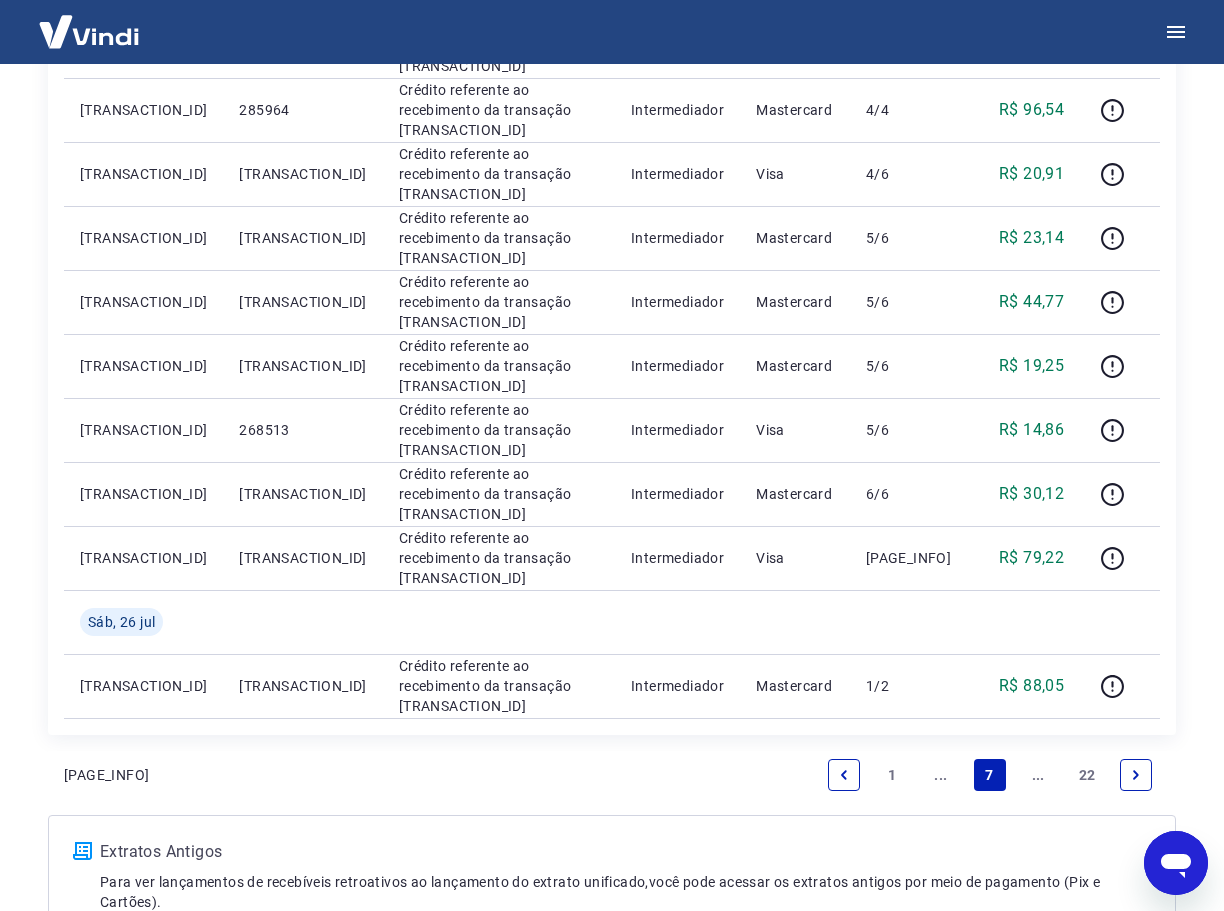 scroll, scrollTop: 1100, scrollLeft: 0, axis: vertical 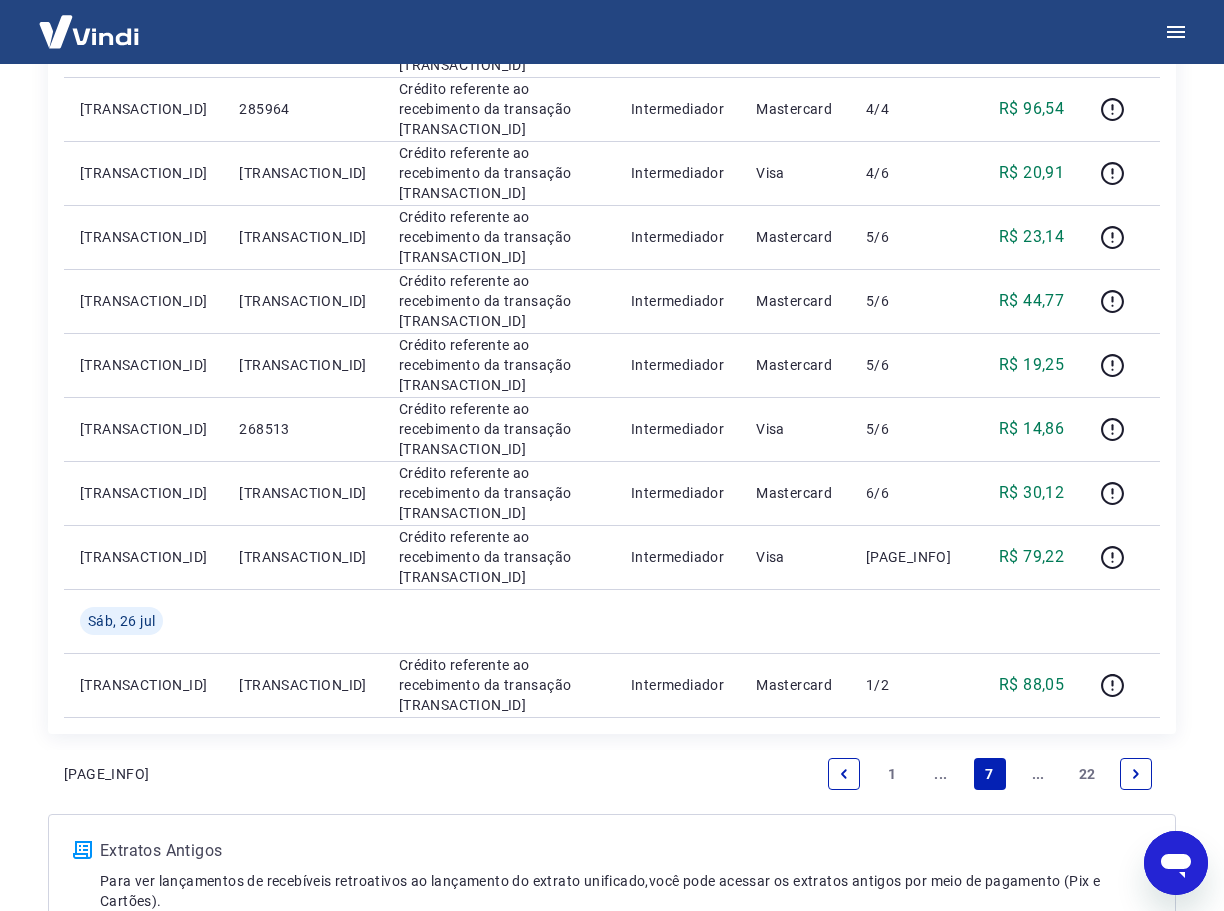 click on "..." at bounding box center [1038, 774] 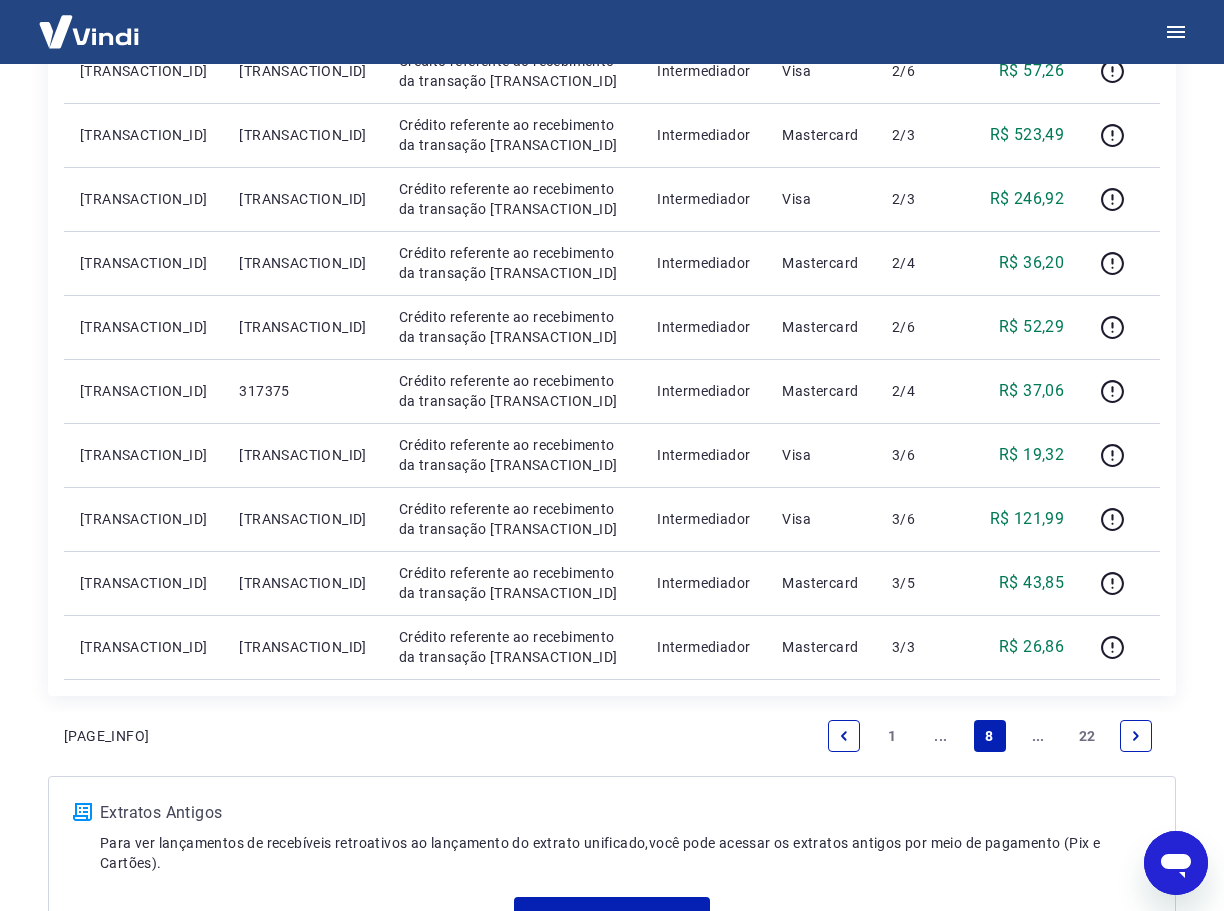 scroll, scrollTop: 1100, scrollLeft: 0, axis: vertical 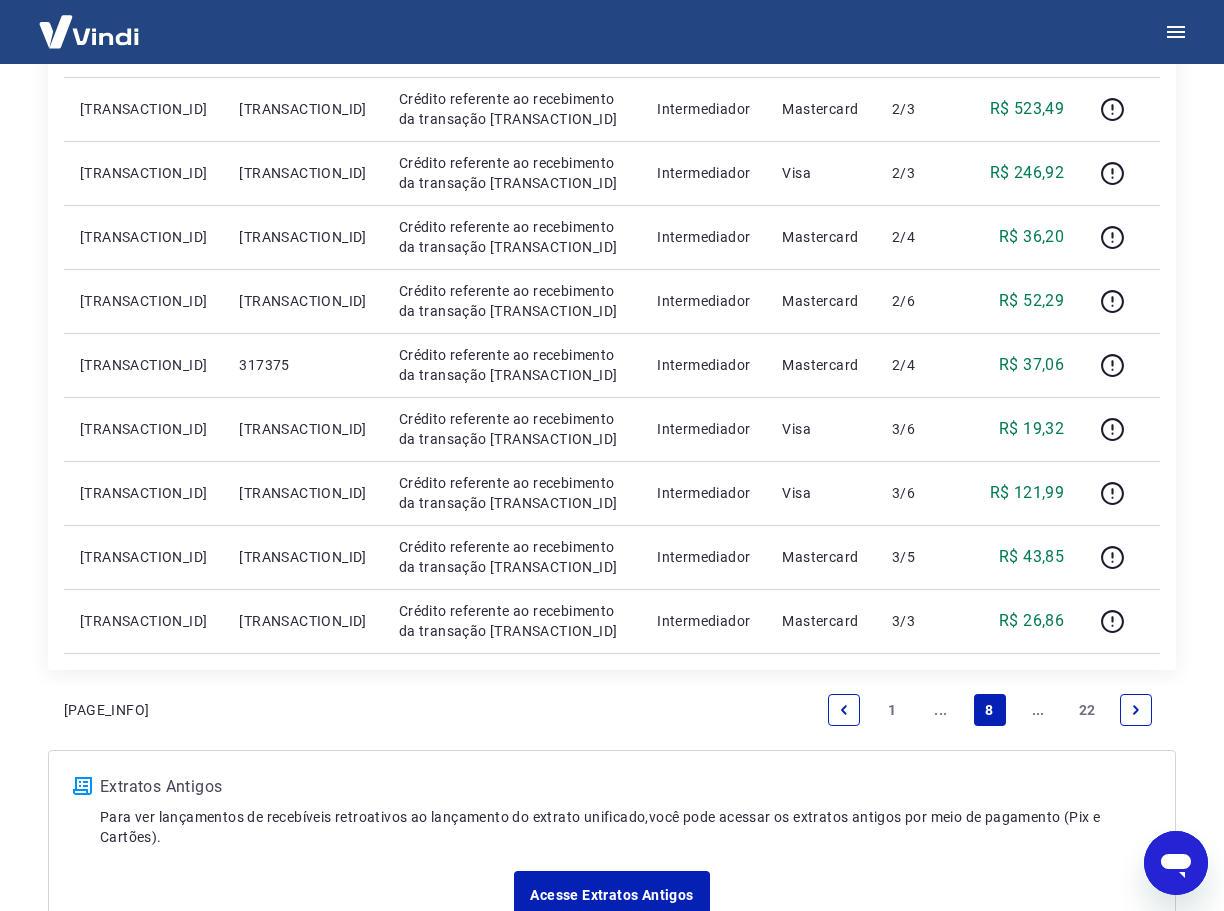 click on "..." at bounding box center [1038, 710] 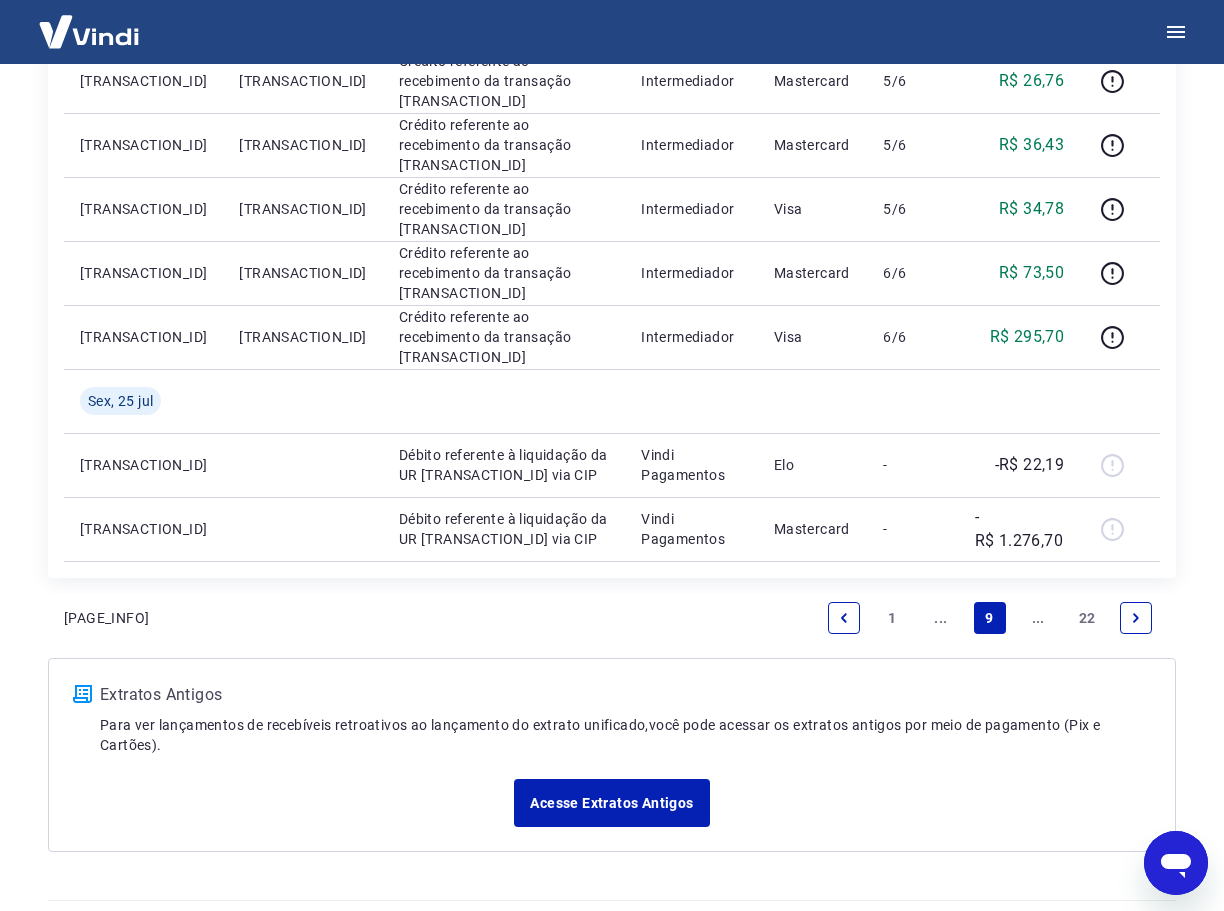 scroll, scrollTop: 1307, scrollLeft: 0, axis: vertical 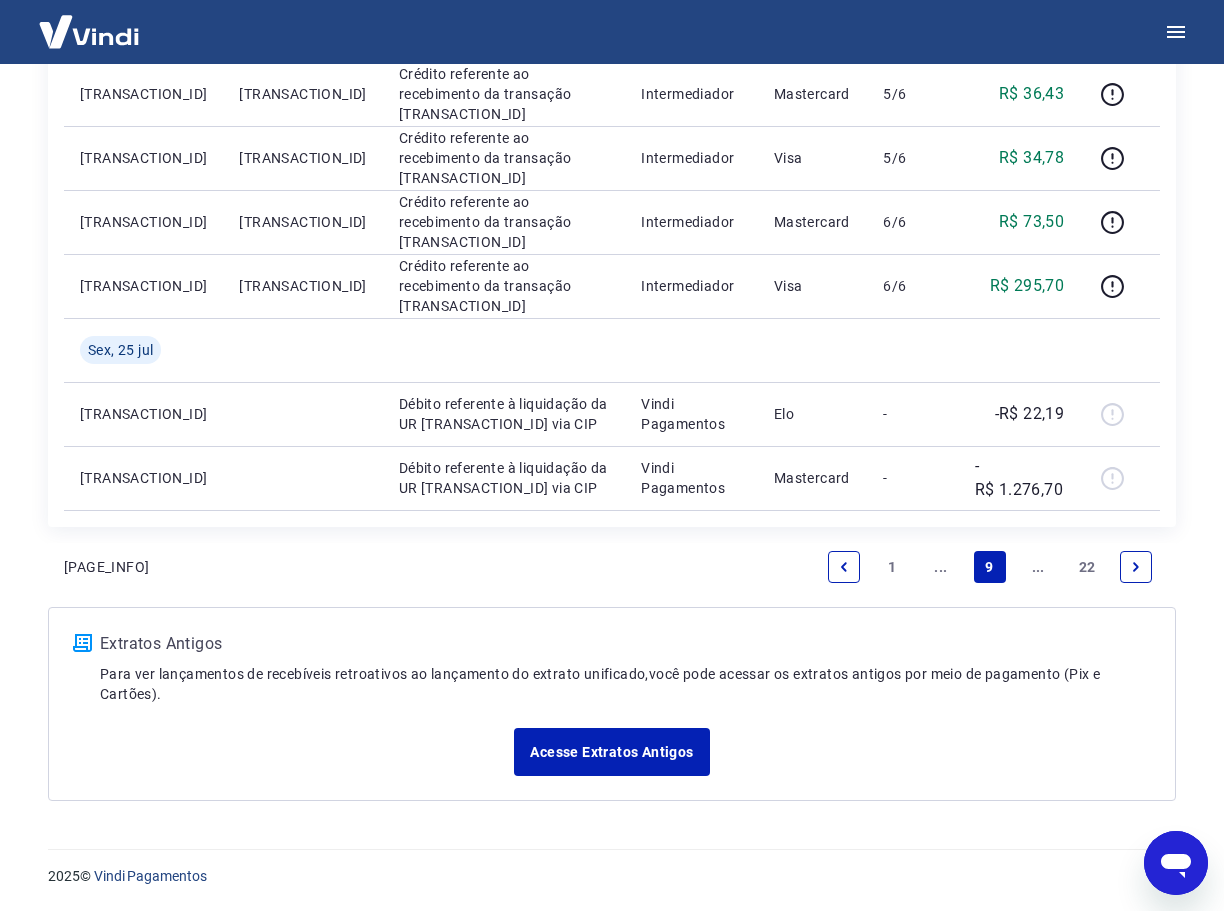 click on "..." at bounding box center (941, 567) 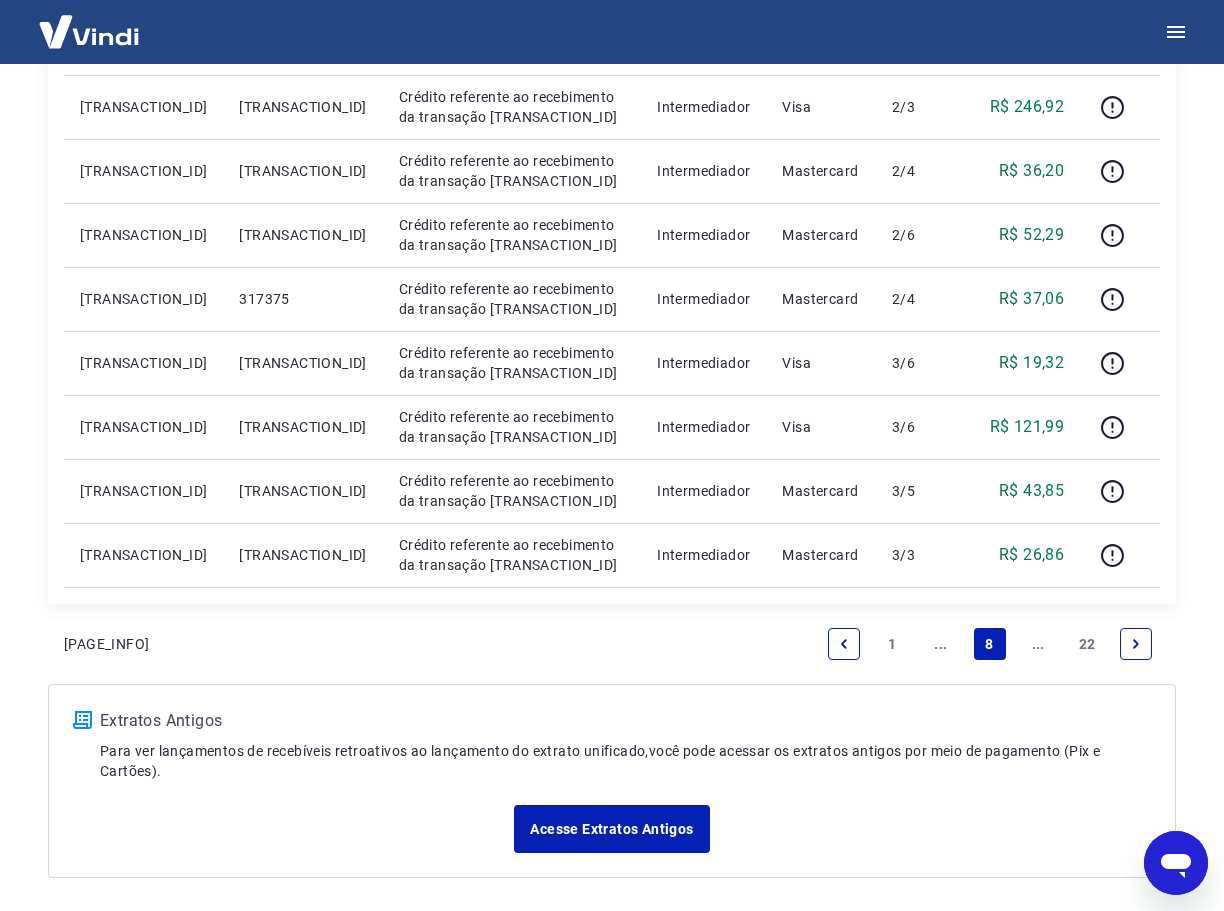 scroll, scrollTop: 1200, scrollLeft: 0, axis: vertical 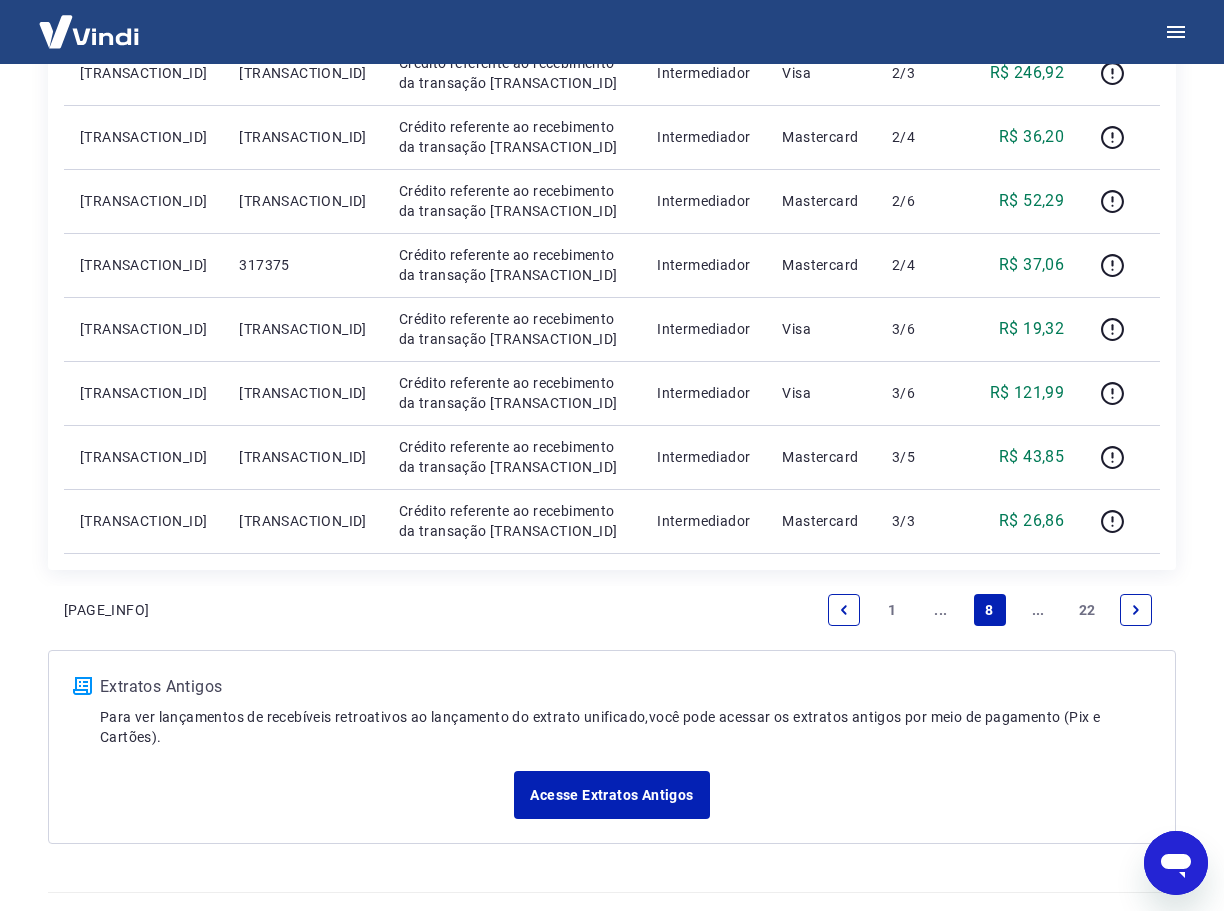 click on "..." at bounding box center (1038, 610) 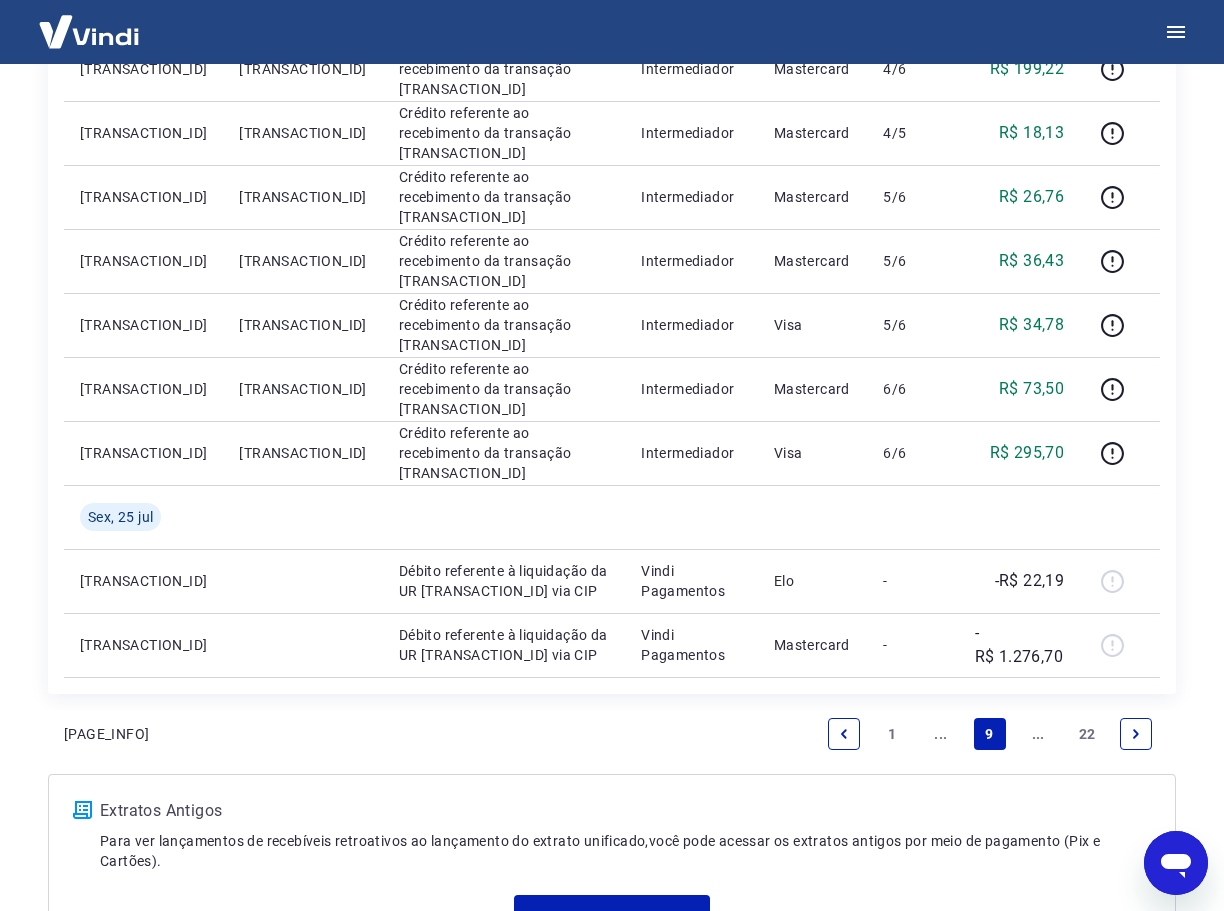 scroll, scrollTop: 1200, scrollLeft: 0, axis: vertical 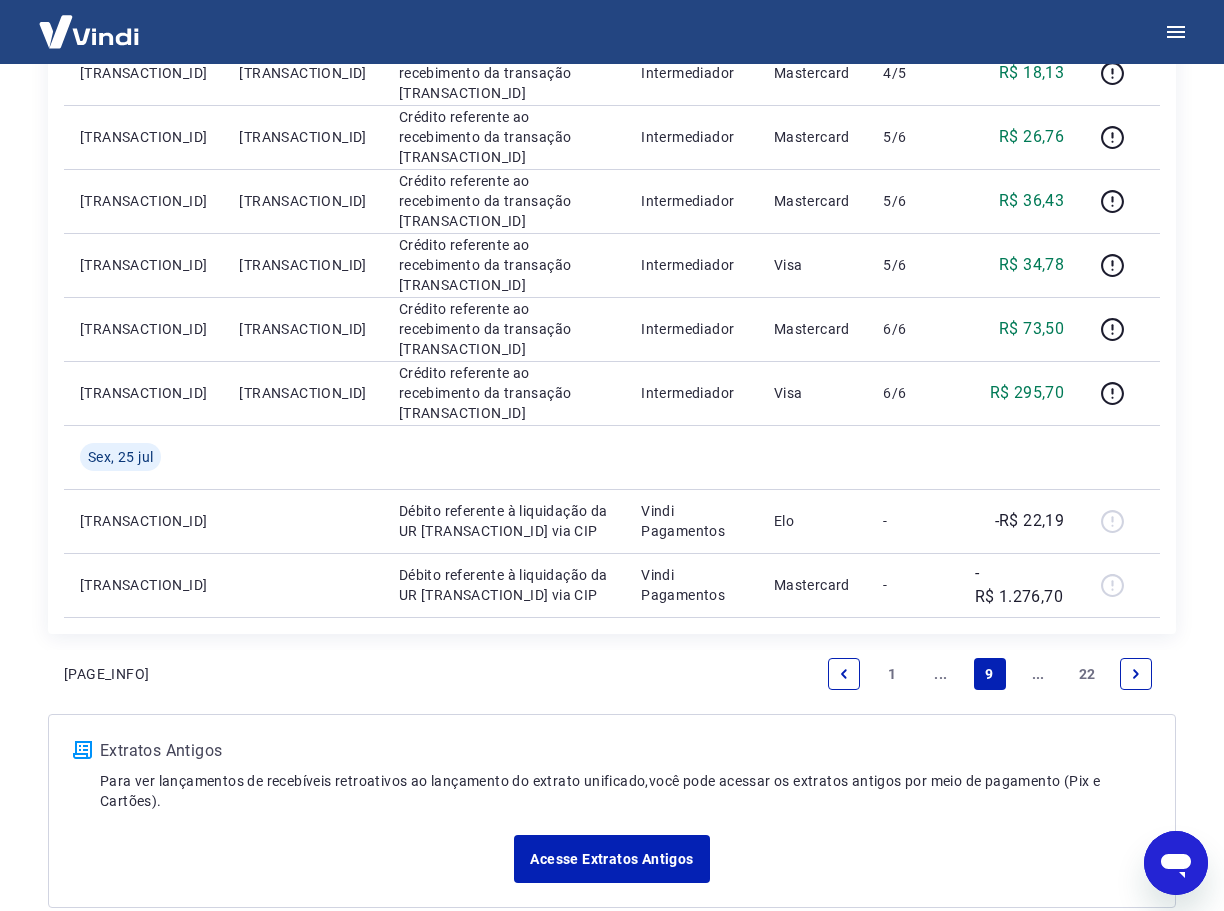click on "..." at bounding box center (941, 674) 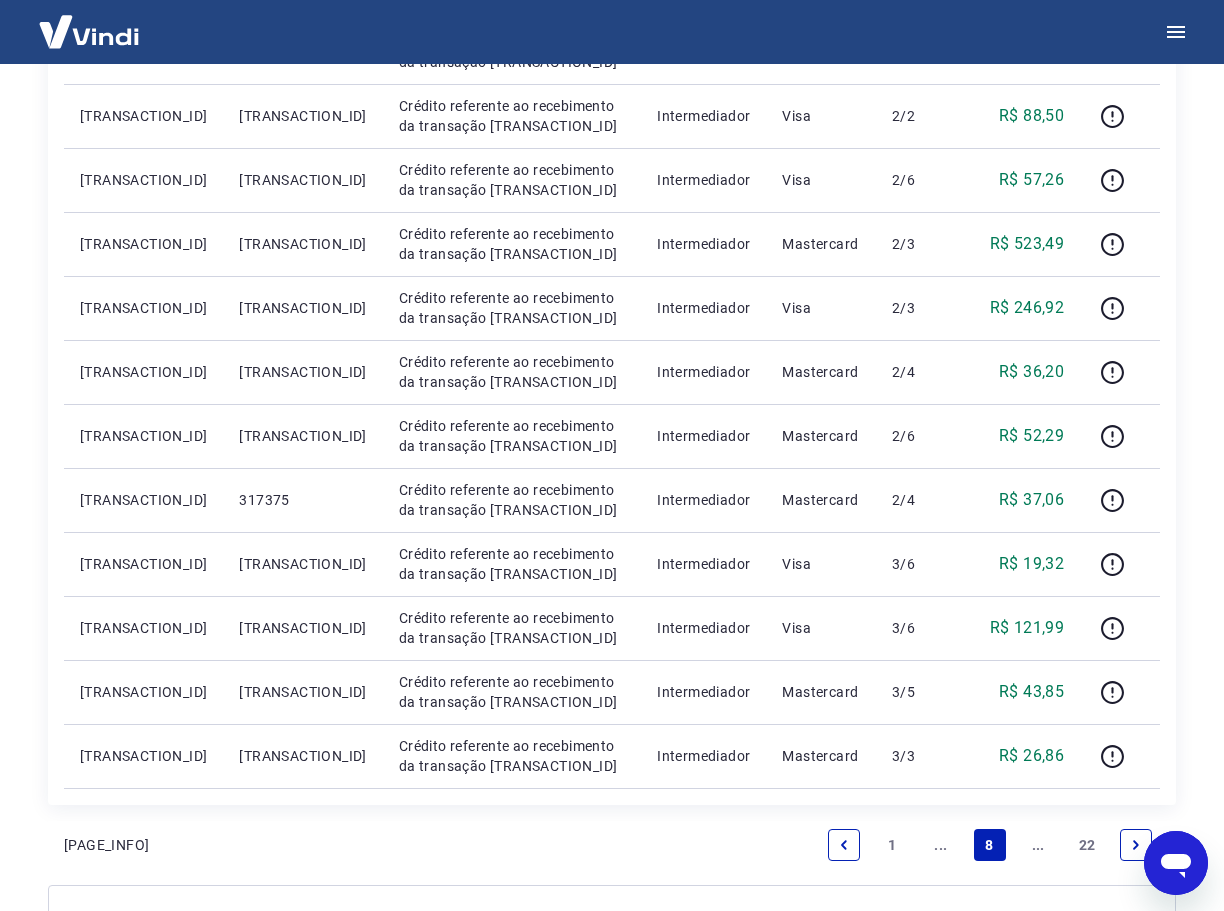 scroll, scrollTop: 1000, scrollLeft: 0, axis: vertical 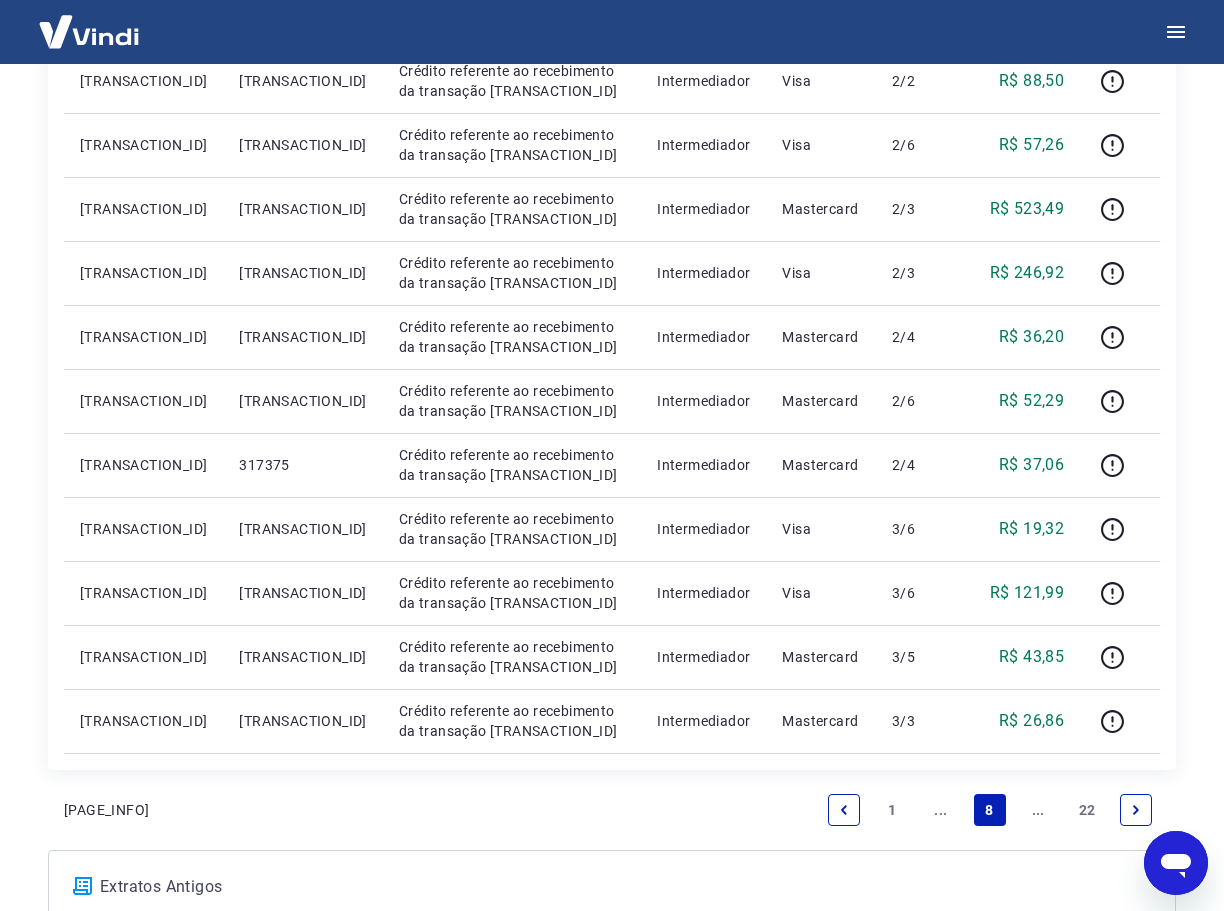 drag, startPoint x: 932, startPoint y: 814, endPoint x: 716, endPoint y: 682, distance: 253.14027 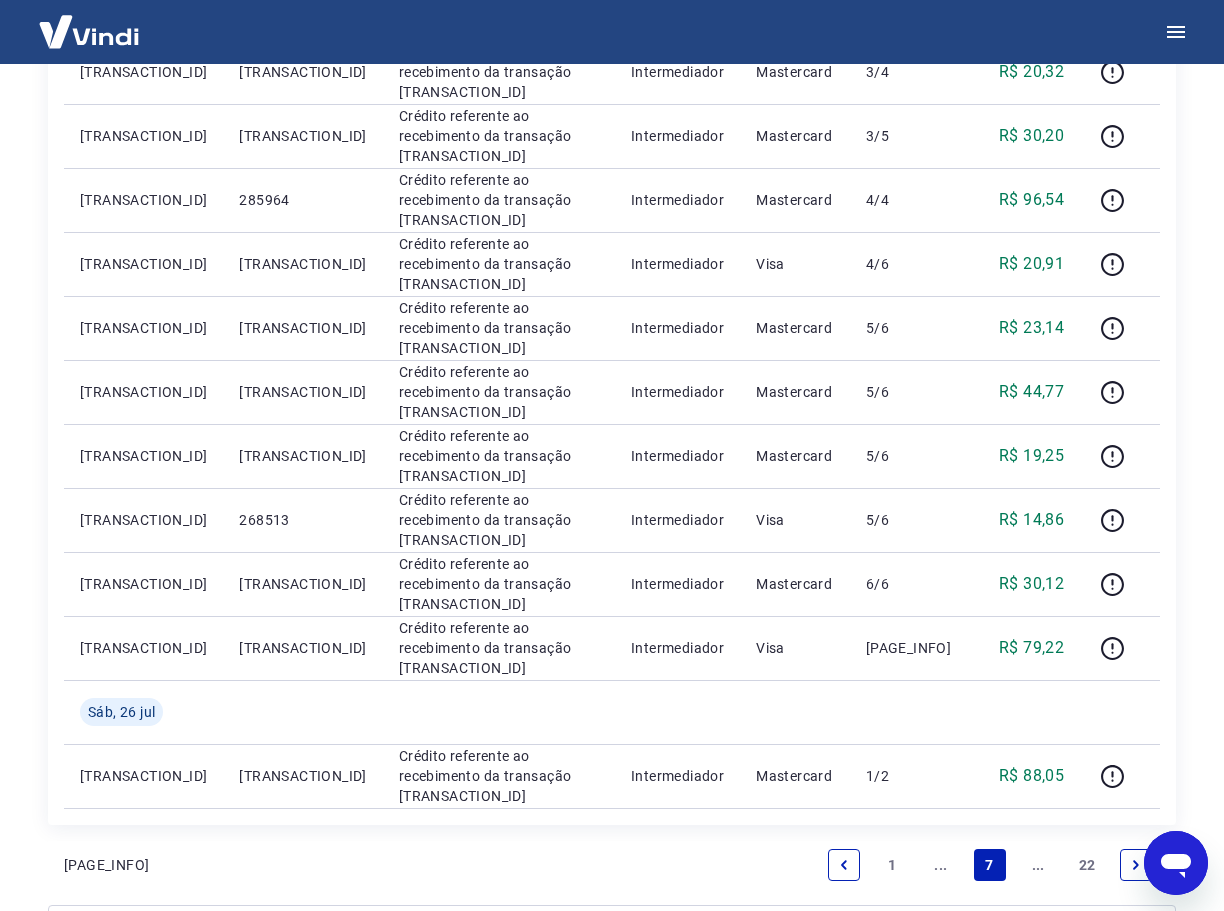 scroll, scrollTop: 1307, scrollLeft: 0, axis: vertical 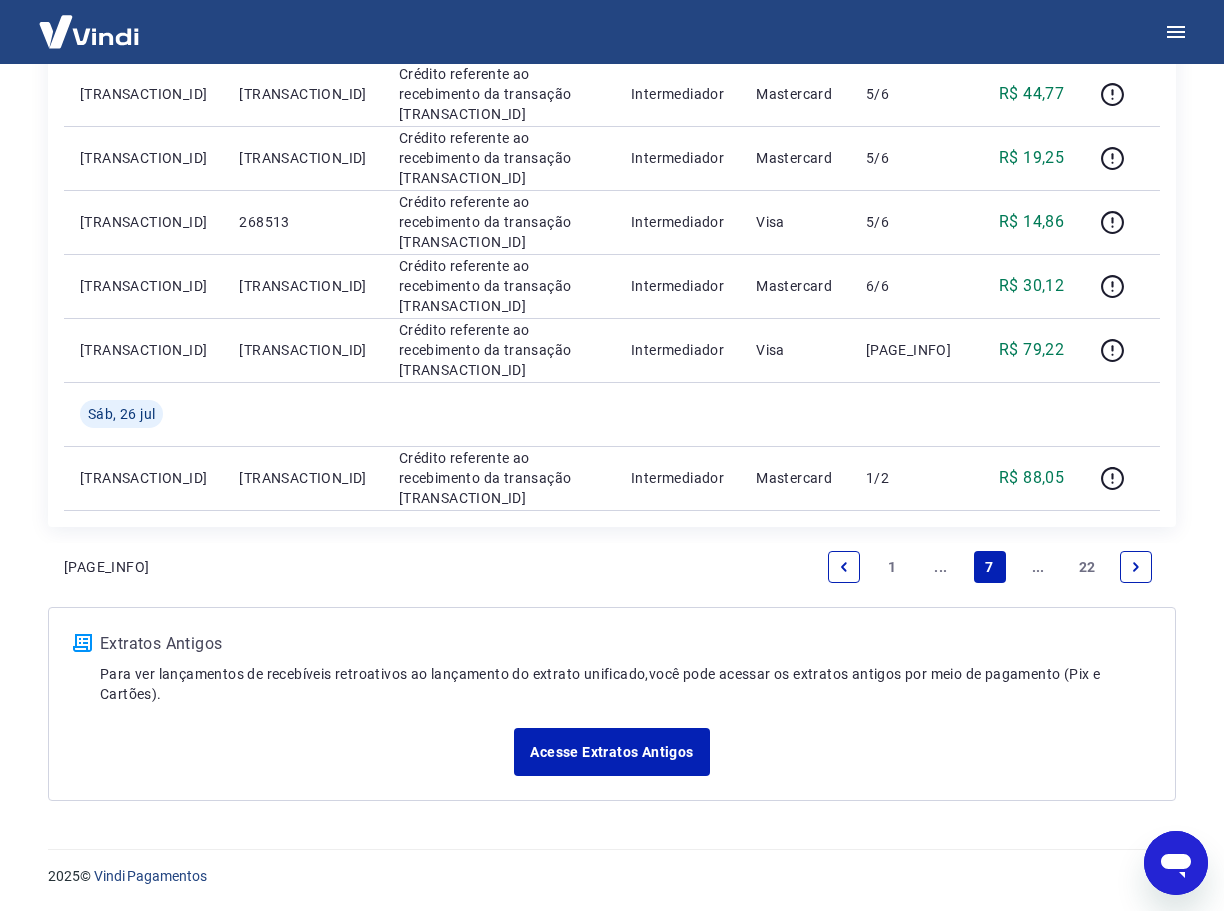 click on "..." at bounding box center [1038, 567] 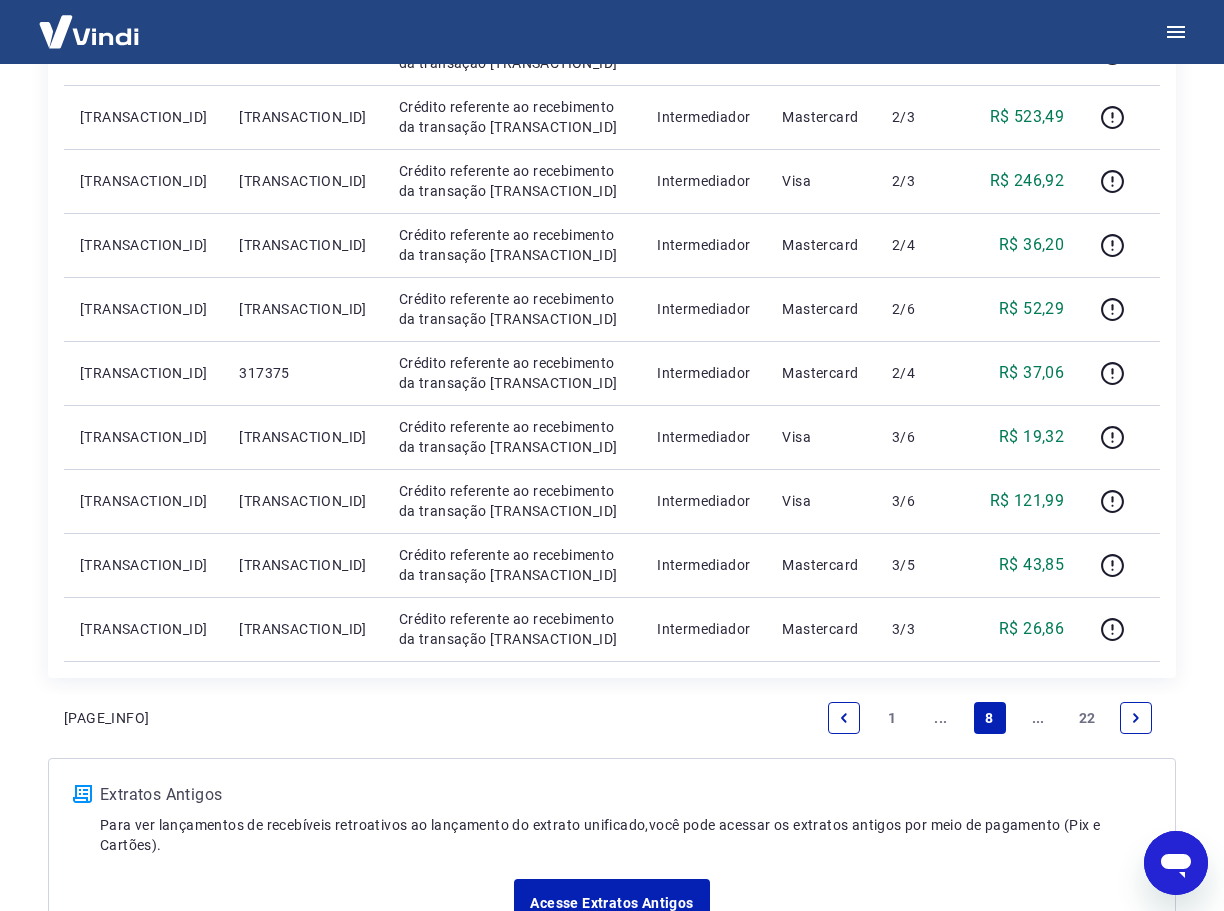 scroll, scrollTop: 1100, scrollLeft: 0, axis: vertical 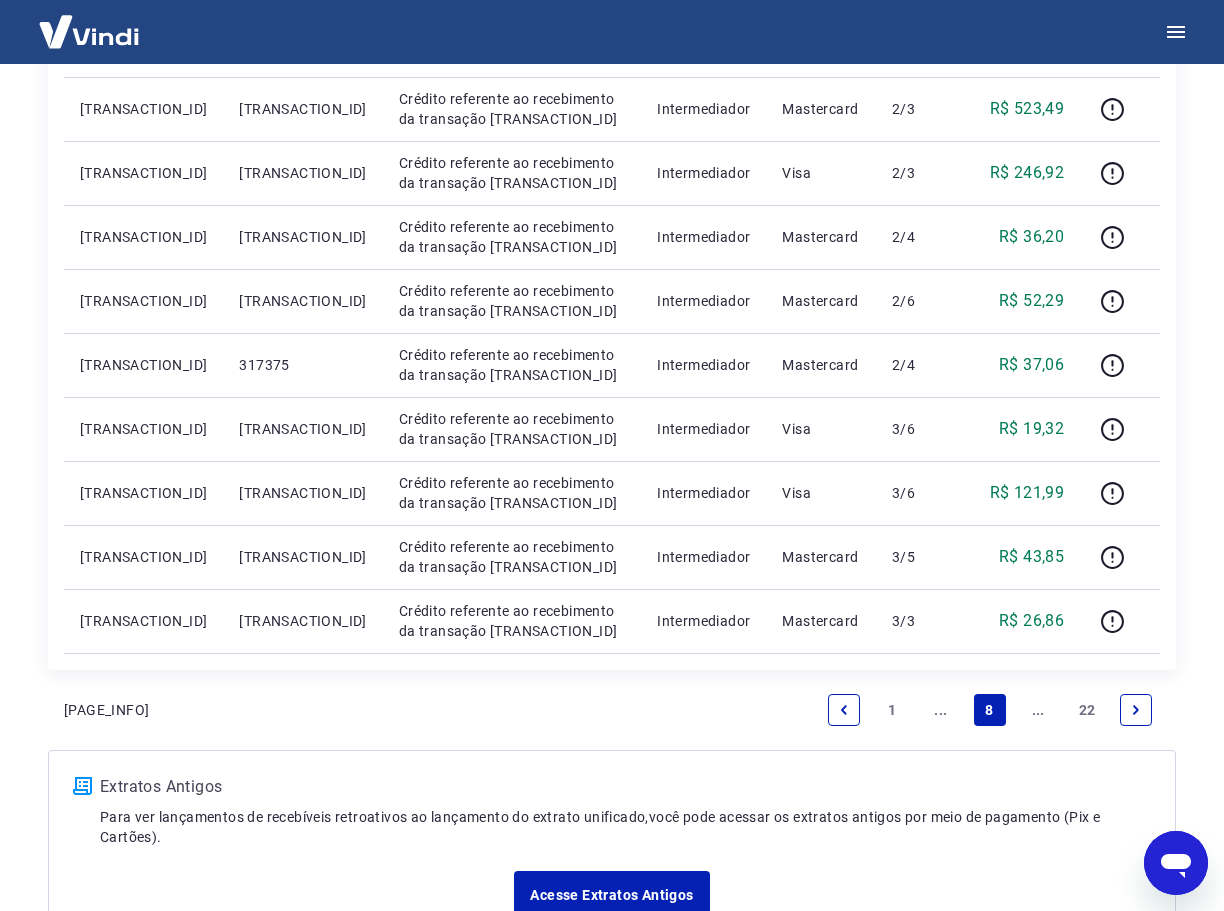click on "..." at bounding box center (1038, 710) 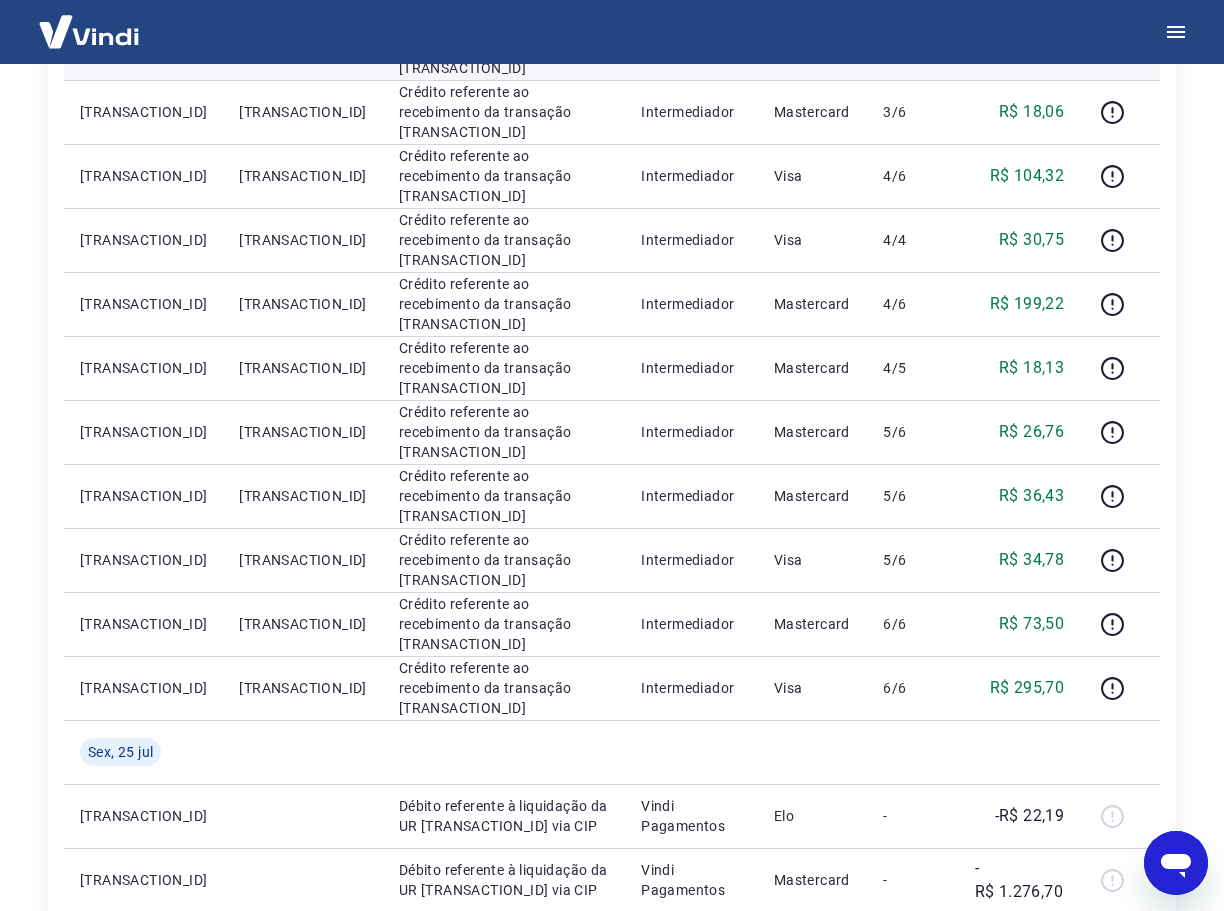 scroll, scrollTop: 1200, scrollLeft: 0, axis: vertical 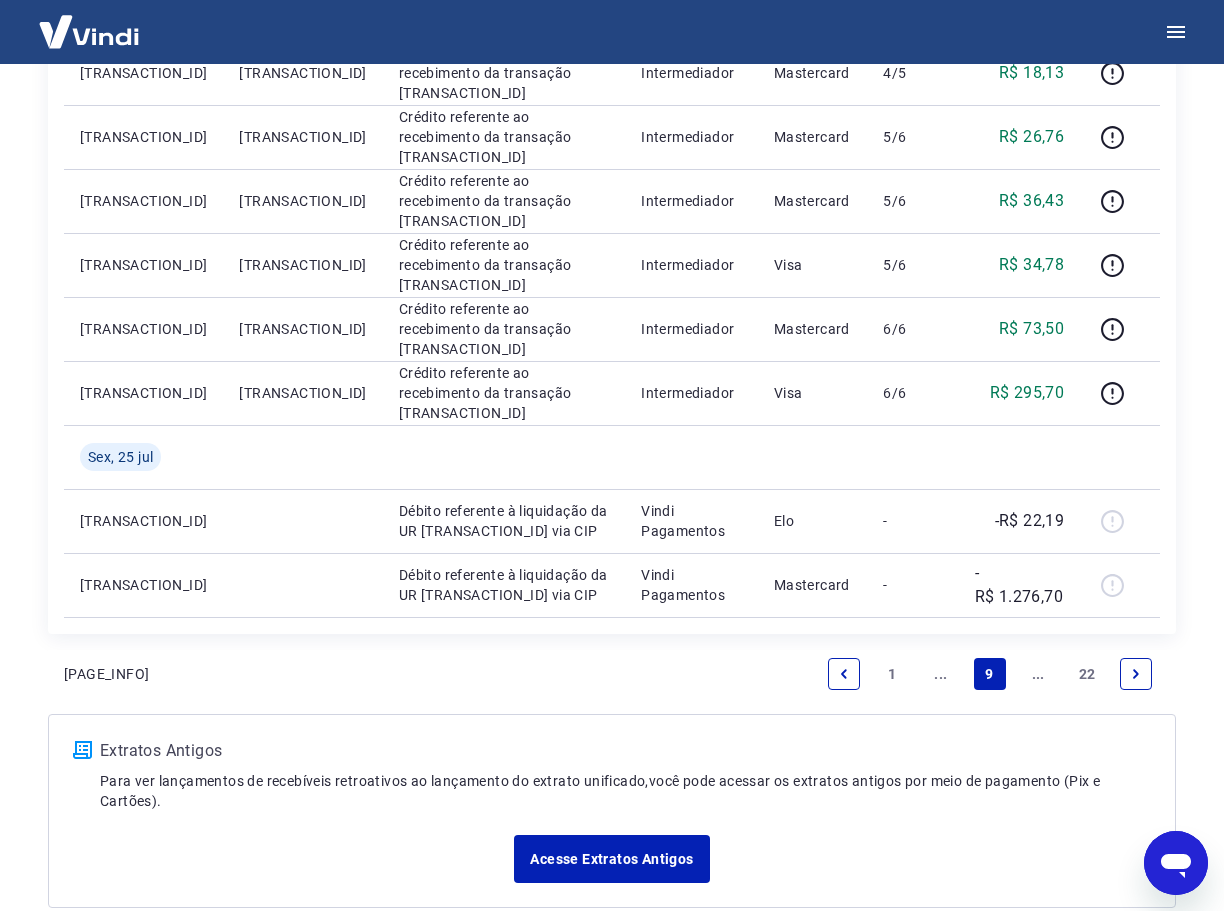 click on "..." at bounding box center (941, 674) 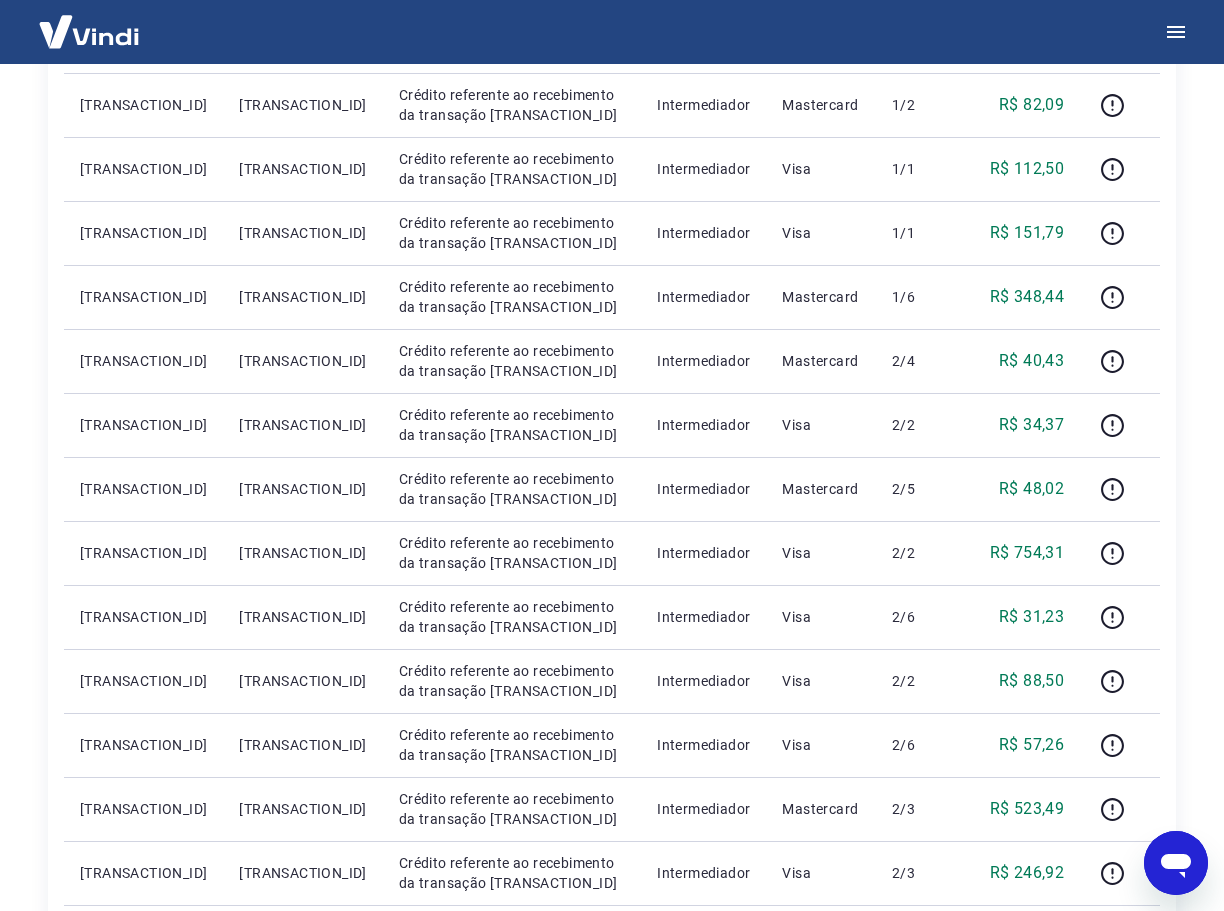scroll, scrollTop: 1000, scrollLeft: 0, axis: vertical 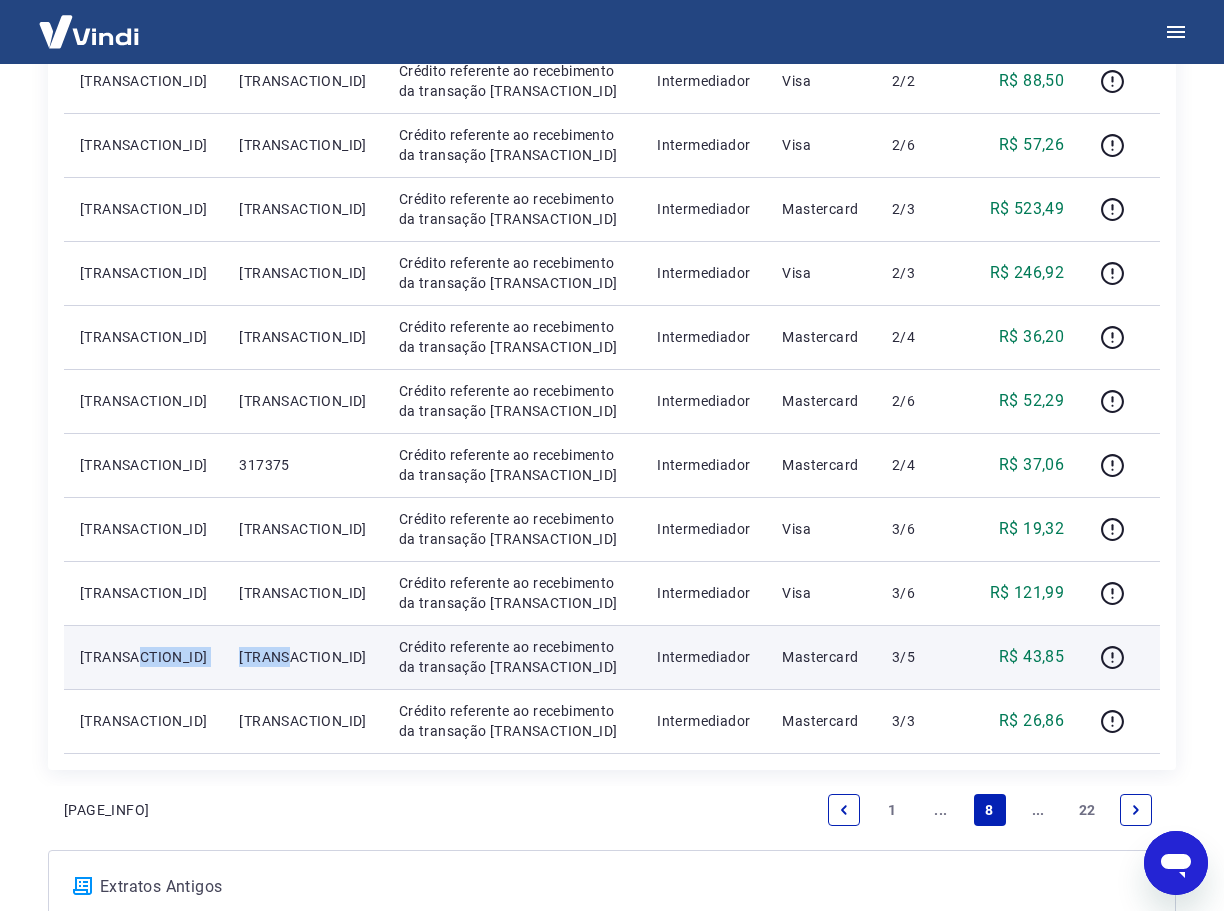 drag, startPoint x: 258, startPoint y: 658, endPoint x: 134, endPoint y: 661, distance: 124.036285 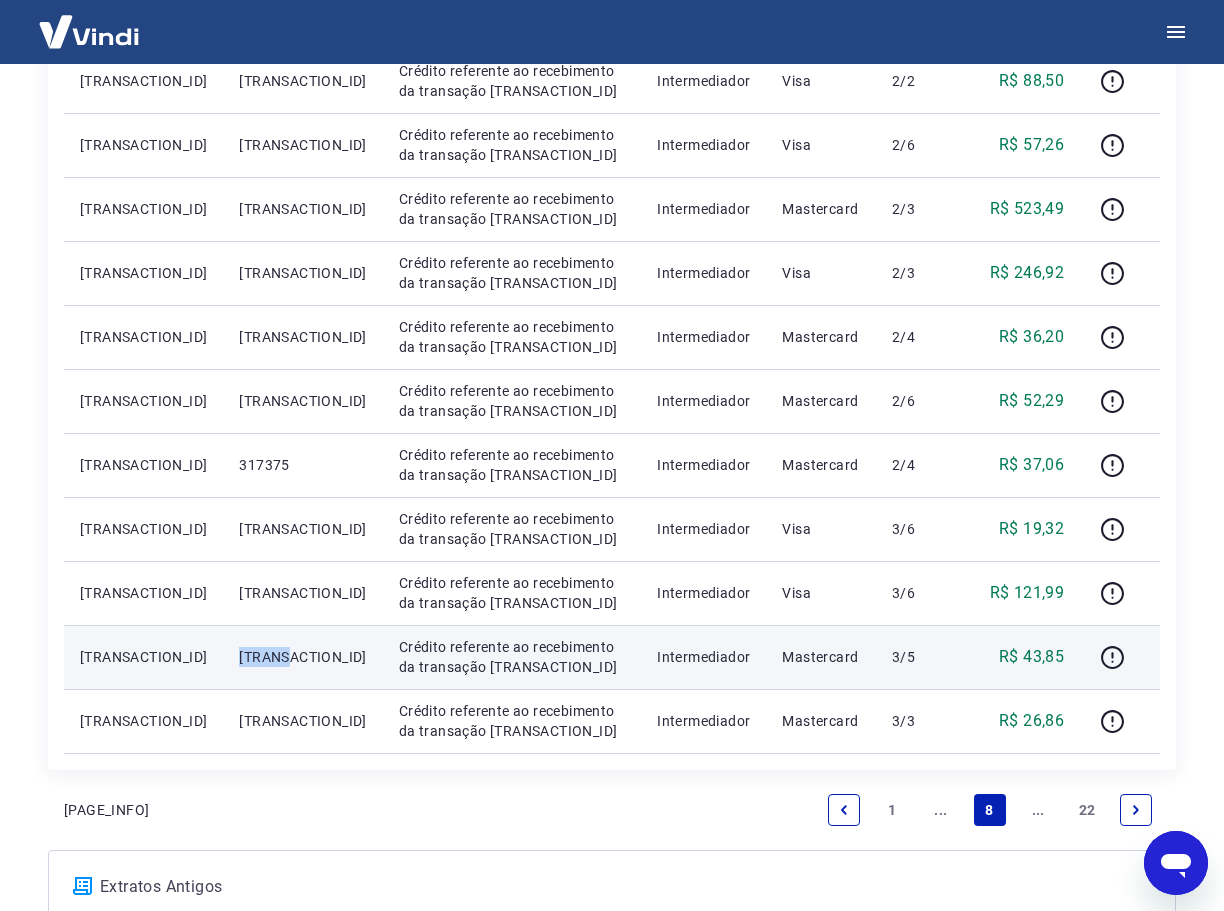 drag, startPoint x: 223, startPoint y: 660, endPoint x: 193, endPoint y: 658, distance: 30.066593 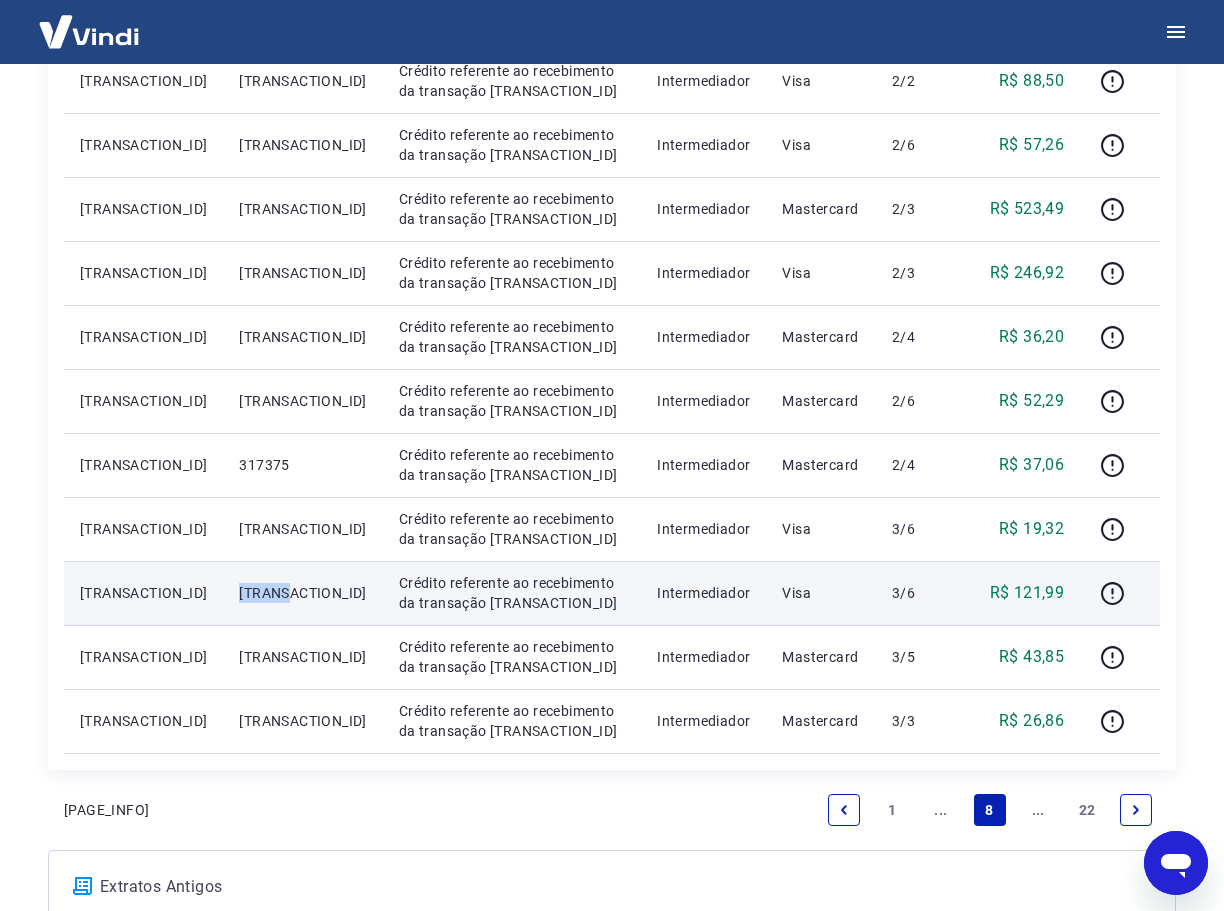 drag, startPoint x: 238, startPoint y: 593, endPoint x: 182, endPoint y: 593, distance: 56 